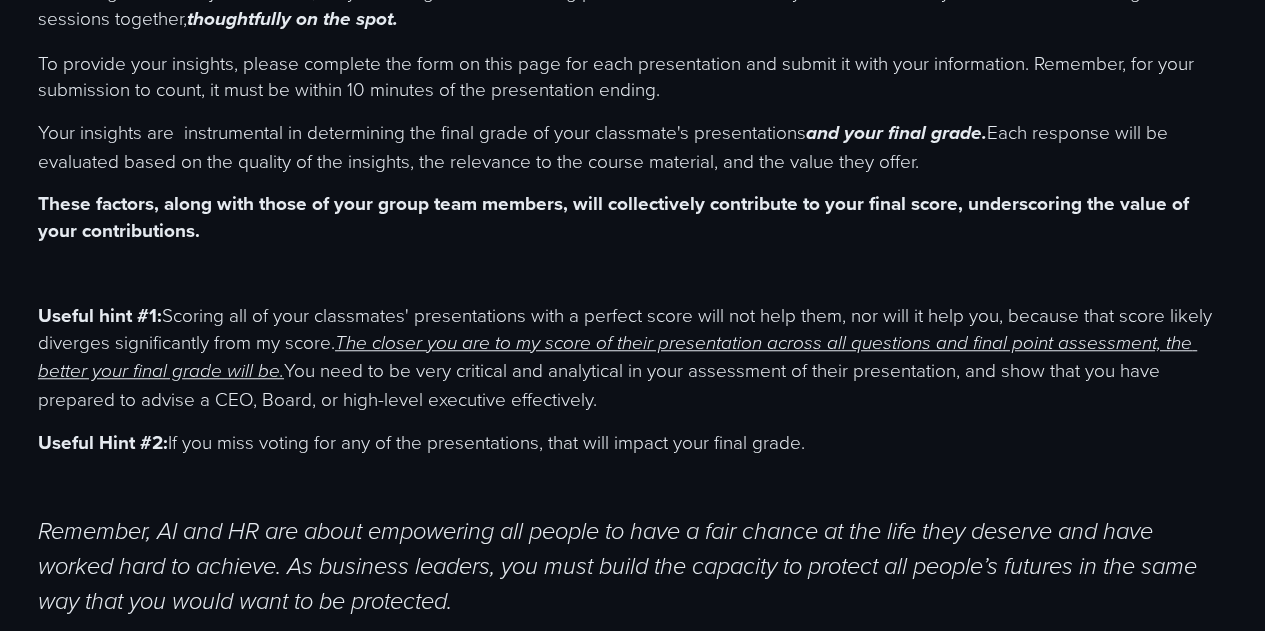 scroll, scrollTop: 677, scrollLeft: 0, axis: vertical 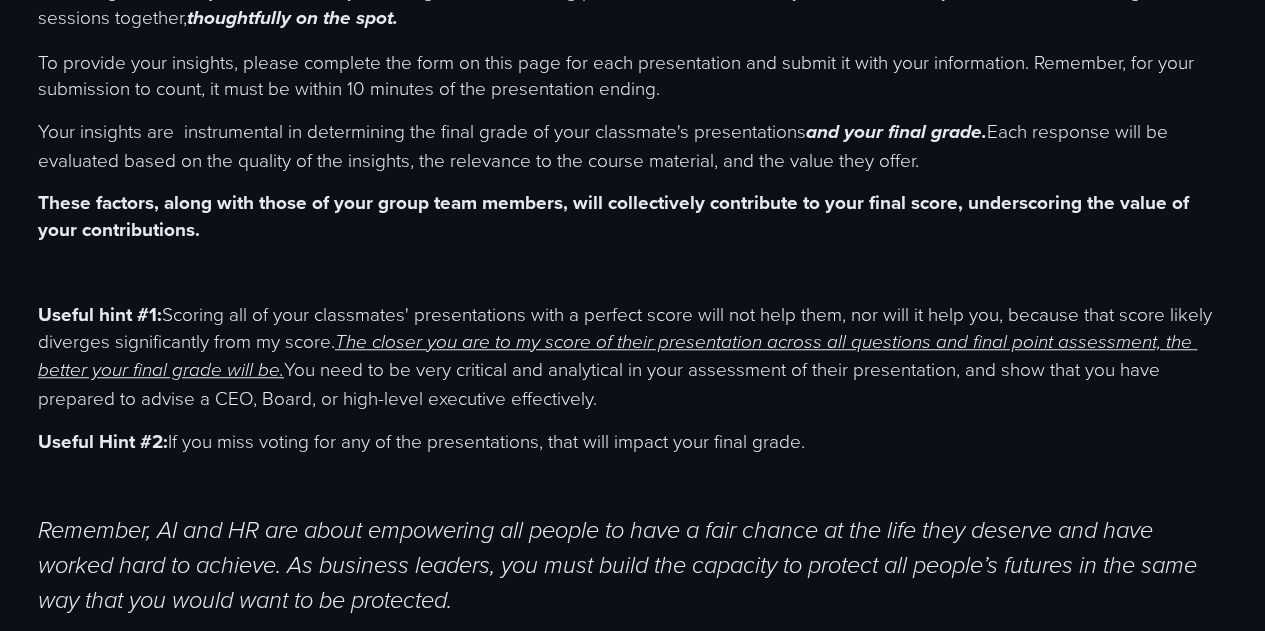 drag, startPoint x: 632, startPoint y: 209, endPoint x: 640, endPoint y: 226, distance: 18.788294 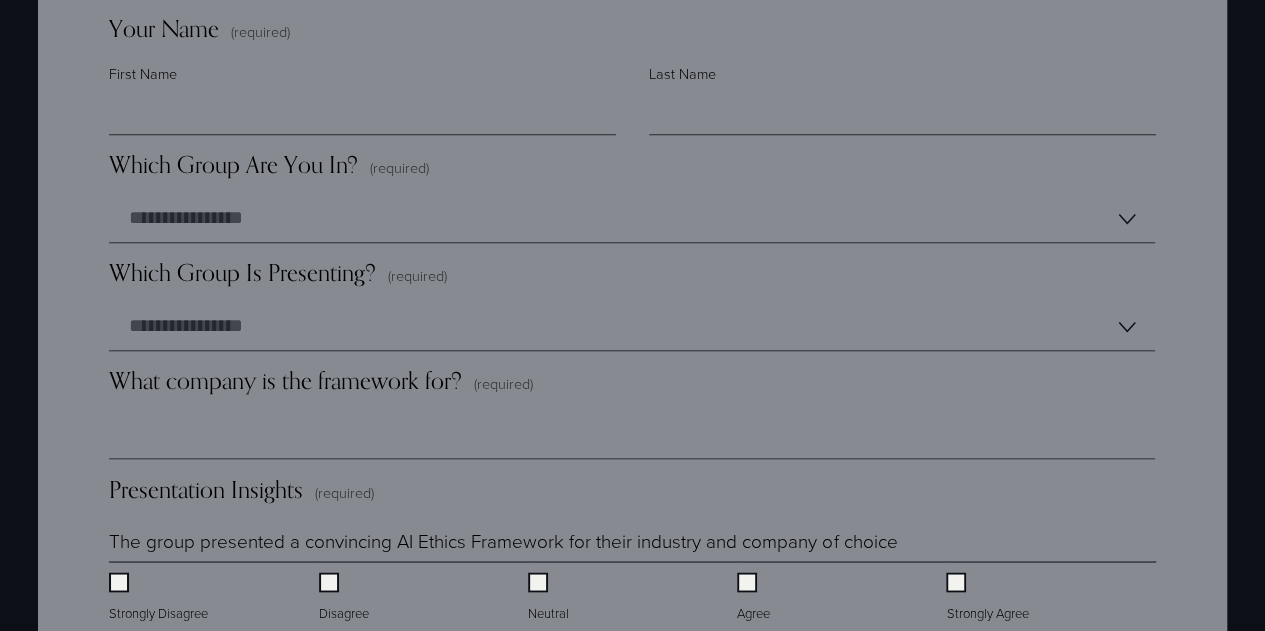 scroll, scrollTop: 1468, scrollLeft: 0, axis: vertical 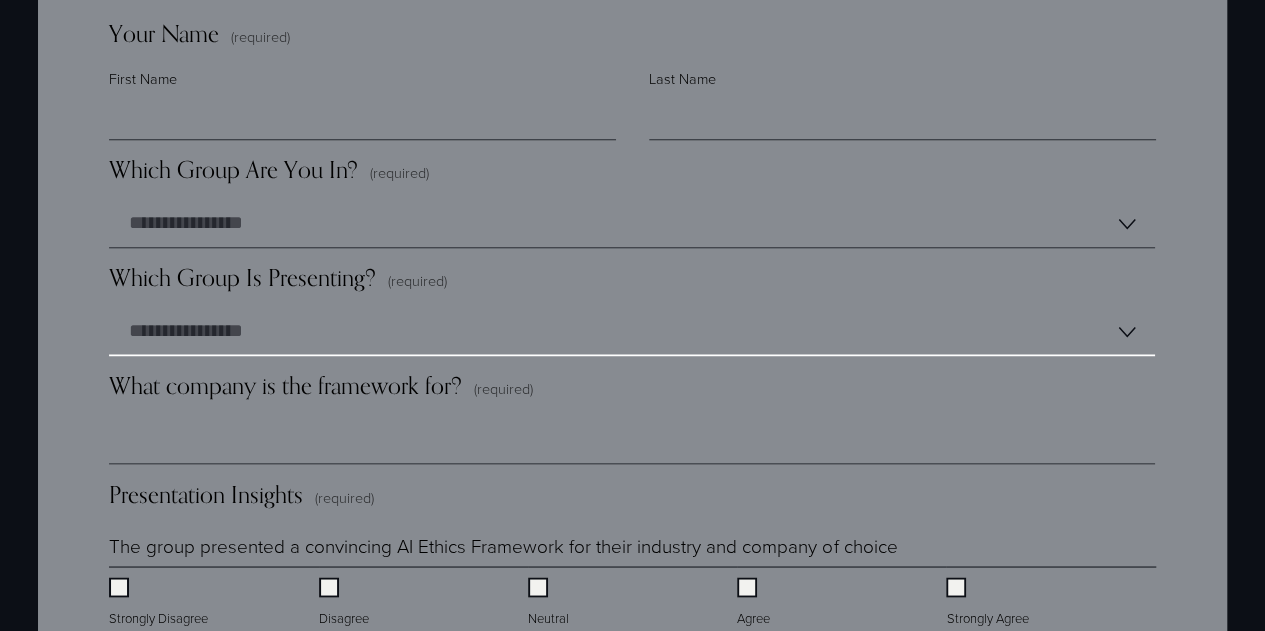 click on "**********" at bounding box center [632, 332] 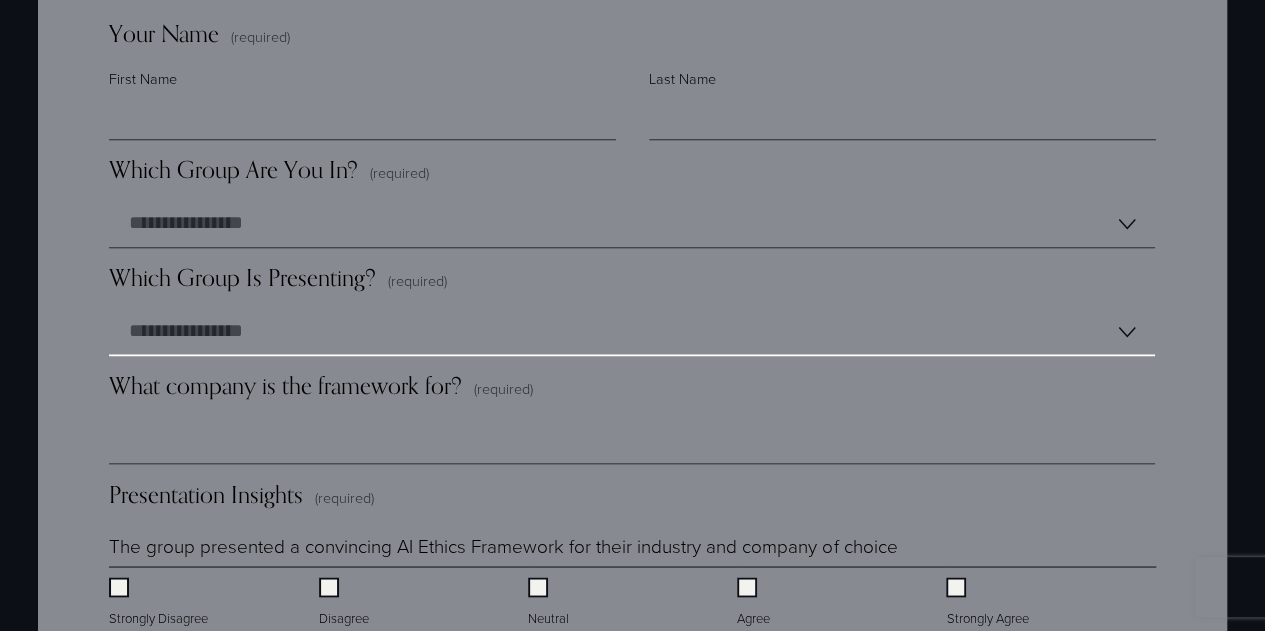 click on "**********" at bounding box center (632, 332) 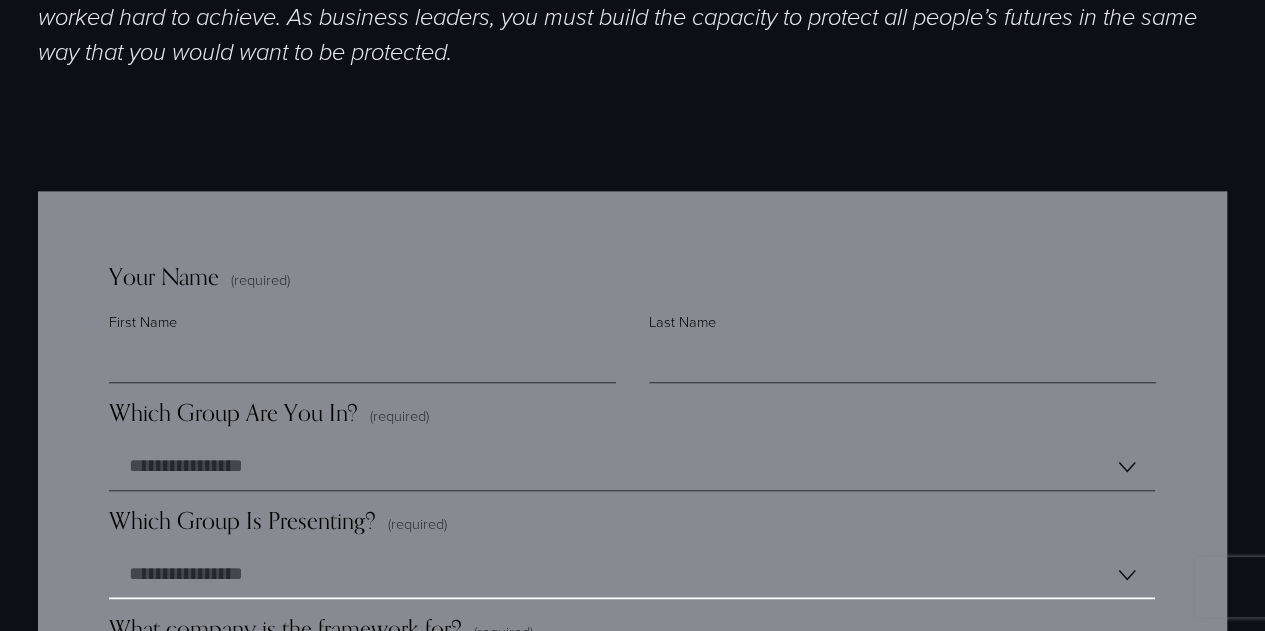 scroll, scrollTop: 1367, scrollLeft: 0, axis: vertical 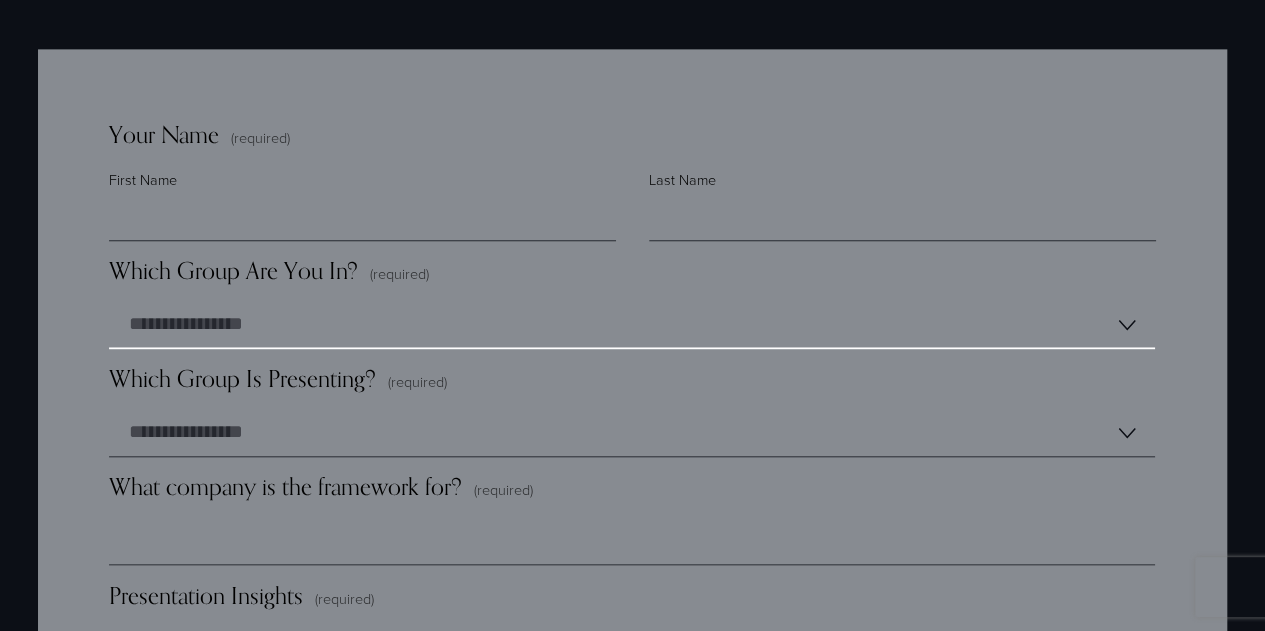 click on "**********" at bounding box center [632, 325] 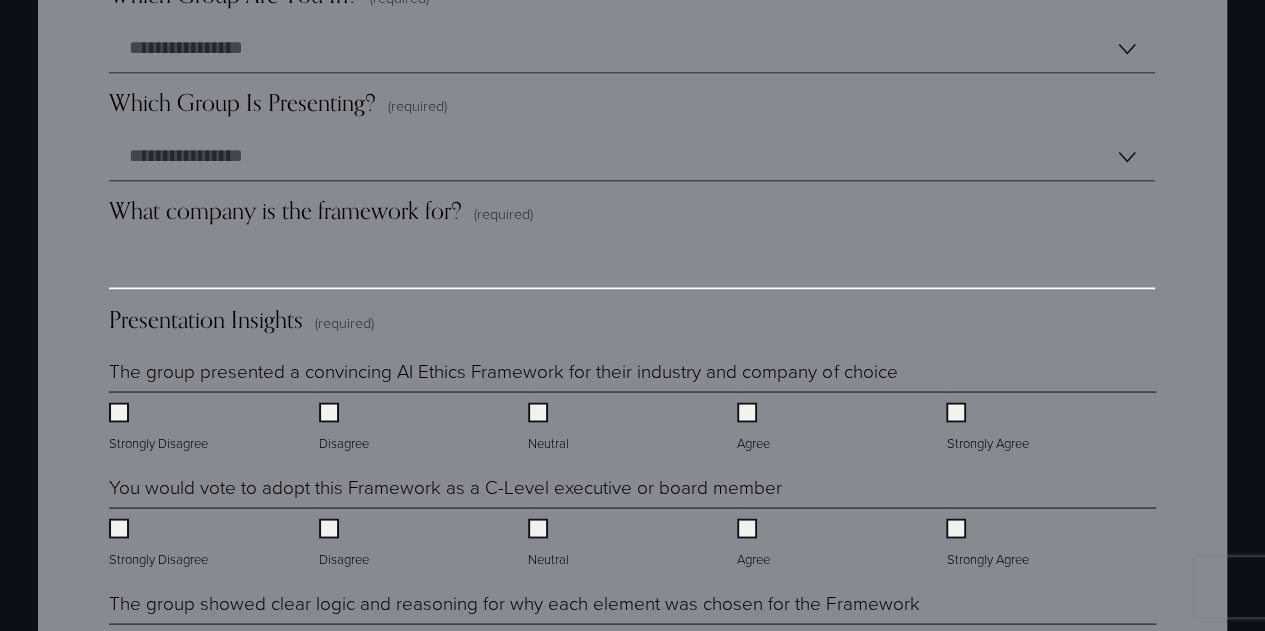 click on "What company is the framework for? (required)" at bounding box center [632, 265] 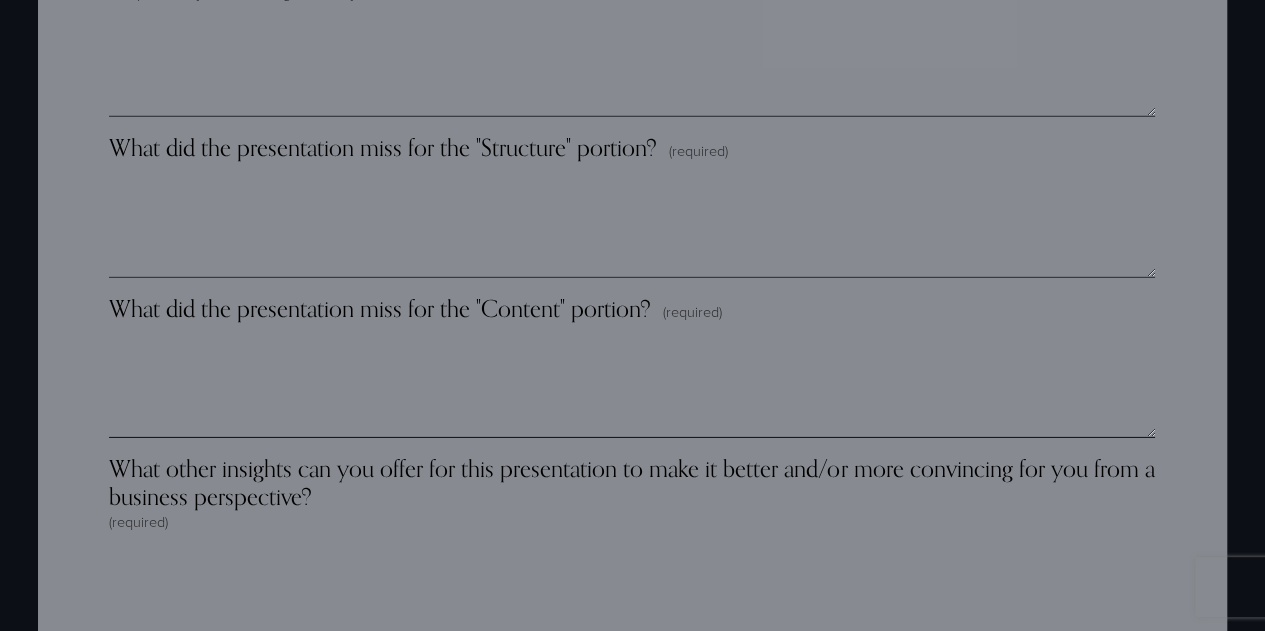 scroll, scrollTop: 2989, scrollLeft: 0, axis: vertical 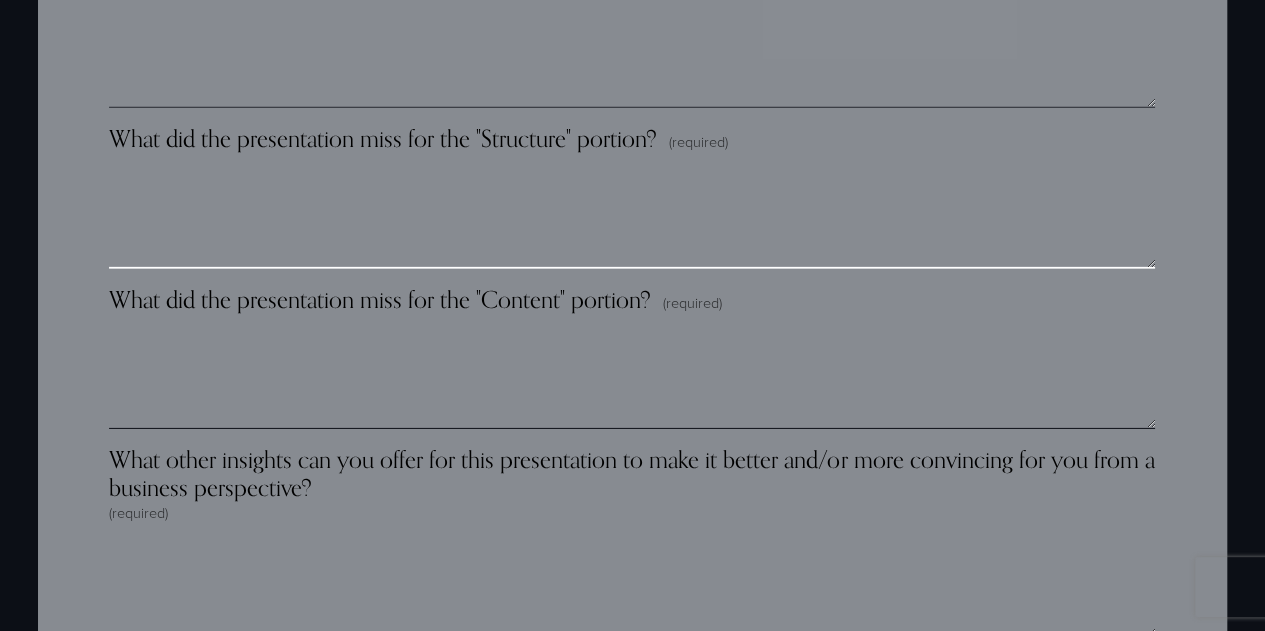 click on "What did the presentation miss for the "Structure" portion? (required)" at bounding box center [632, 219] 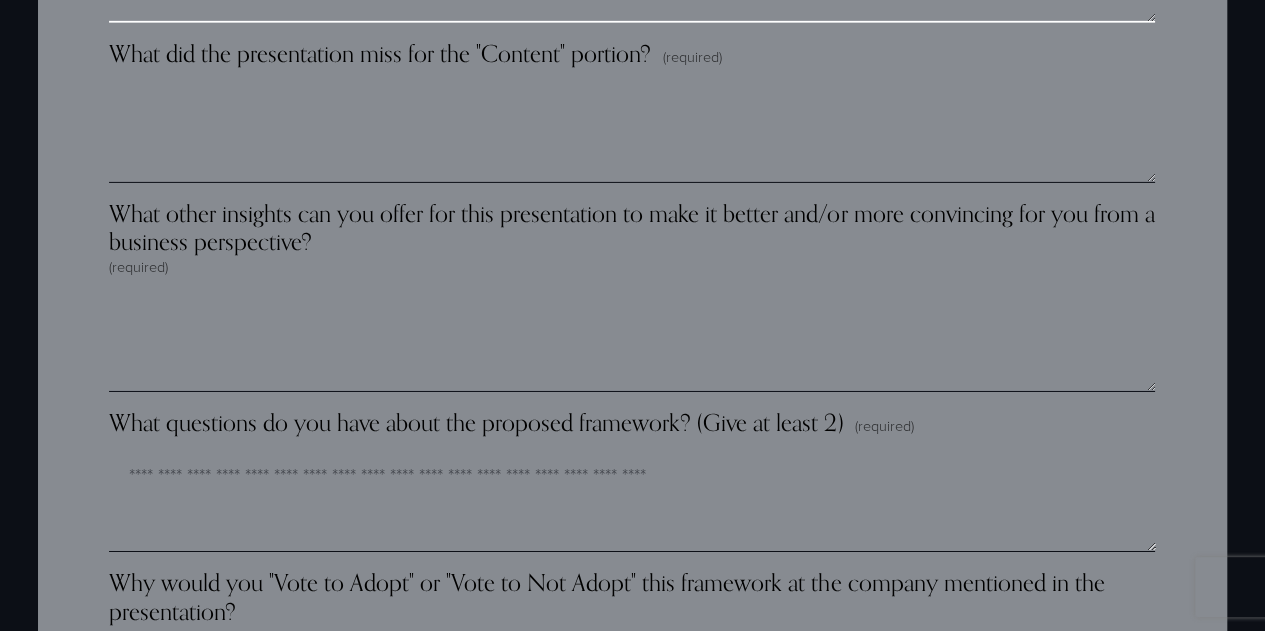scroll, scrollTop: 3232, scrollLeft: 0, axis: vertical 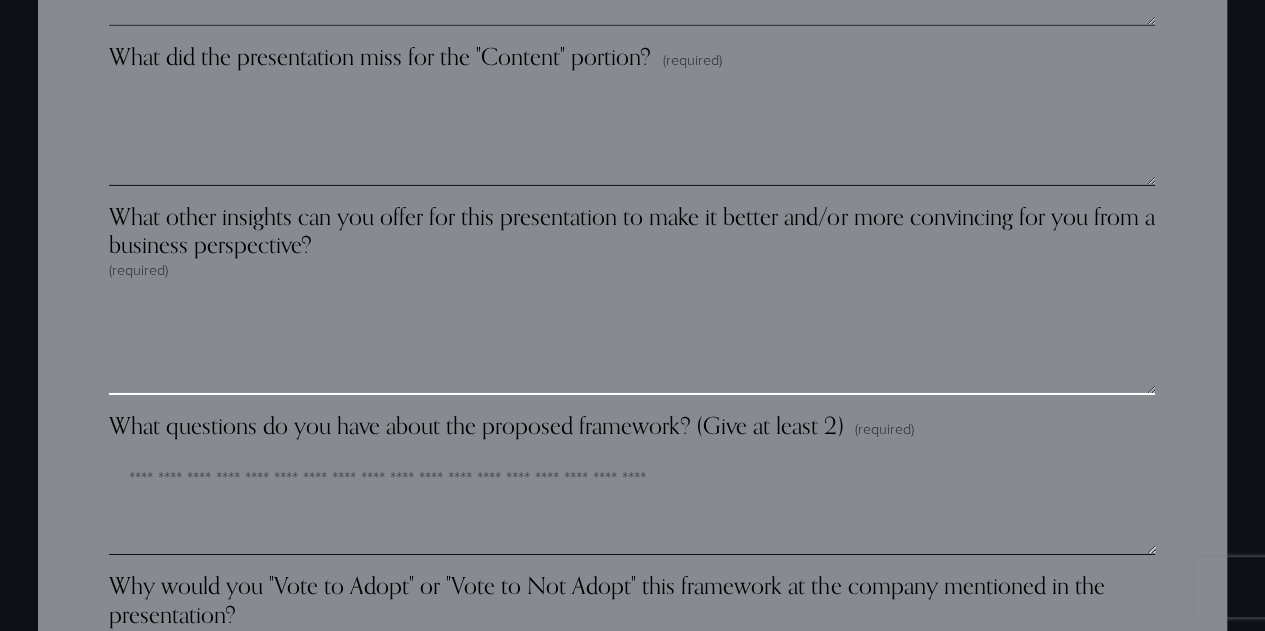 click on "What other insights can you offer for this presentation to make it better and/or more convincing for you from a business perspective? (required)" at bounding box center [632, 345] 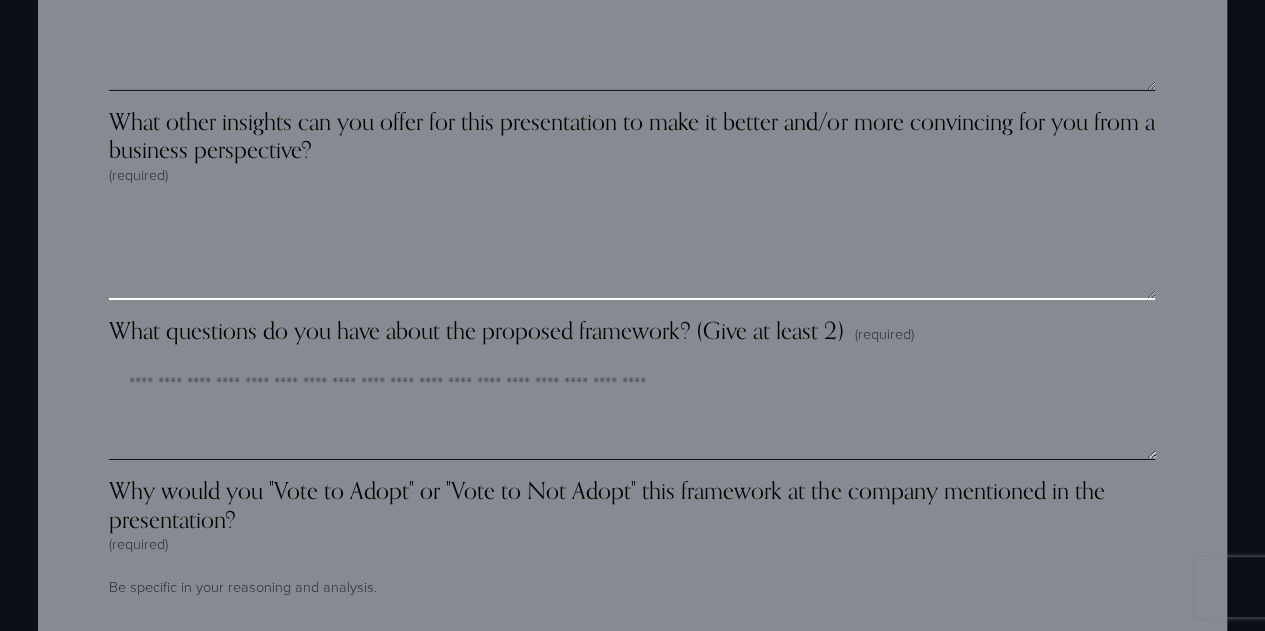 scroll, scrollTop: 3328, scrollLeft: 0, axis: vertical 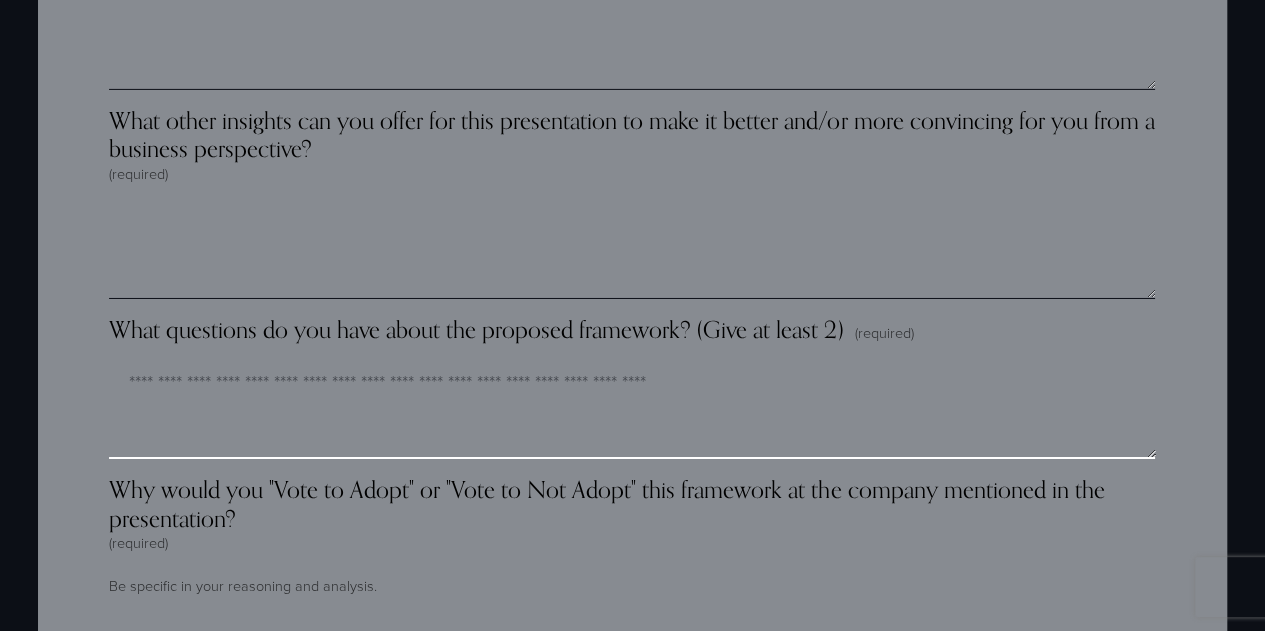 click on "What questions do you have about the proposed framework? (Give at least 2)  (required)" at bounding box center [632, 409] 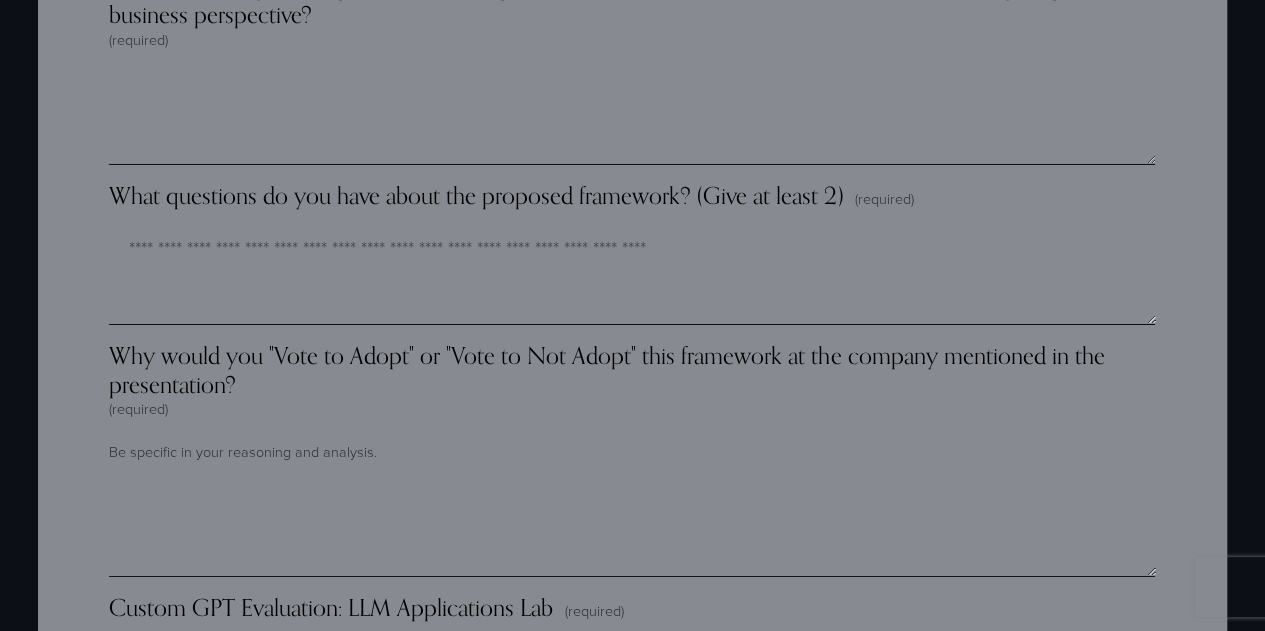 click on "Why would you "Vote to Adopt" or "Vote to Not Adopt" this framework at the company mentioned in the presentation? (required) Be specific in your reasoning and analysis." at bounding box center (632, 459) 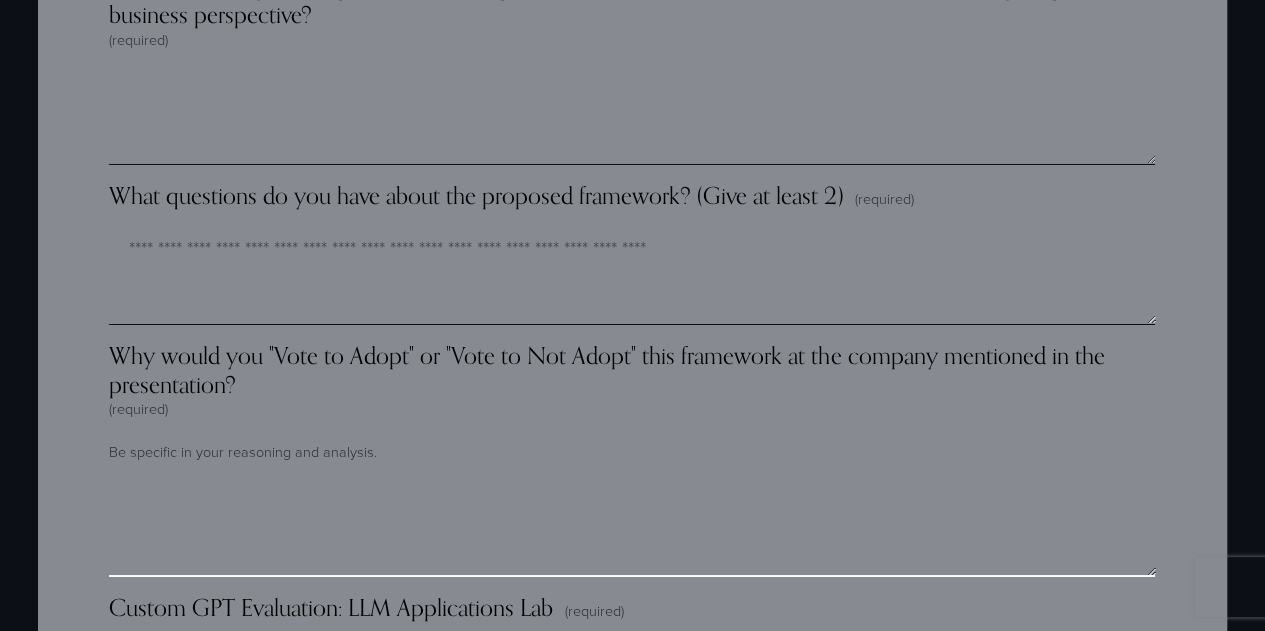 click on "Why would you "Vote to Adopt" or "Vote to Not Adopt" this framework at the company mentioned in the presentation? (required)" at bounding box center (632, 527) 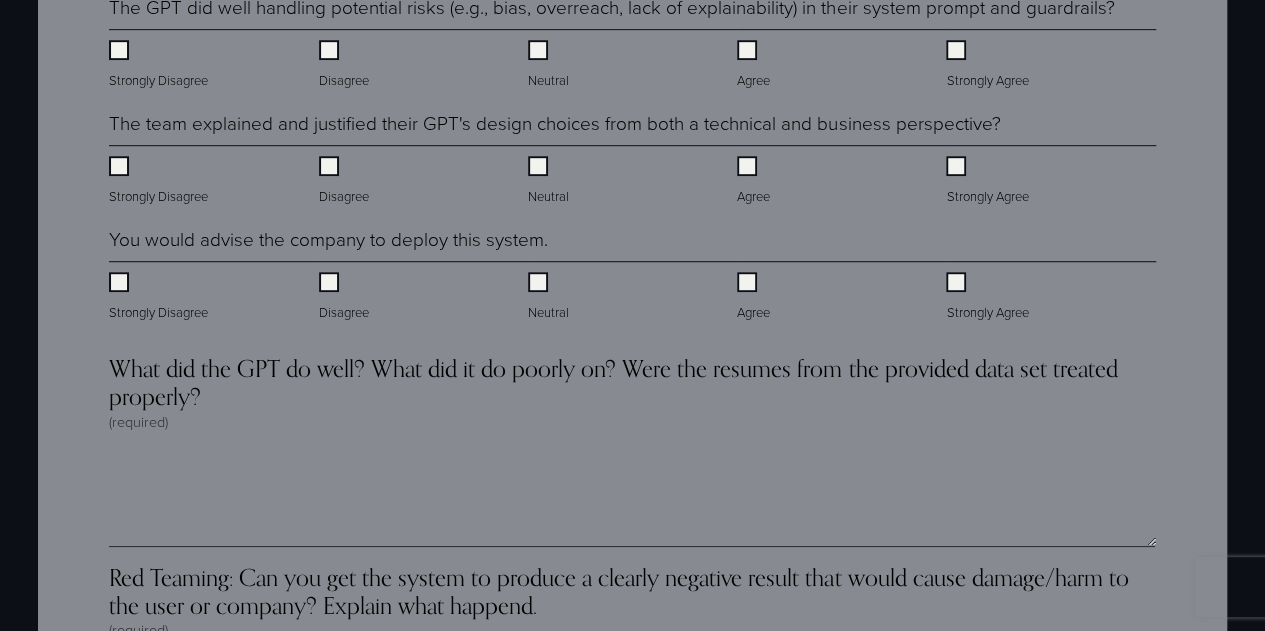 scroll, scrollTop: 4346, scrollLeft: 0, axis: vertical 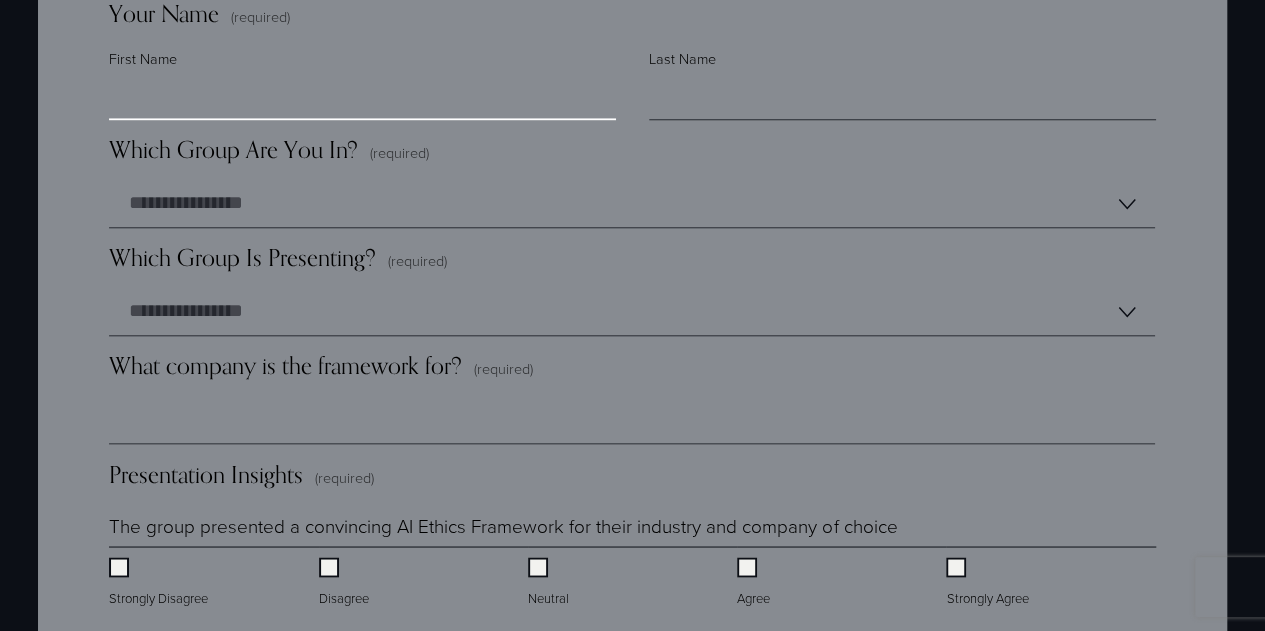 click on "First Name" at bounding box center [362, 96] 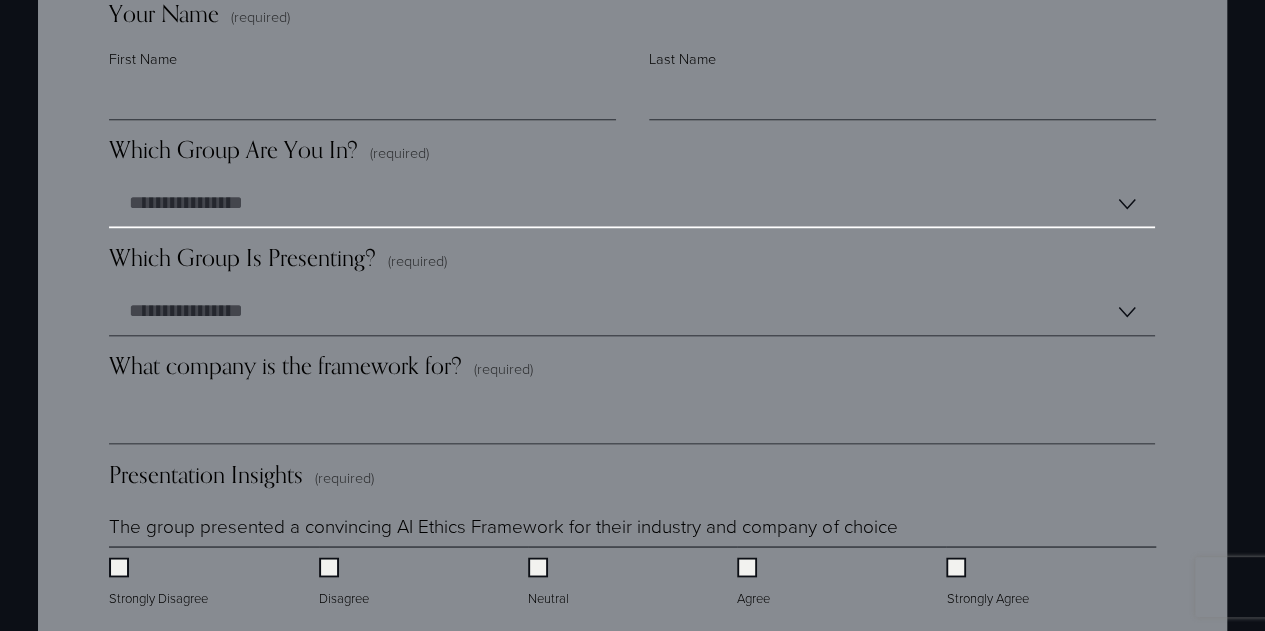 click on "**********" at bounding box center [632, 204] 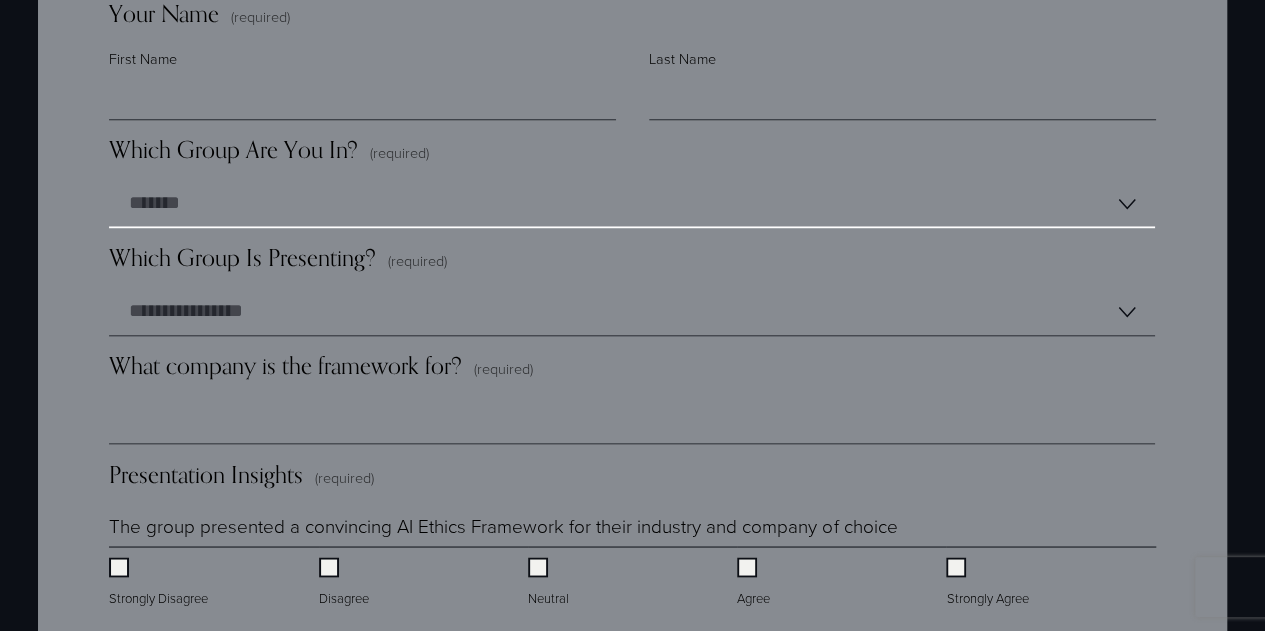 click on "**********" at bounding box center (632, 204) 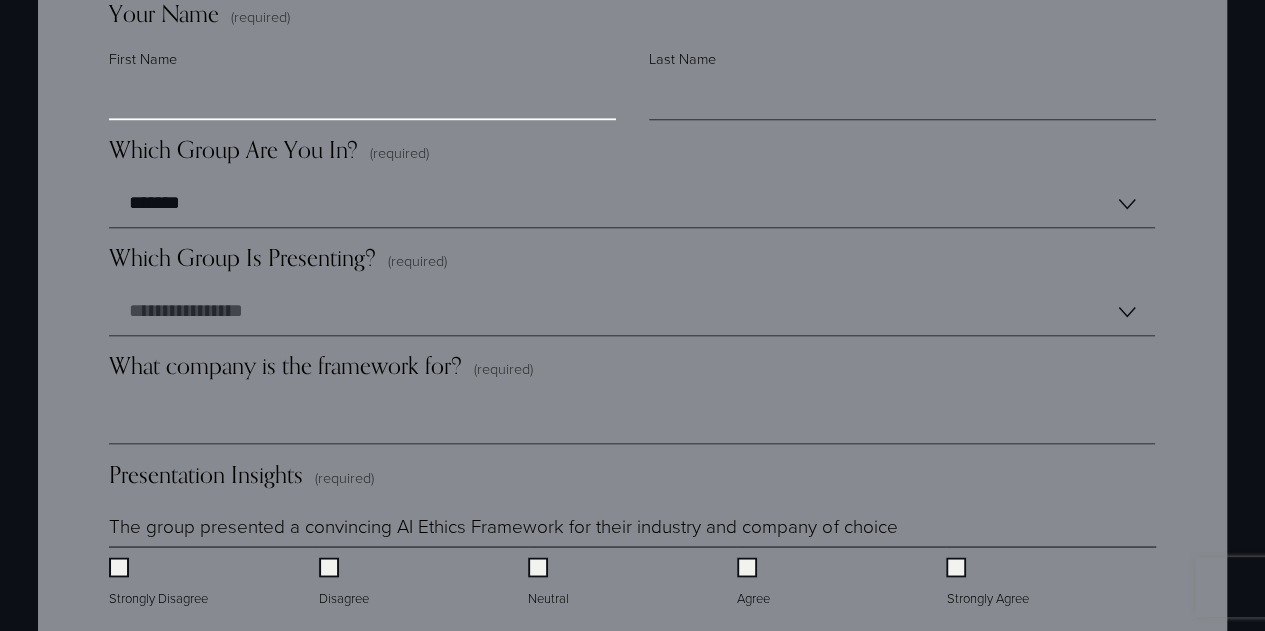 click on "First Name" at bounding box center (362, 96) 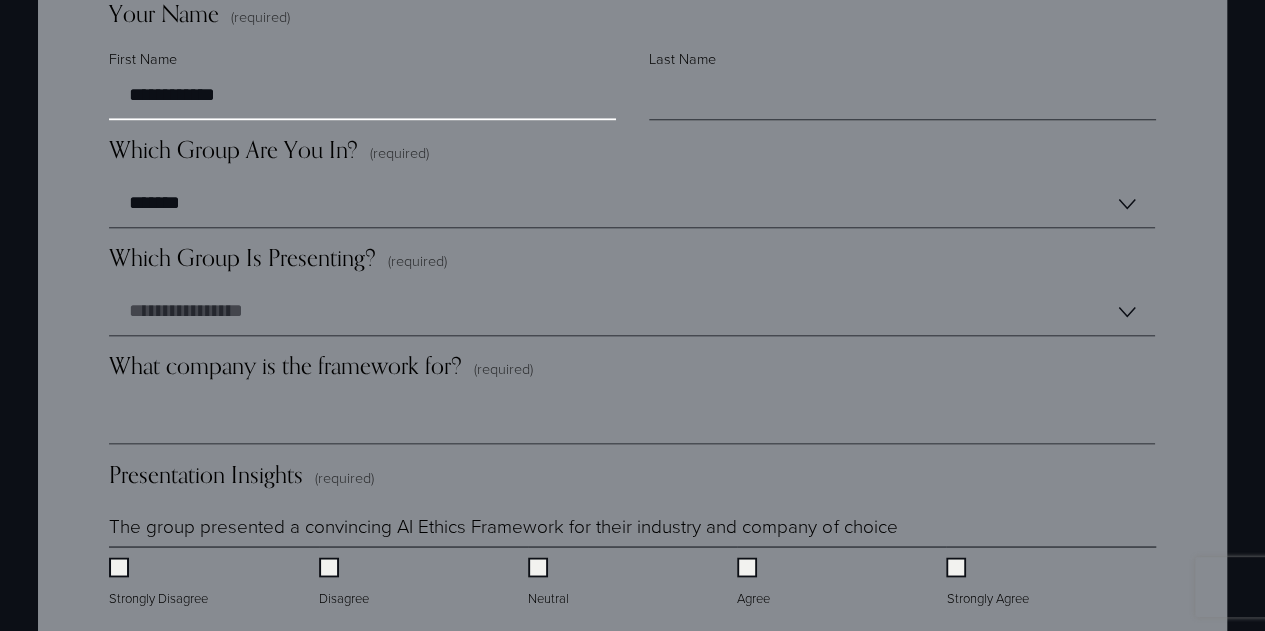 type on "**********" 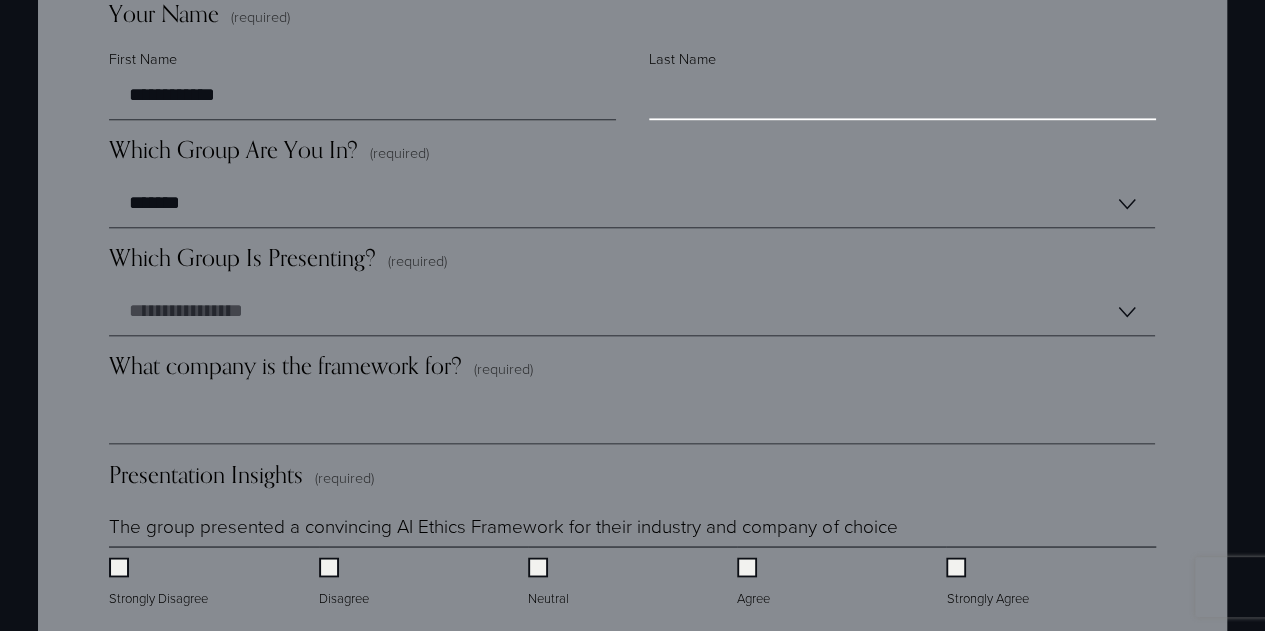 type on "*" 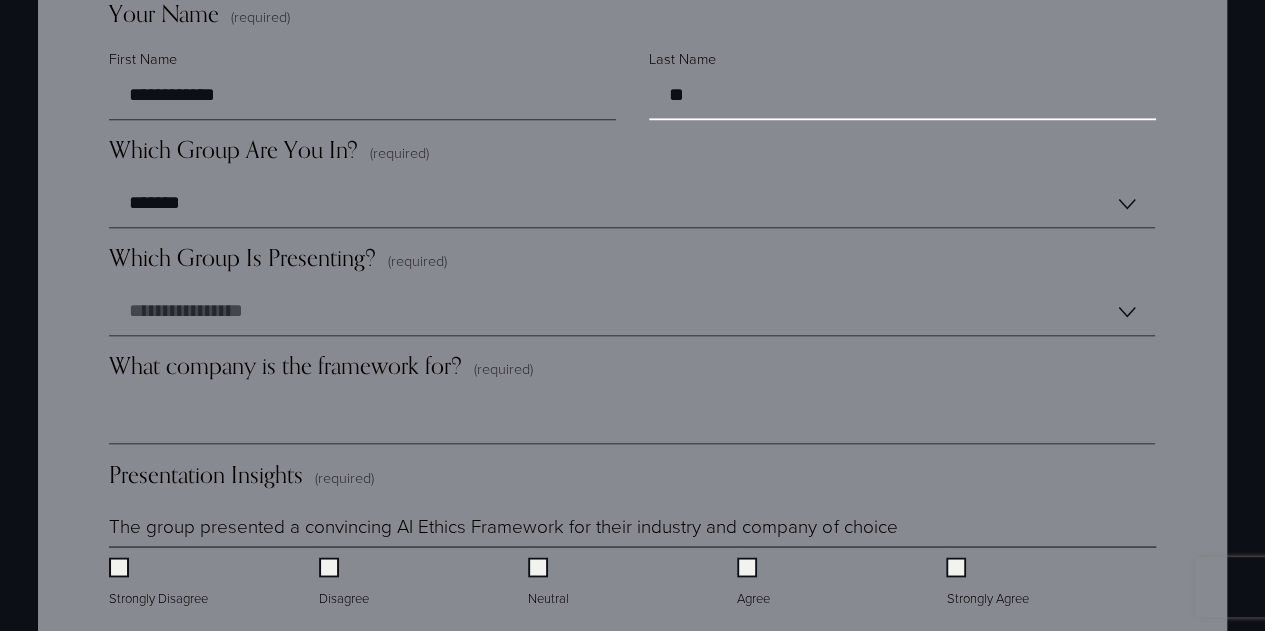 type on "*" 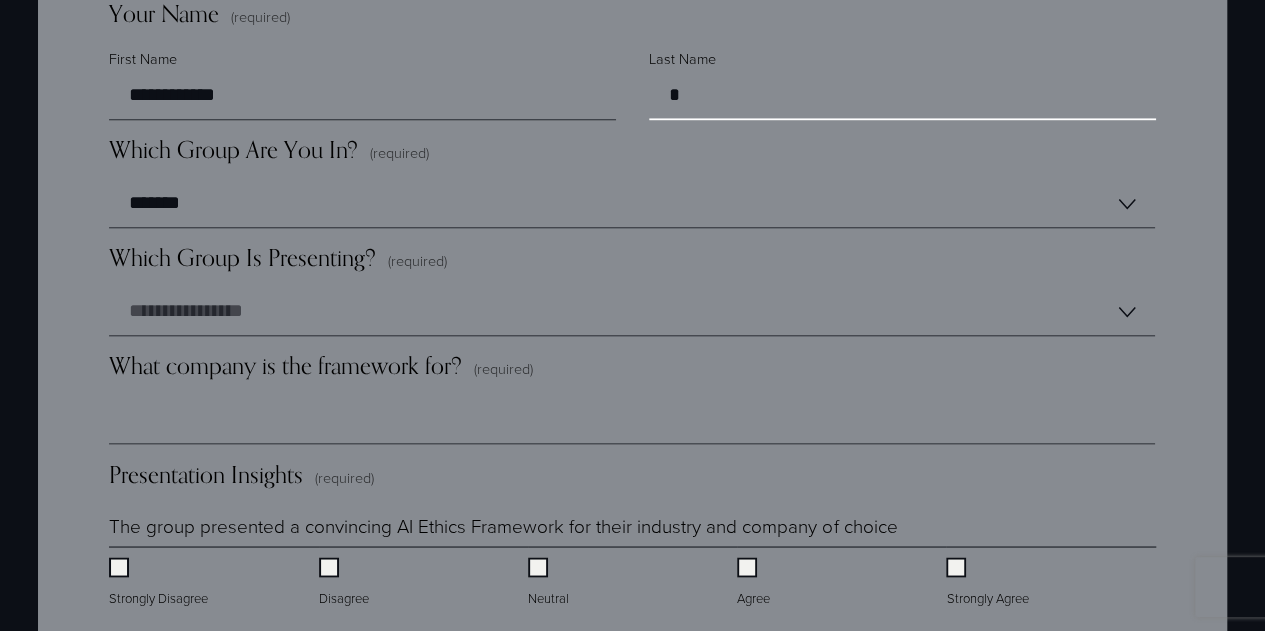 type 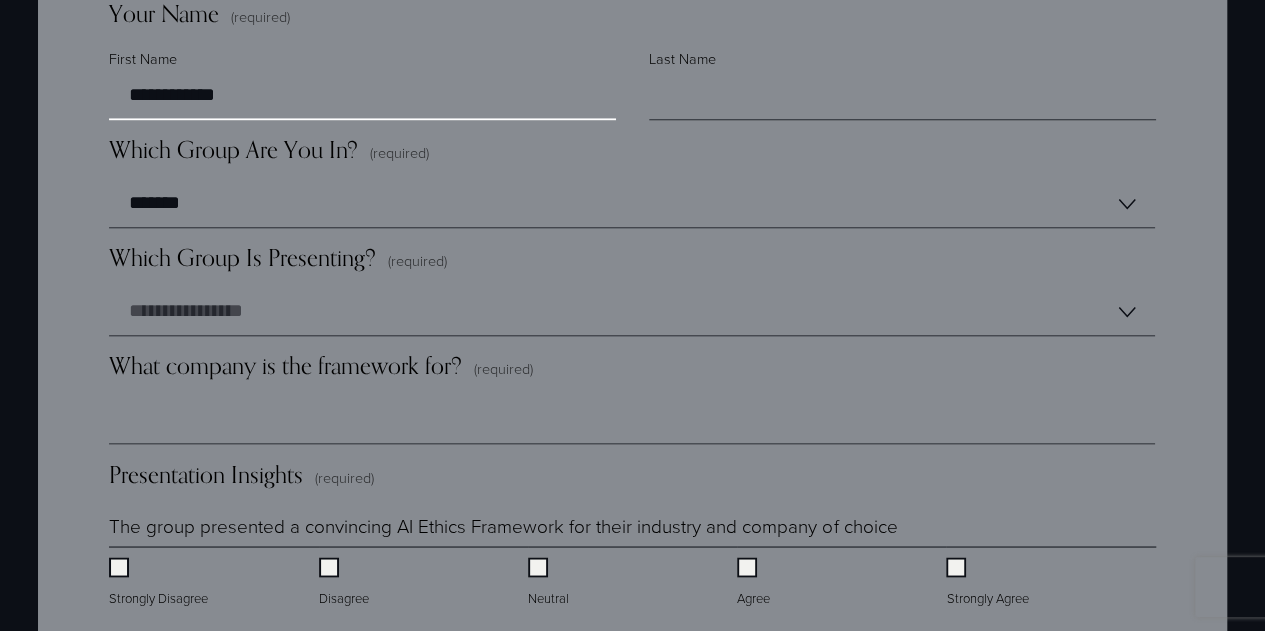 click on "**********" at bounding box center (362, 96) 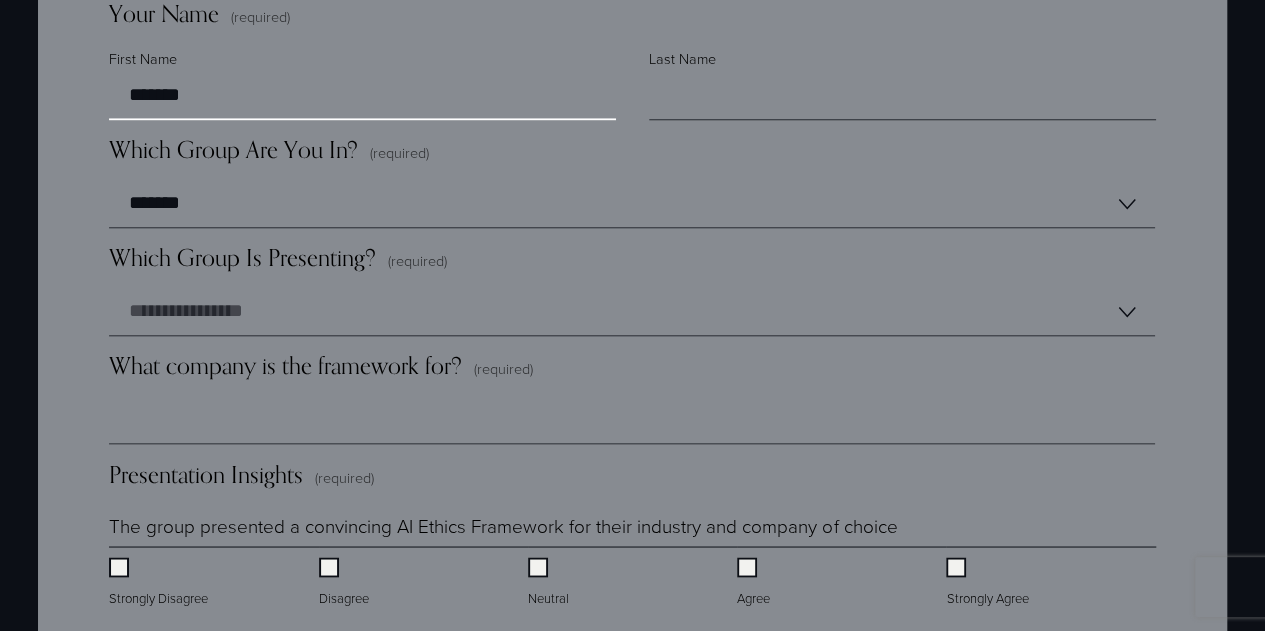 type on "******" 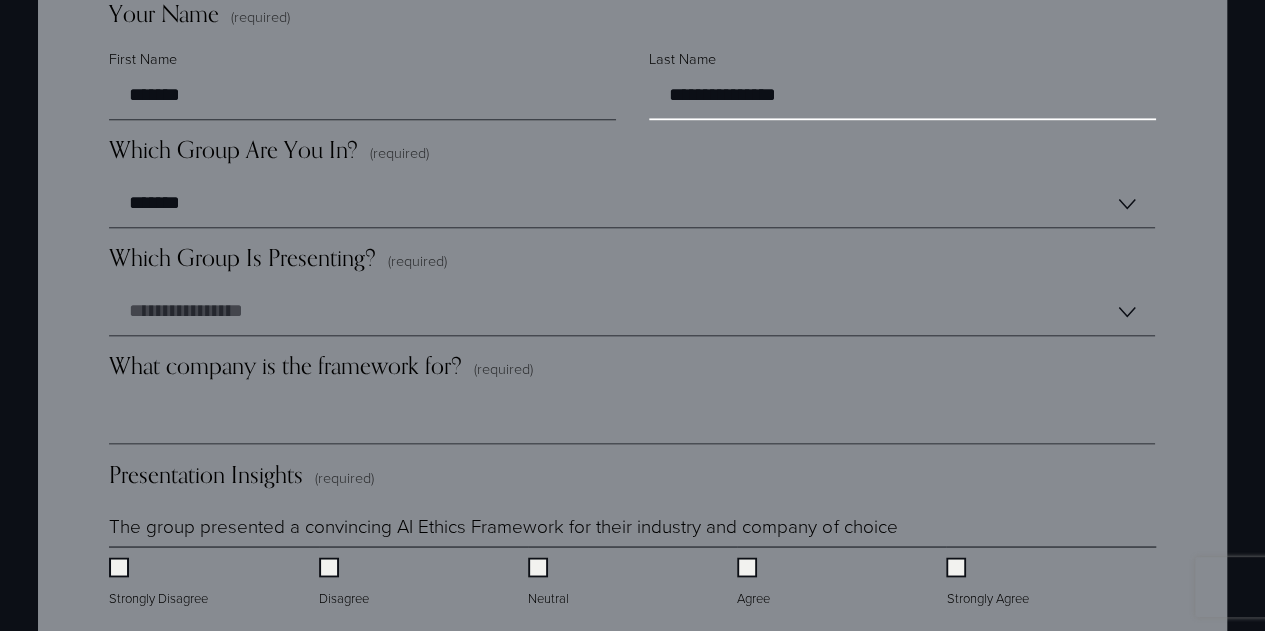 type on "**********" 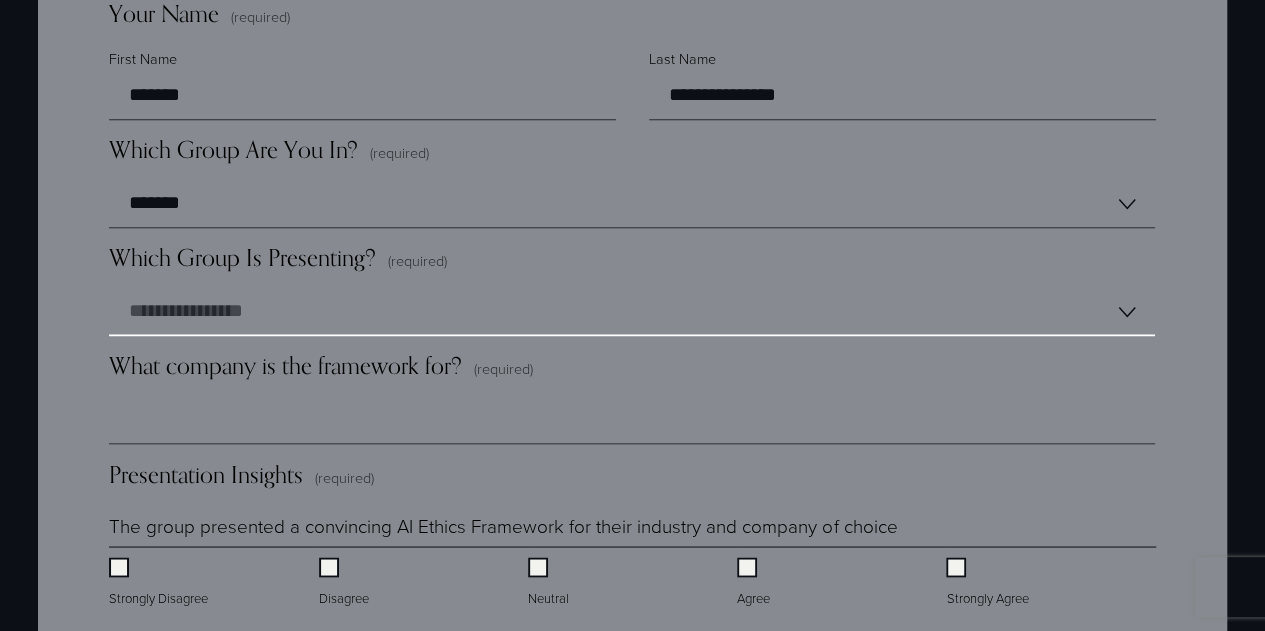 click on "**********" at bounding box center (632, 312) 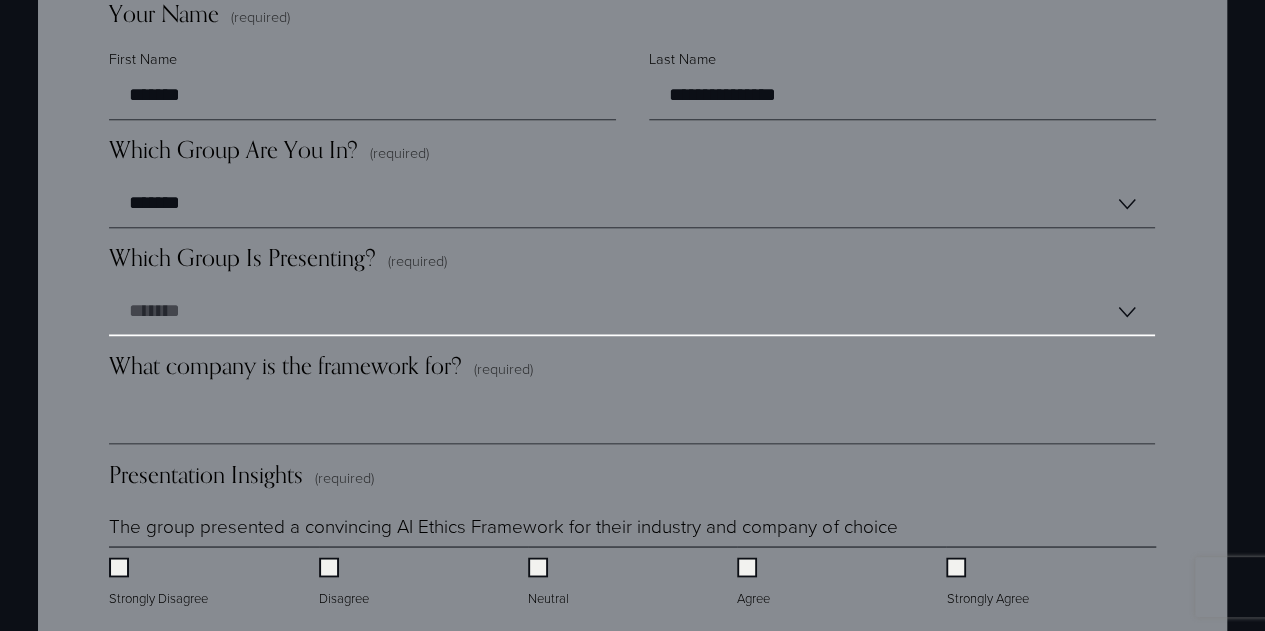 click on "**********" at bounding box center [632, 312] 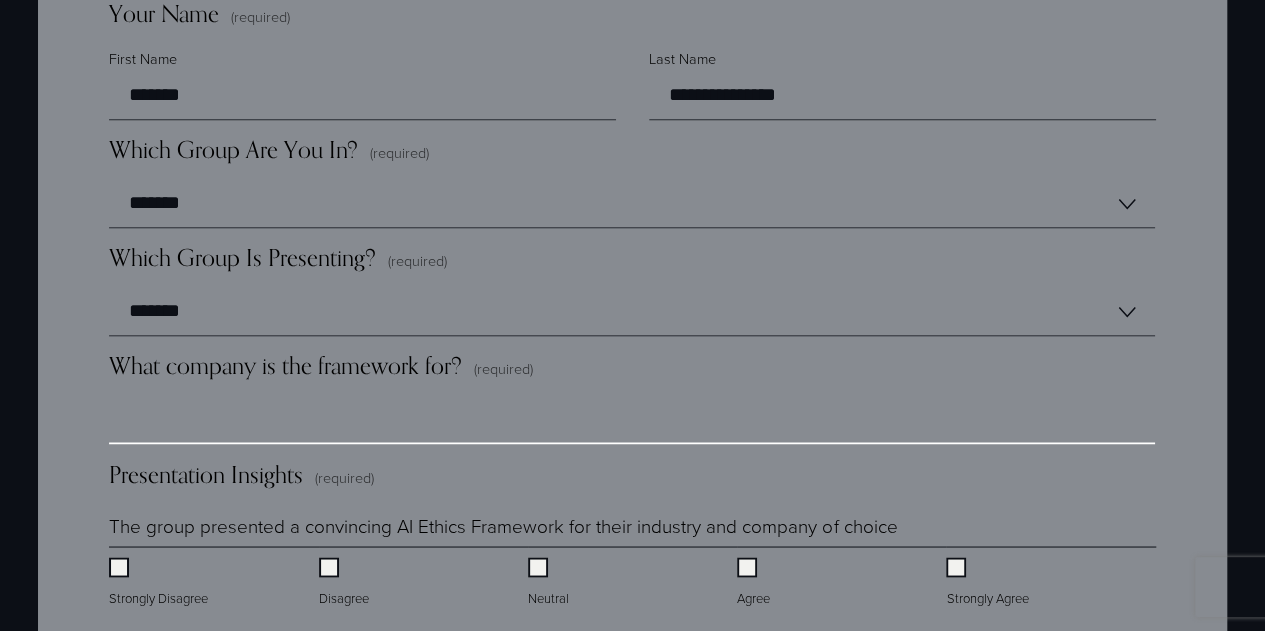 click on "What company is the framework for? (required)" at bounding box center (632, 420) 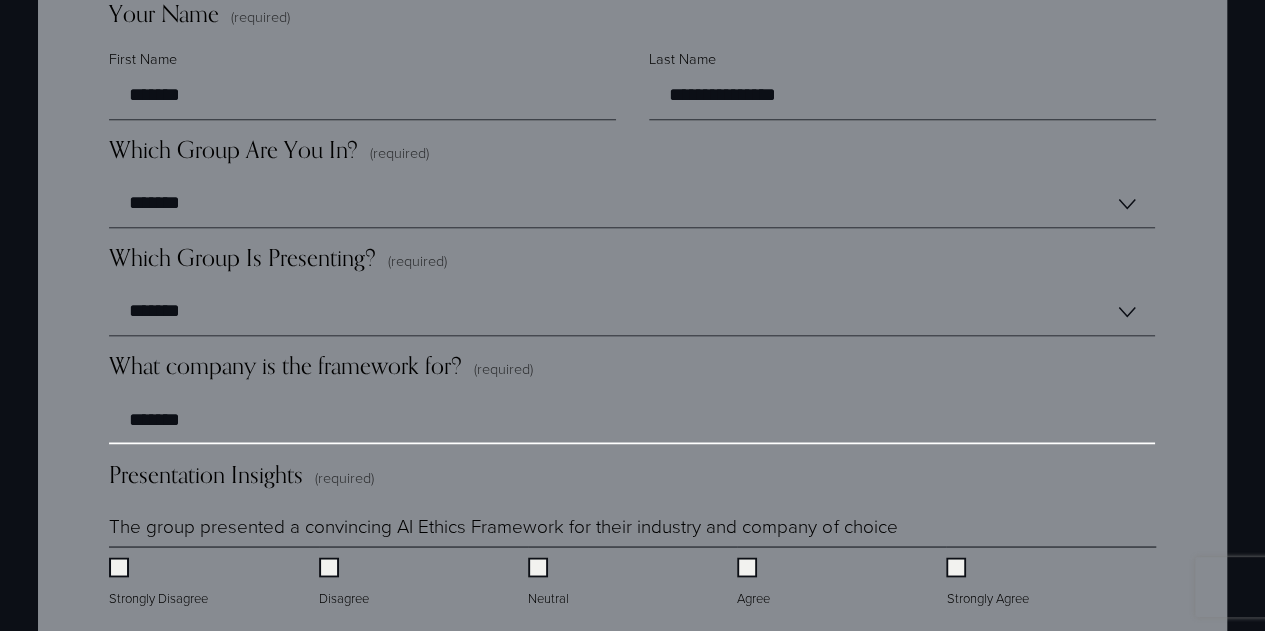 type on "*******" 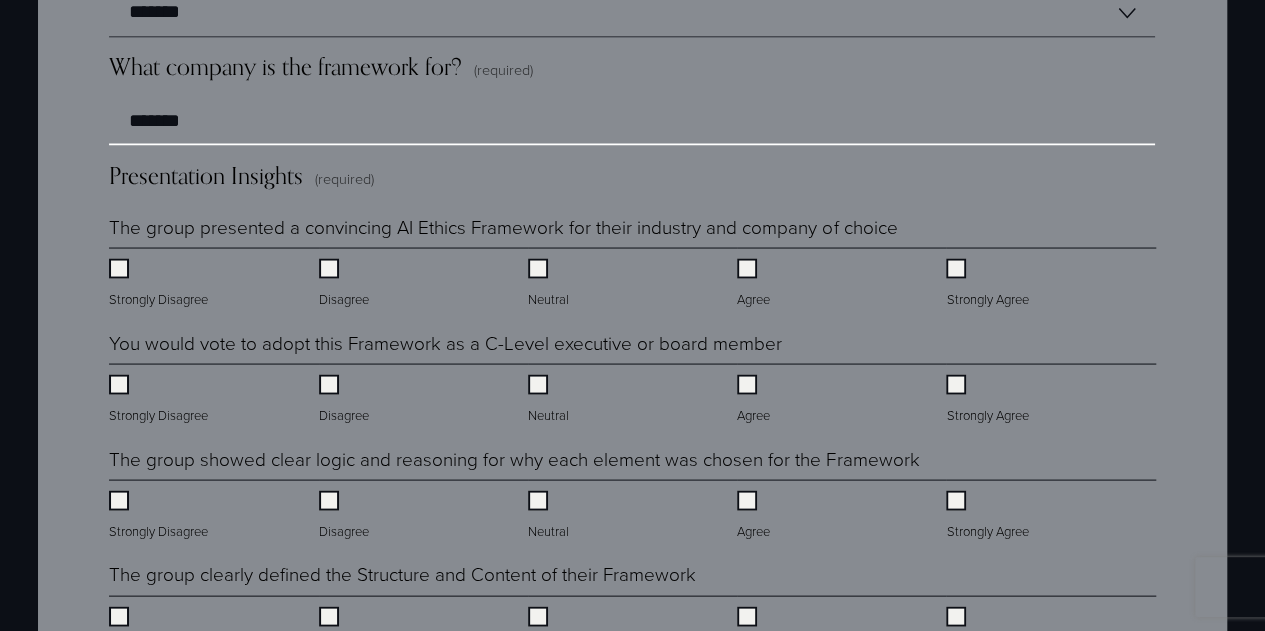 scroll, scrollTop: 1788, scrollLeft: 0, axis: vertical 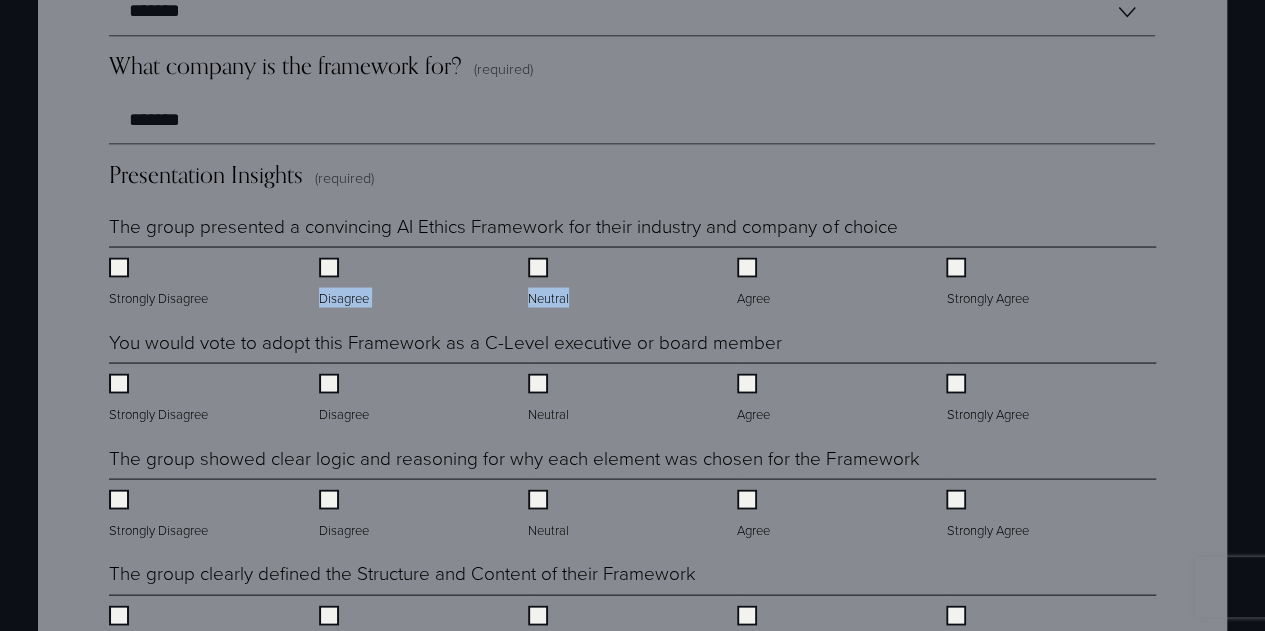 drag, startPoint x: 342, startPoint y: 283, endPoint x: 675, endPoint y: 309, distance: 334.01346 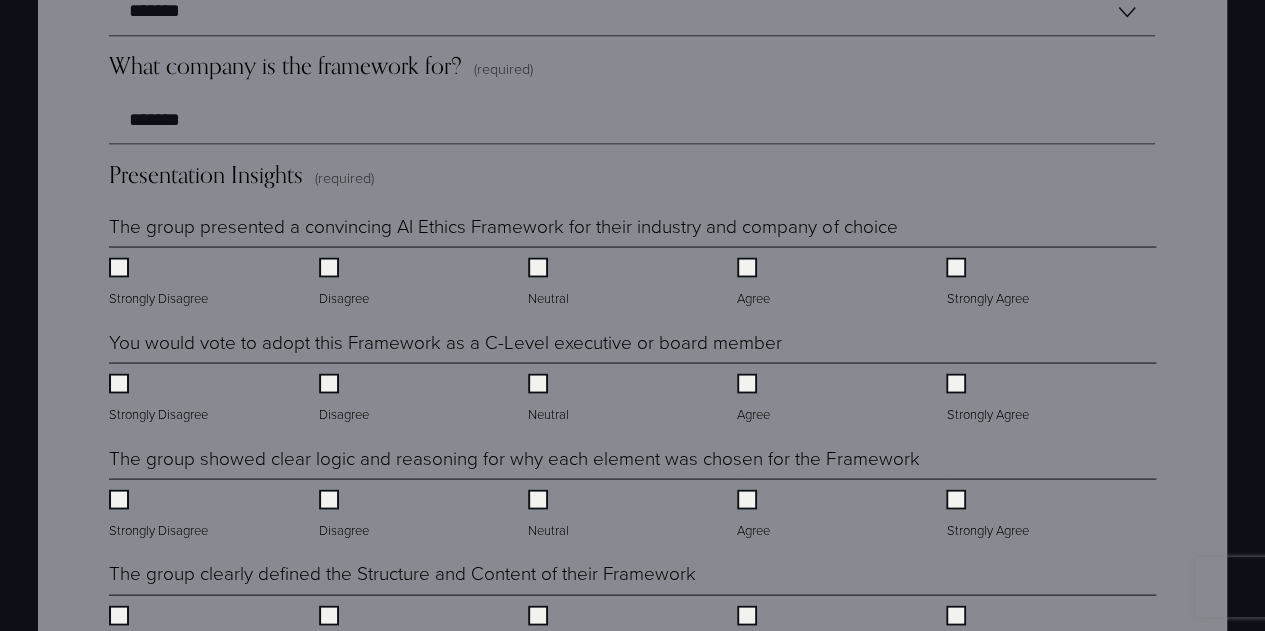 click on "The group presented a convincing AI Ethics Framework for their industry and company of choice Strongly Disagree Disagree Neutral Agree Strongly Agree" at bounding box center (632, 262) 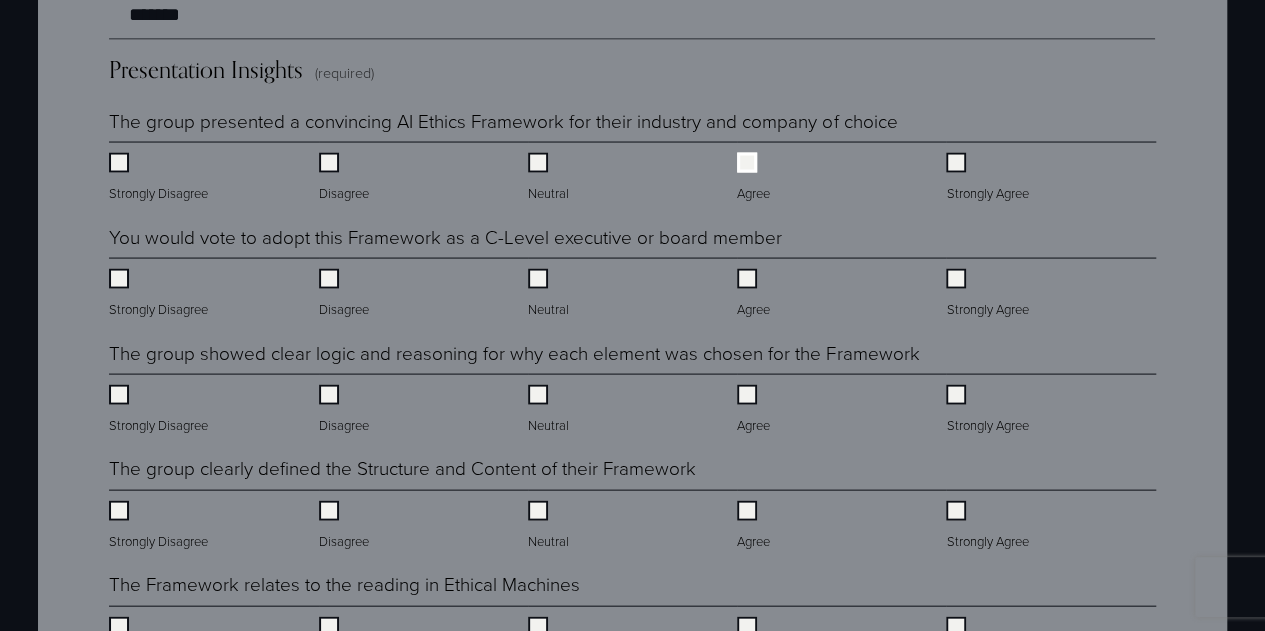 scroll, scrollTop: 1896, scrollLeft: 0, axis: vertical 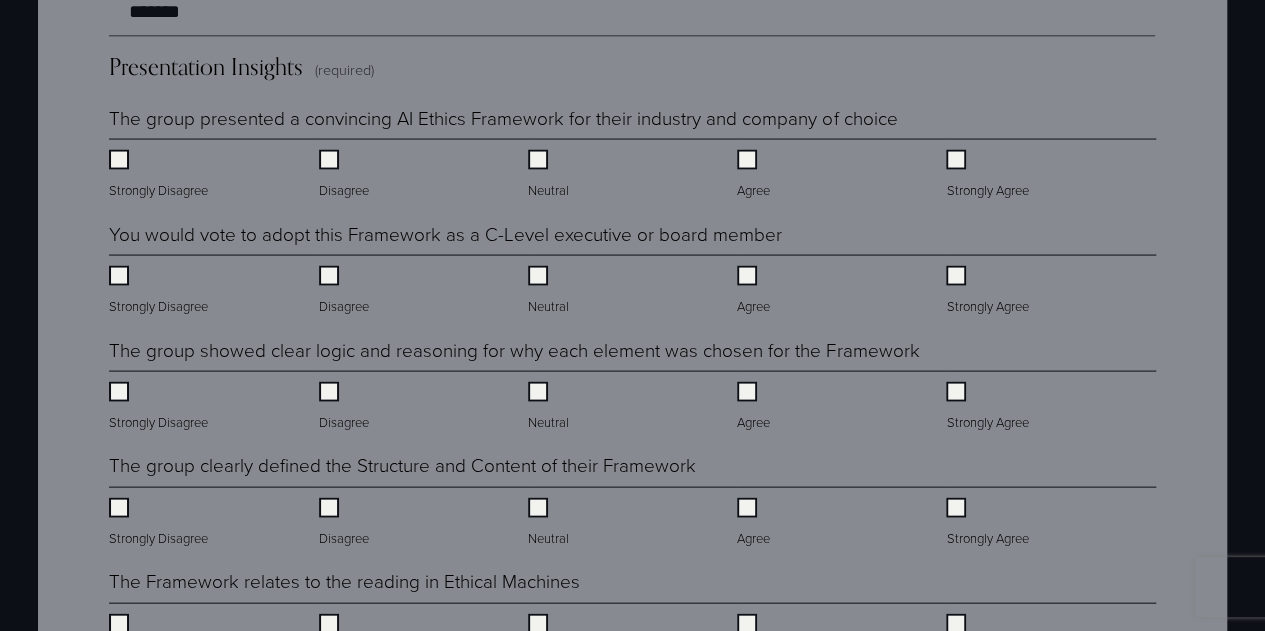 click on "Agree" at bounding box center [755, 290] 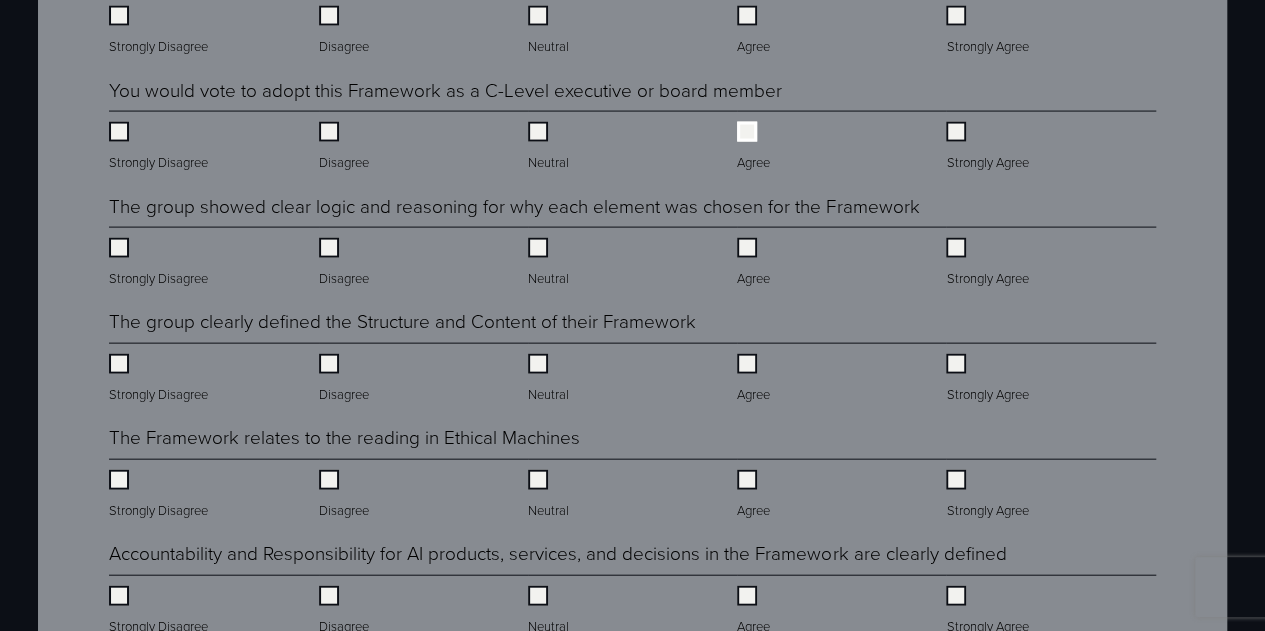 scroll, scrollTop: 2042, scrollLeft: 0, axis: vertical 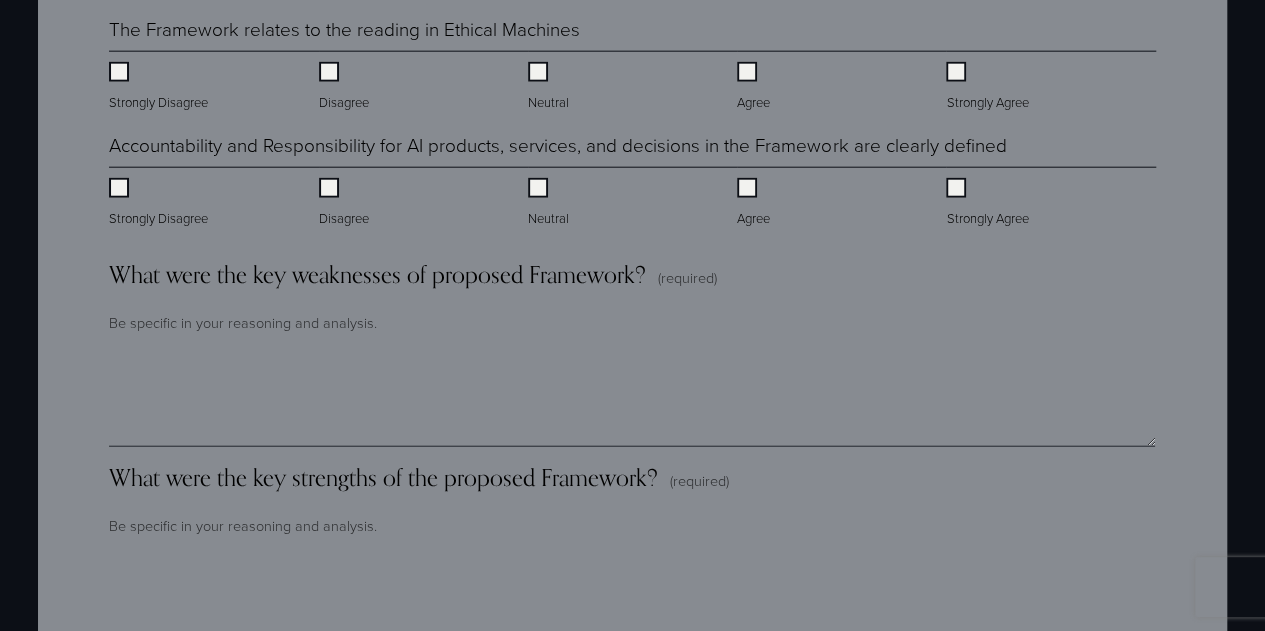 click on "Be specific in your reasoning and analysis." at bounding box center (632, 322) 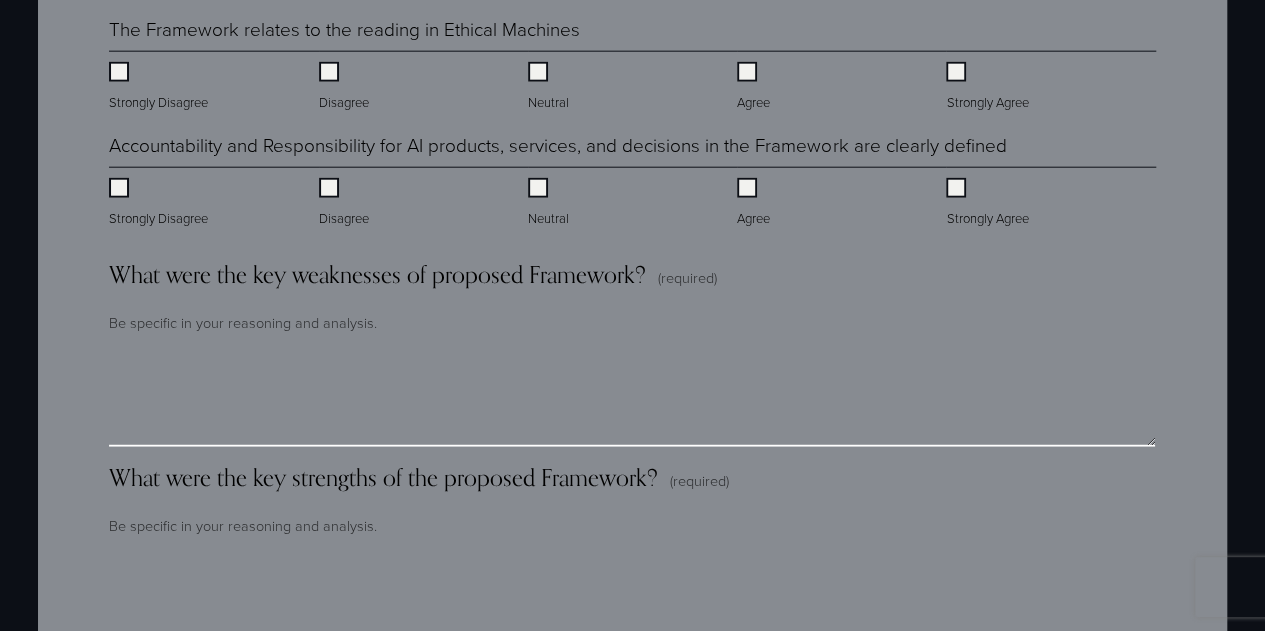 click on "What were the key weaknesses of proposed Framework? (required)" at bounding box center [632, 397] 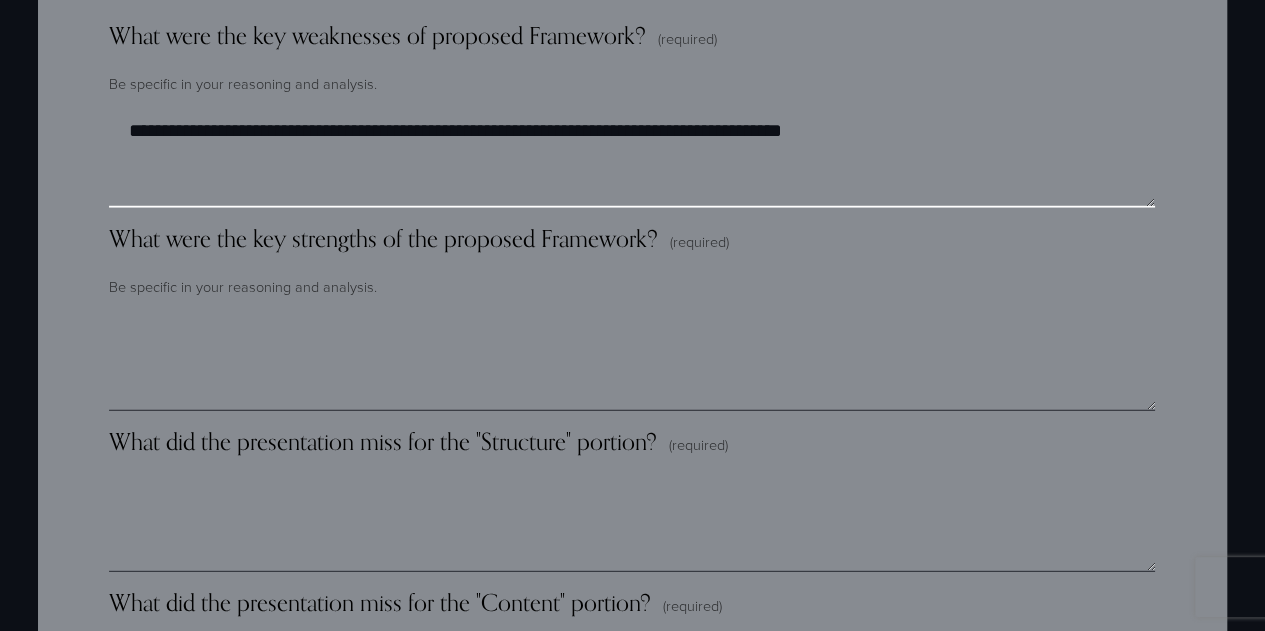 scroll, scrollTop: 2687, scrollLeft: 0, axis: vertical 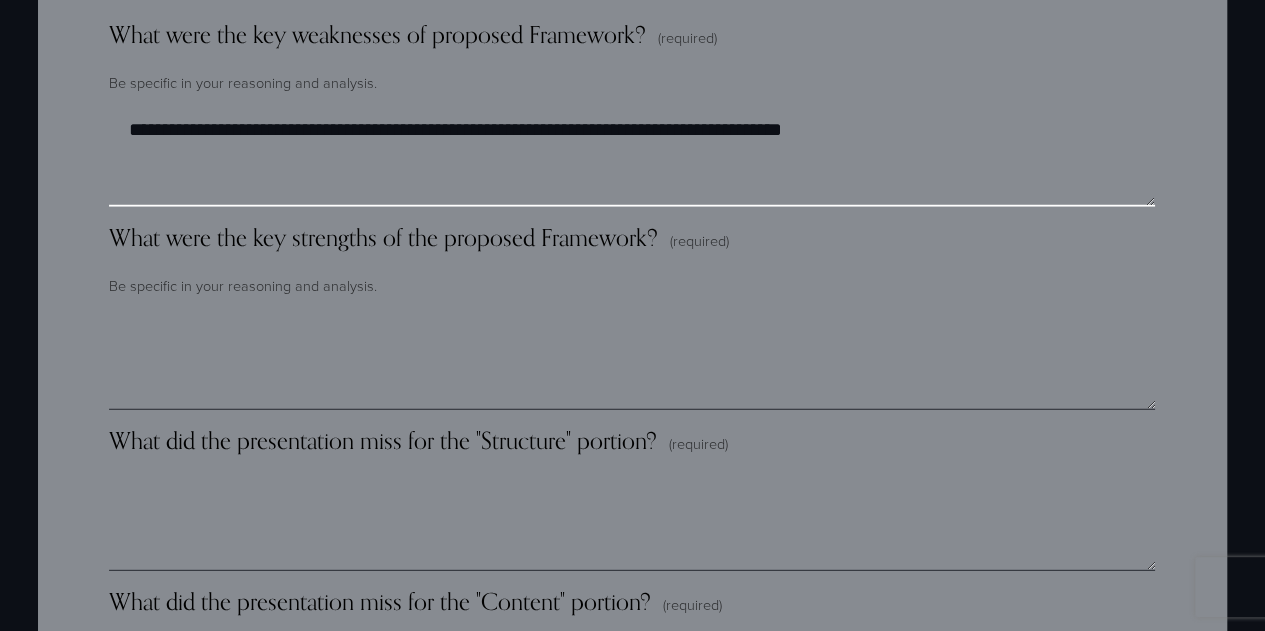 type on "**********" 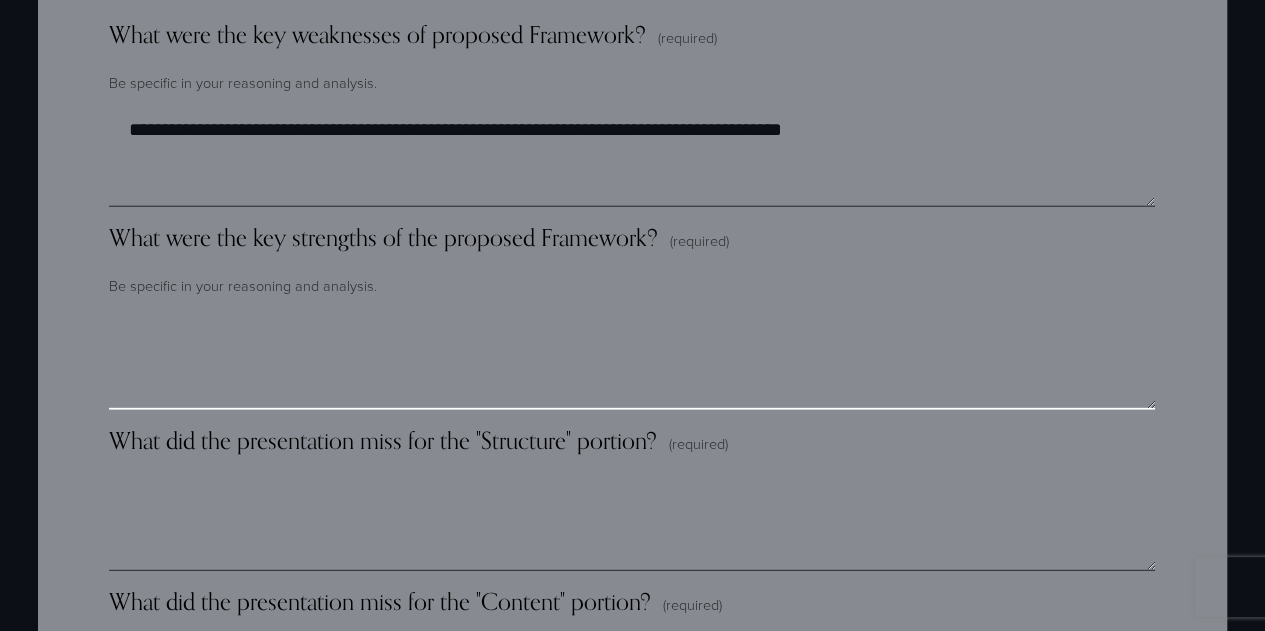 click on "What were the key strengths of the proposed Framework? (required)" at bounding box center [632, 360] 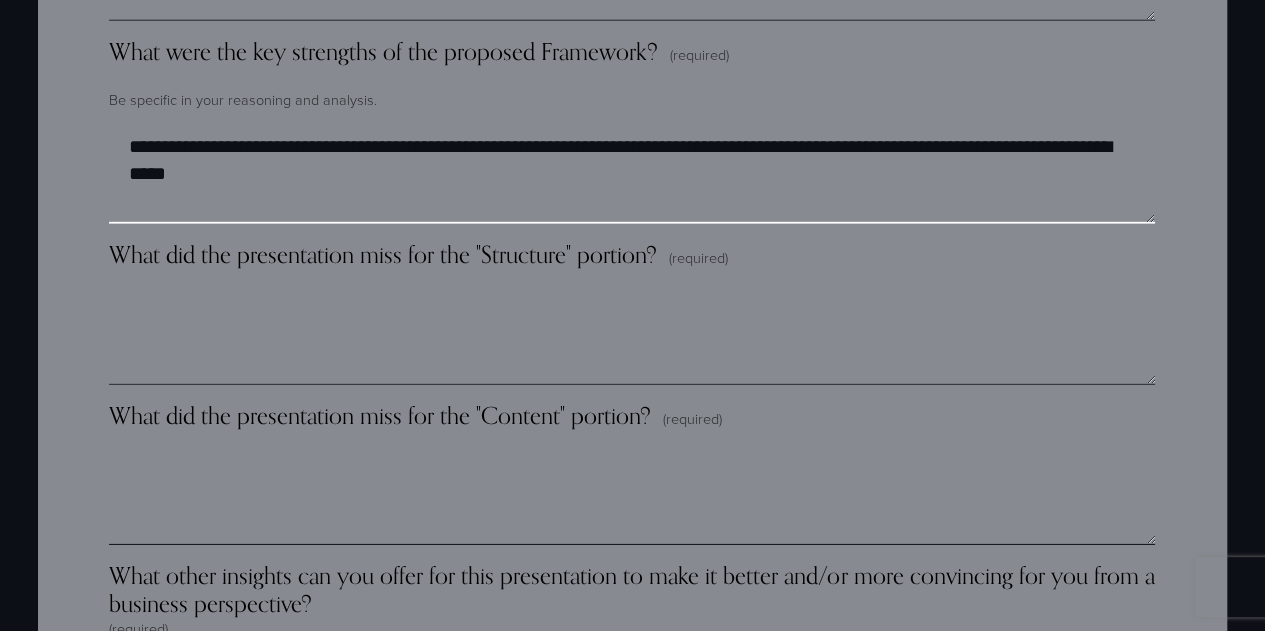 scroll, scrollTop: 2907, scrollLeft: 0, axis: vertical 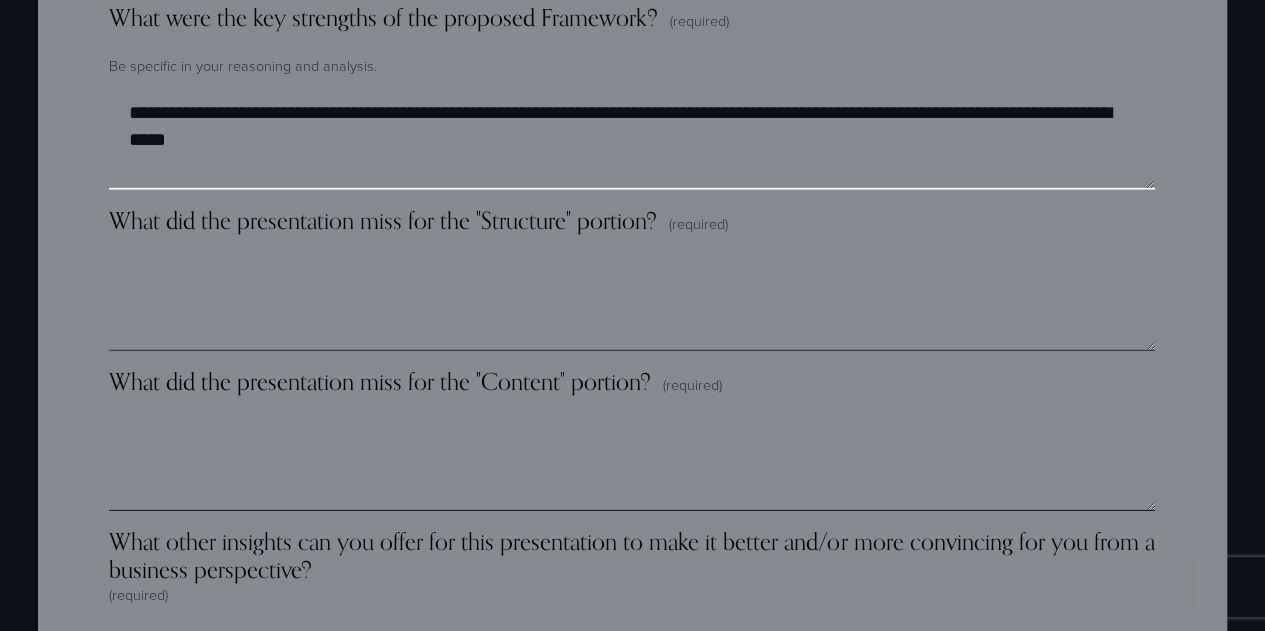 type on "**********" 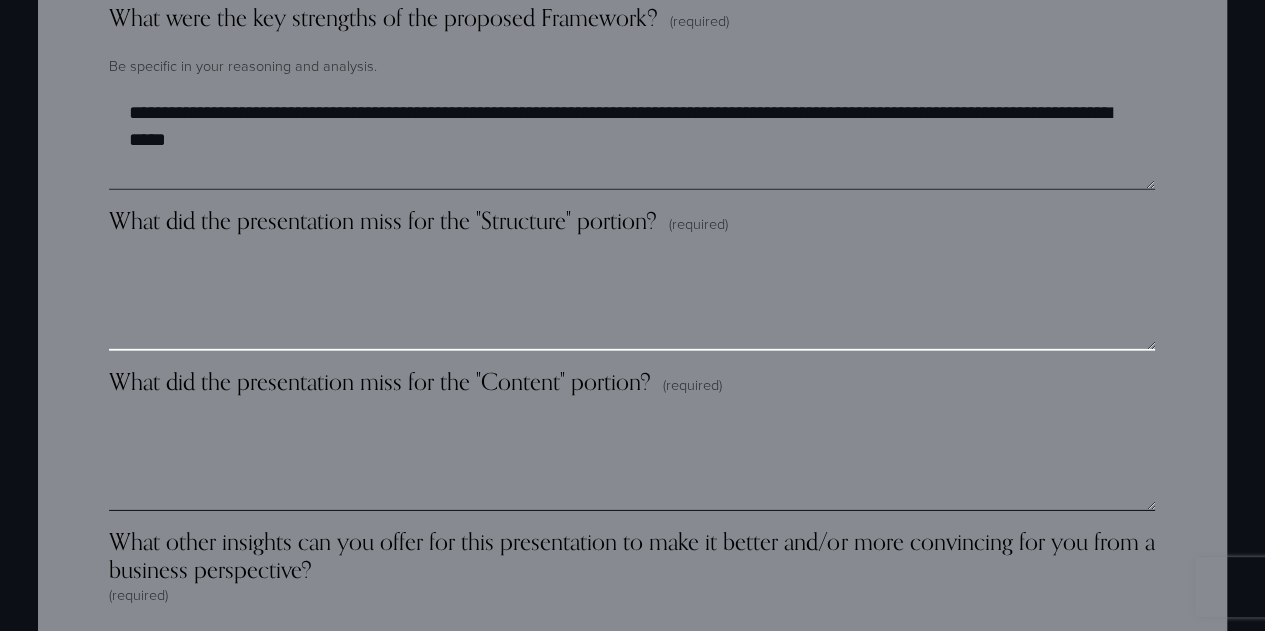 click on "What did the presentation miss for the "Structure" portion? (required)" at bounding box center (632, 301) 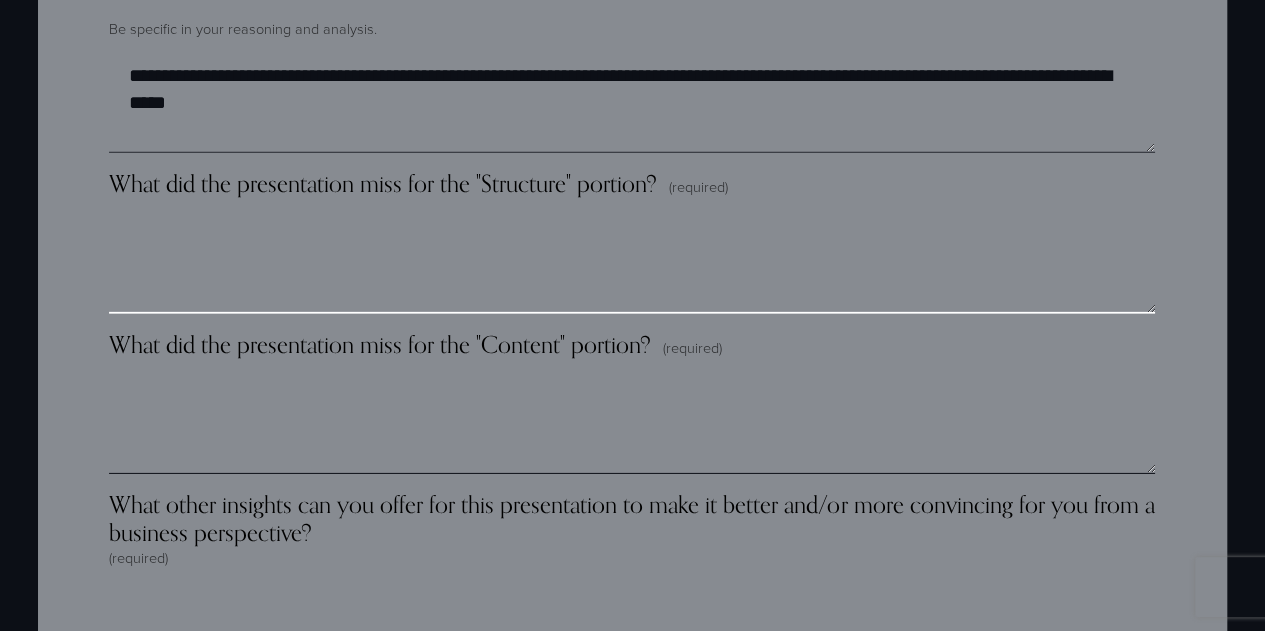 scroll, scrollTop: 2943, scrollLeft: 0, axis: vertical 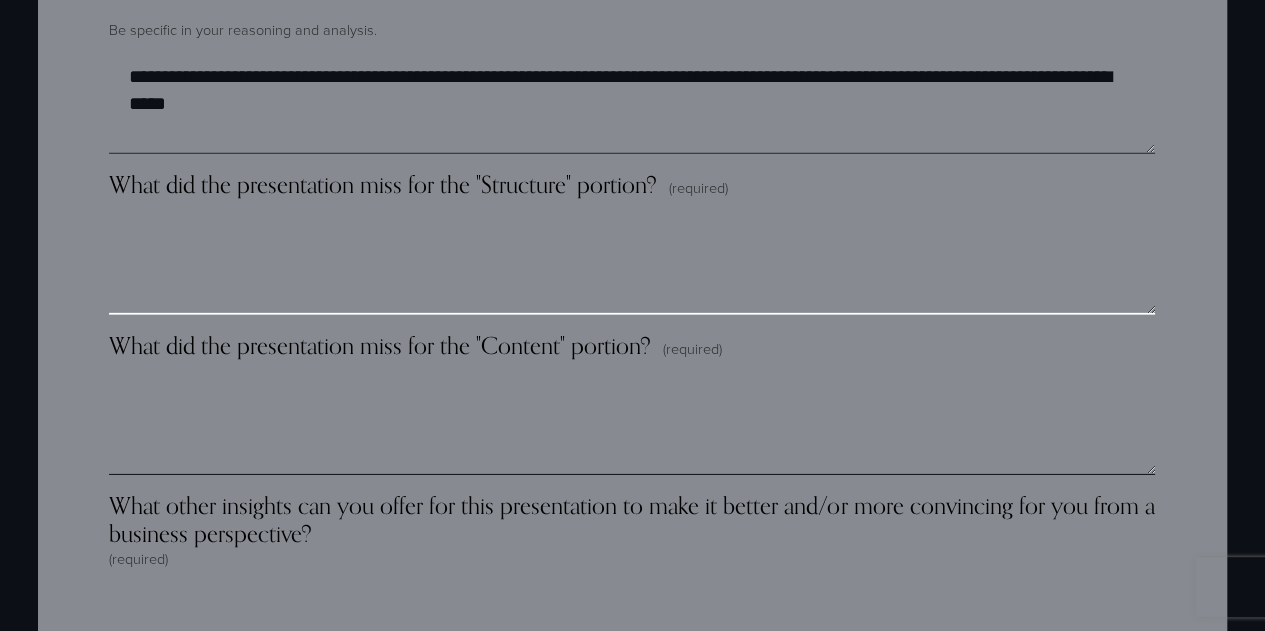 click on "What did the presentation miss for the "Structure" portion? (required)" at bounding box center (632, 265) 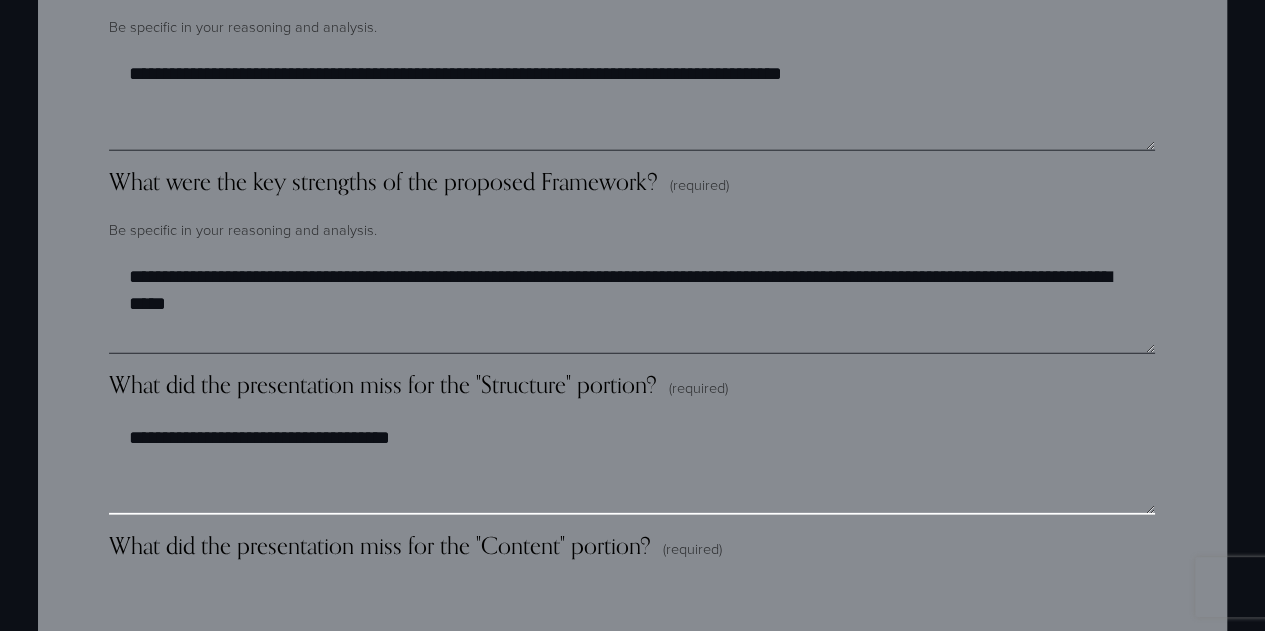 scroll, scrollTop: 2721, scrollLeft: 0, axis: vertical 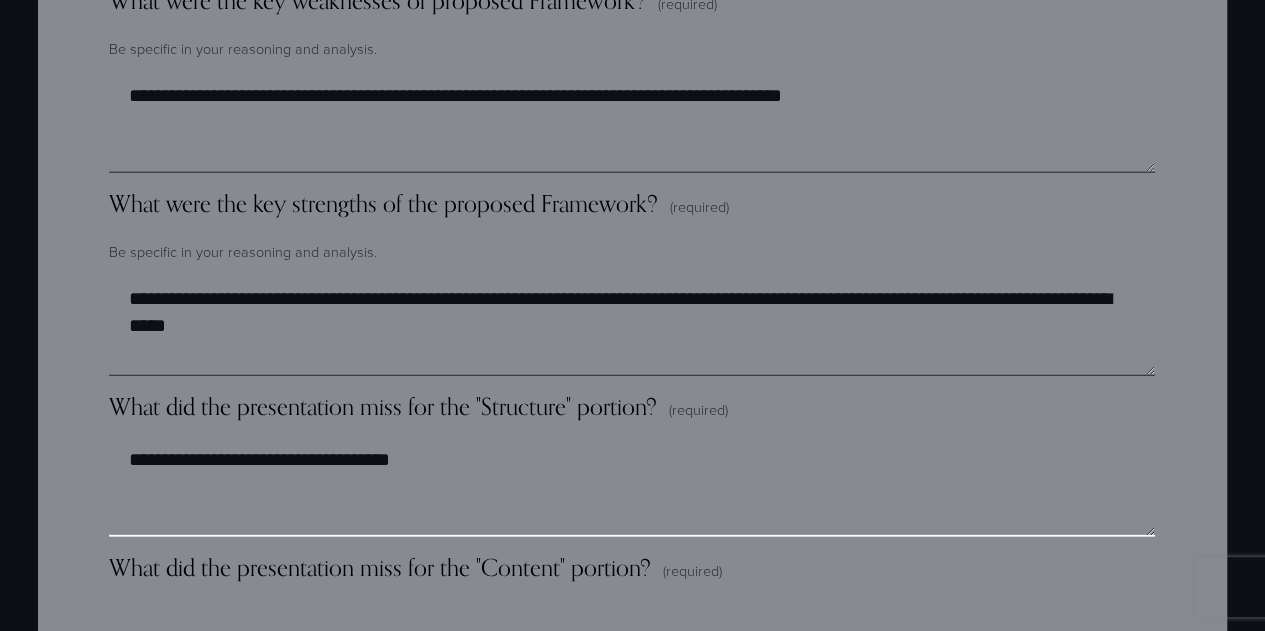 type on "**********" 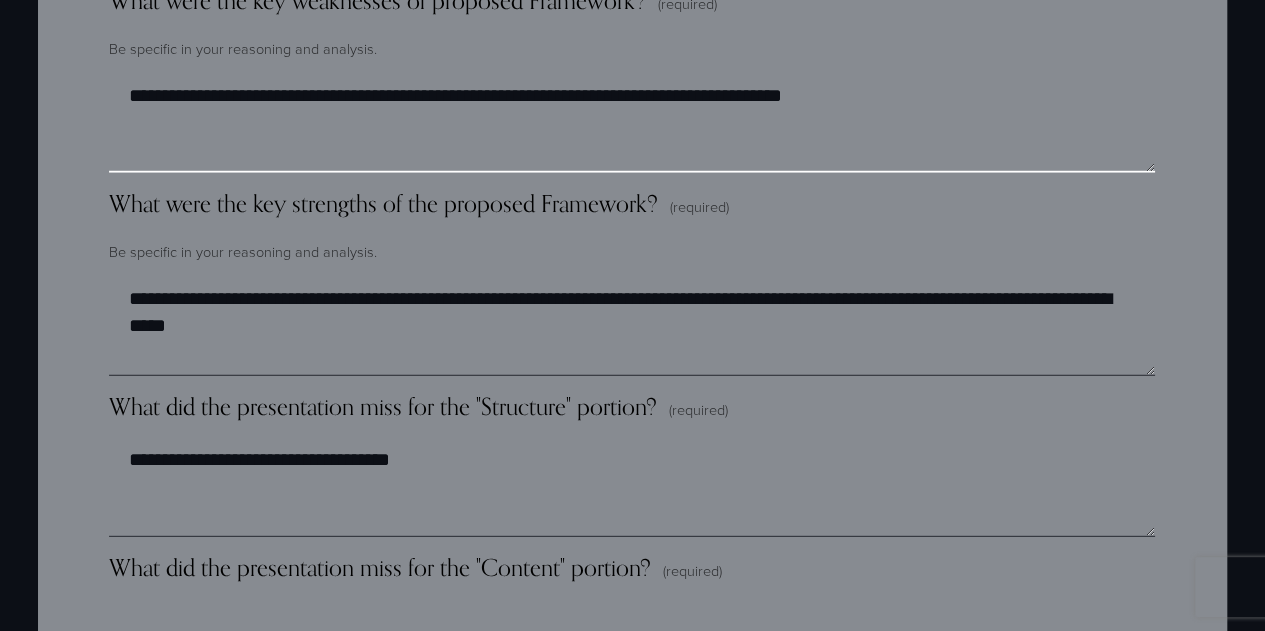 click on "**********" at bounding box center [631, 123] 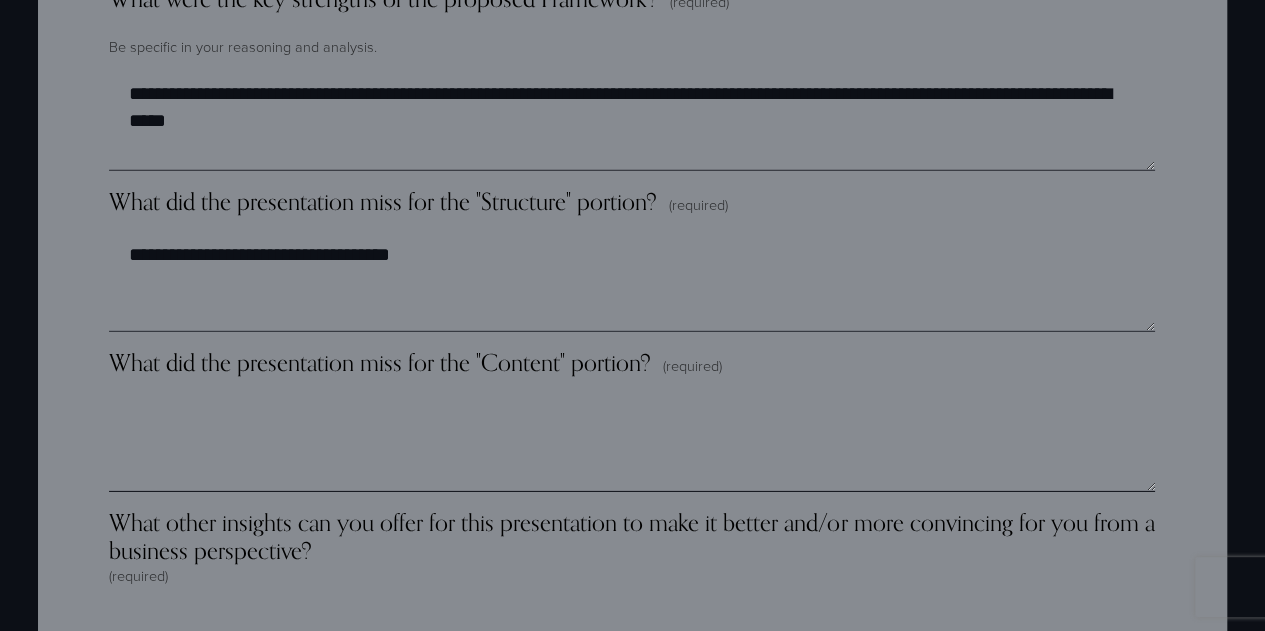scroll, scrollTop: 2945, scrollLeft: 0, axis: vertical 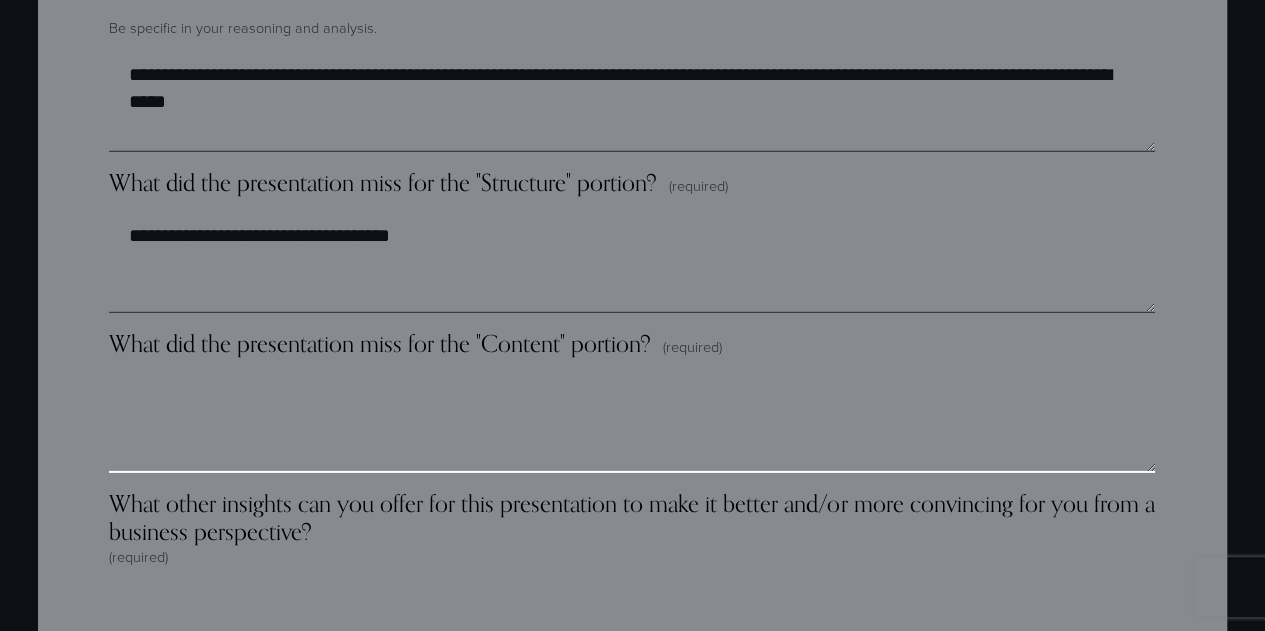 click on "What did the presentation miss for the "Content" portion? (required)" at bounding box center [632, 423] 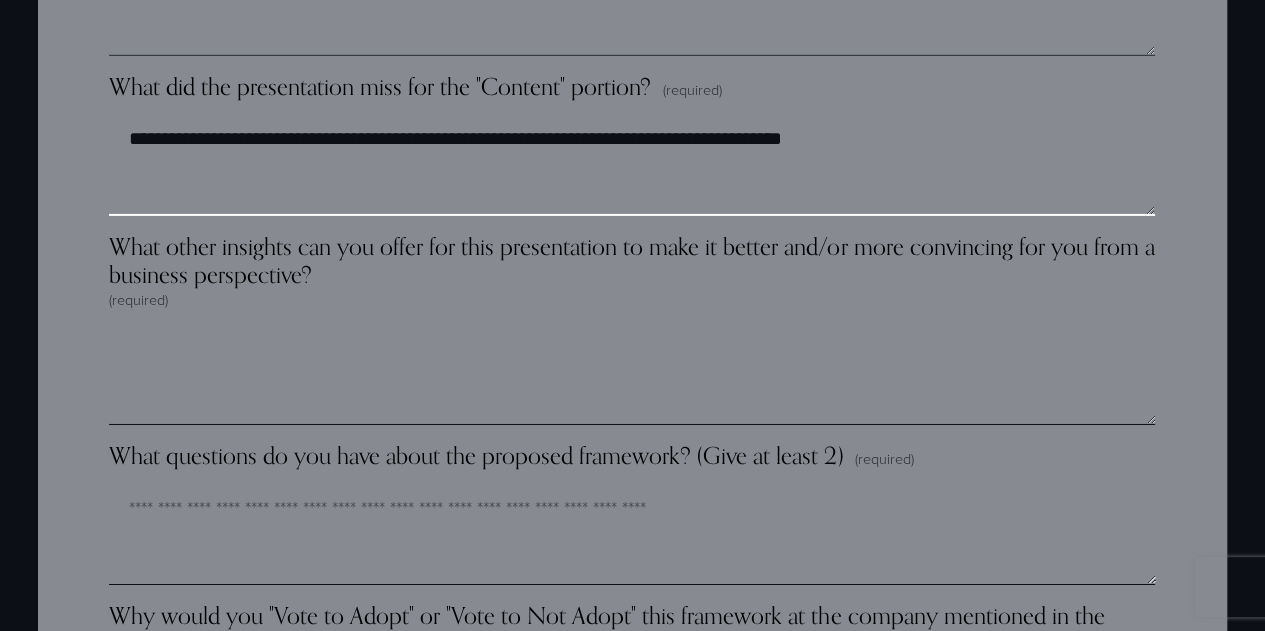 scroll, scrollTop: 3203, scrollLeft: 0, axis: vertical 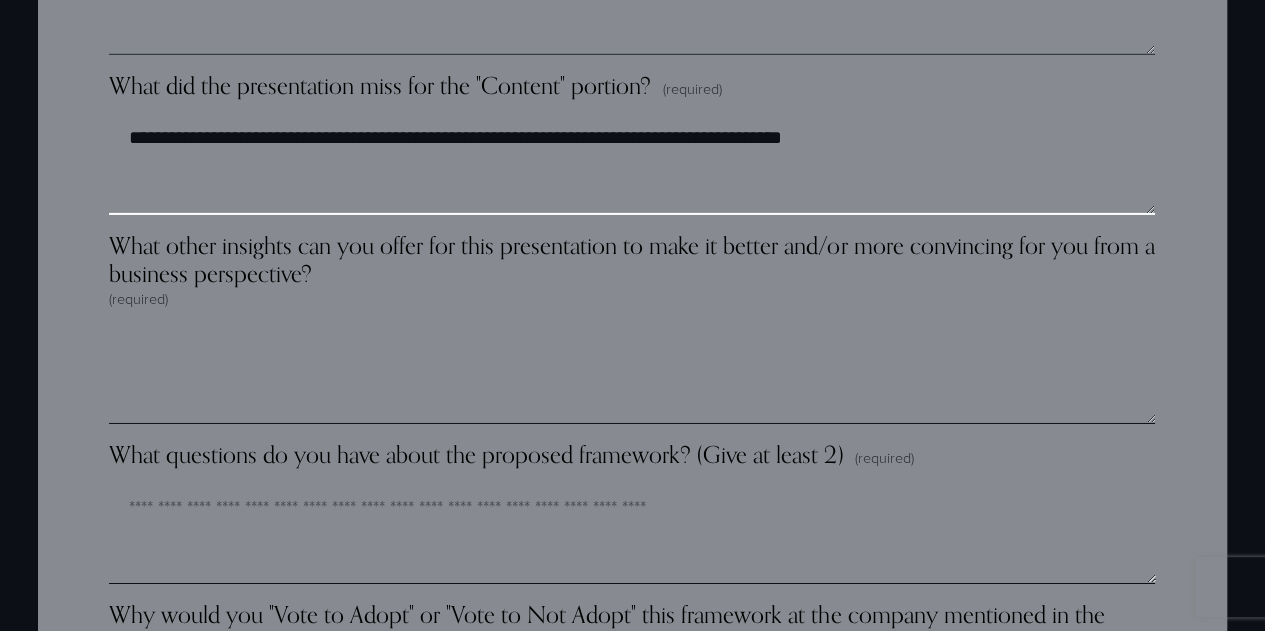 type on "**********" 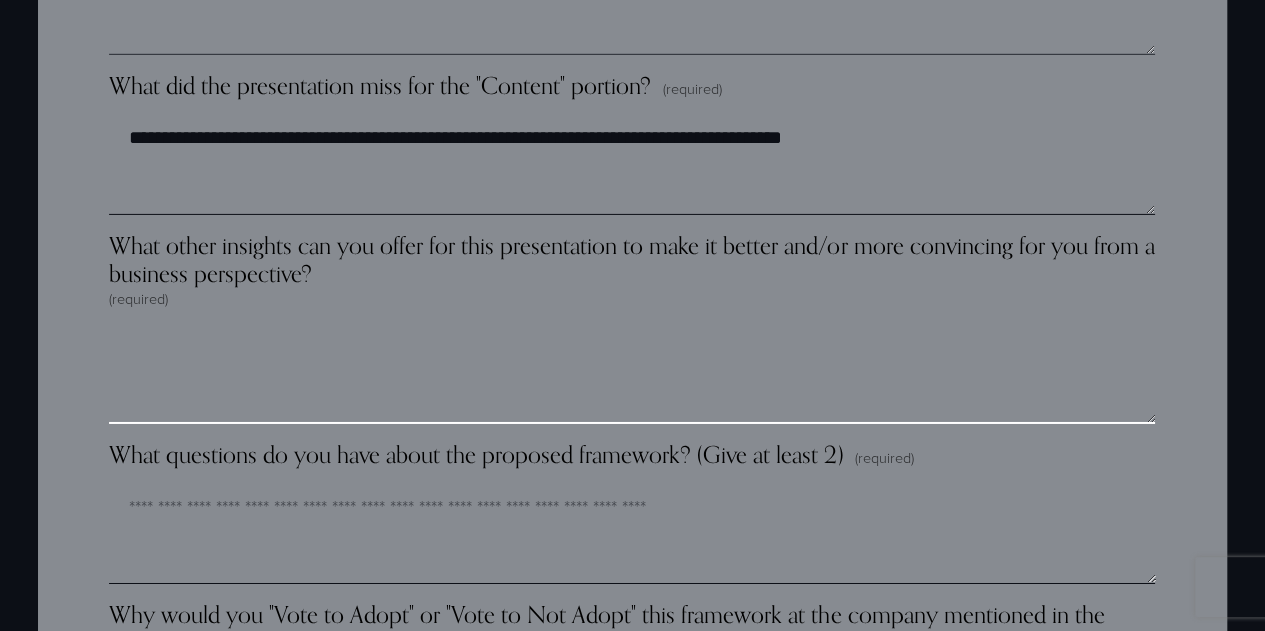 click on "What other insights can you offer for this presentation to make it better and/or more convincing for you from a business perspective? (required)" at bounding box center (632, 374) 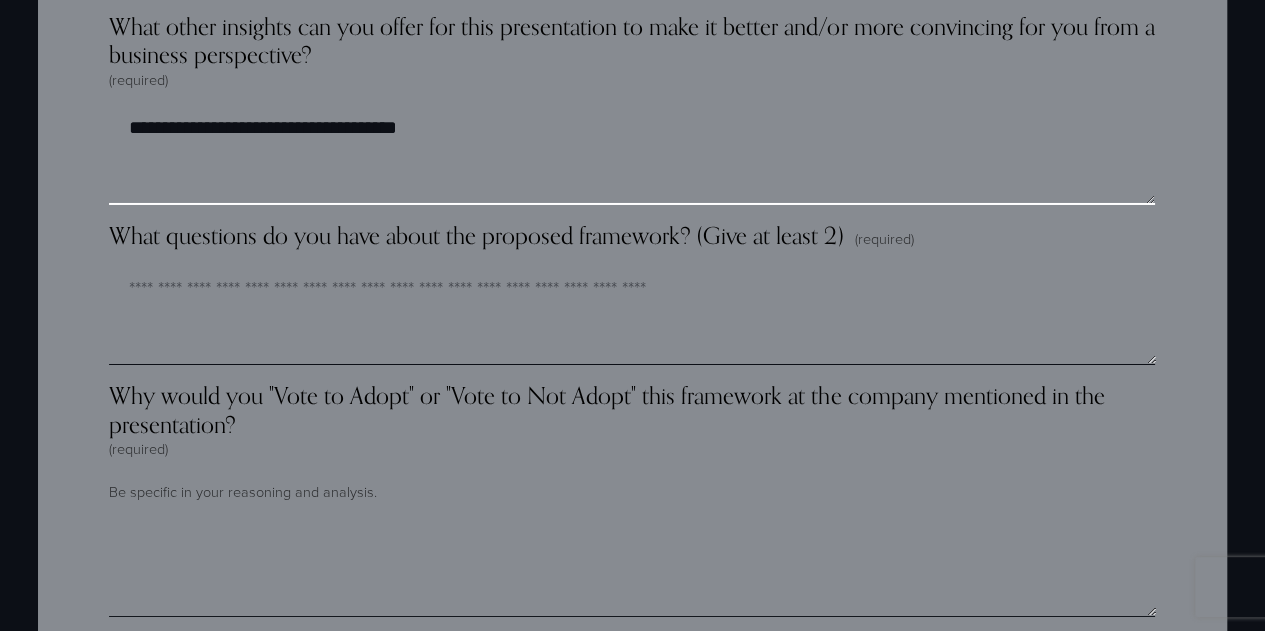 scroll, scrollTop: 3448, scrollLeft: 0, axis: vertical 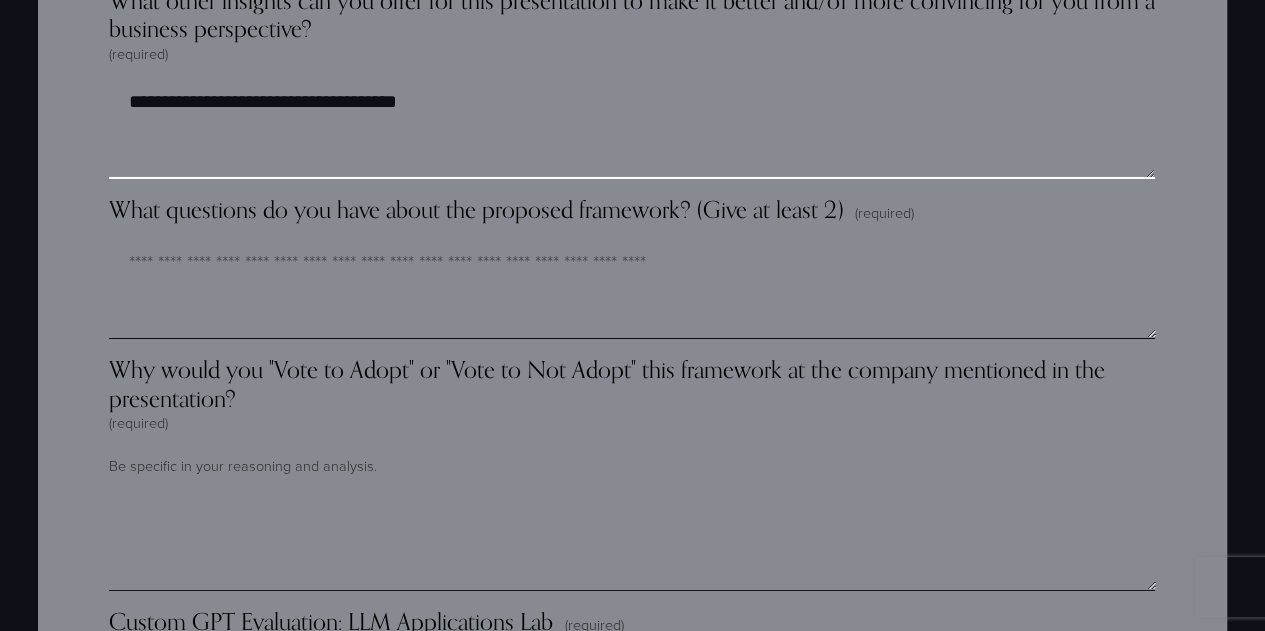 type on "**********" 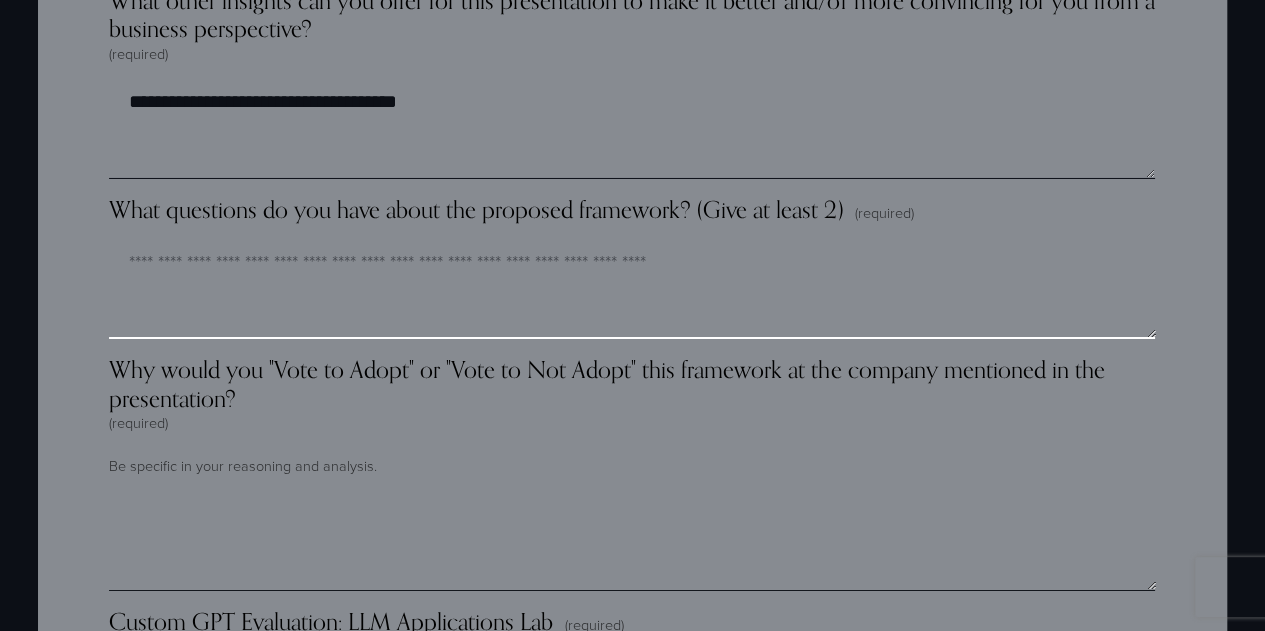 click on "What questions do you have about the proposed framework? (Give at least 2)  (required)" at bounding box center [632, 289] 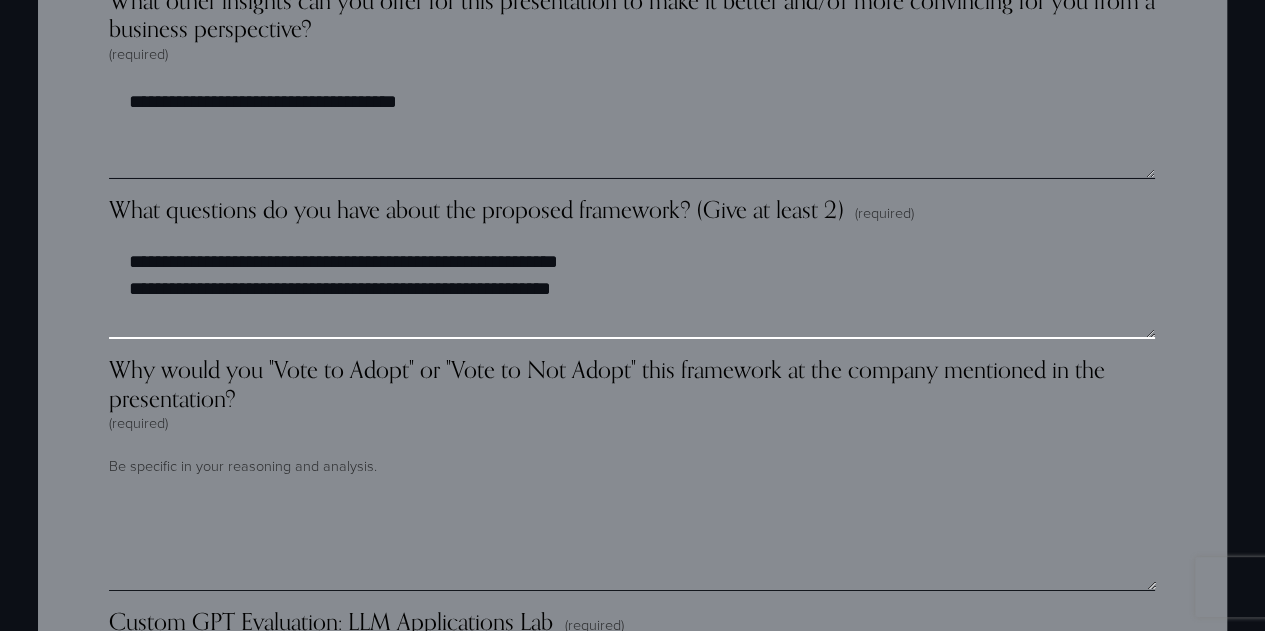 scroll, scrollTop: 3628, scrollLeft: 0, axis: vertical 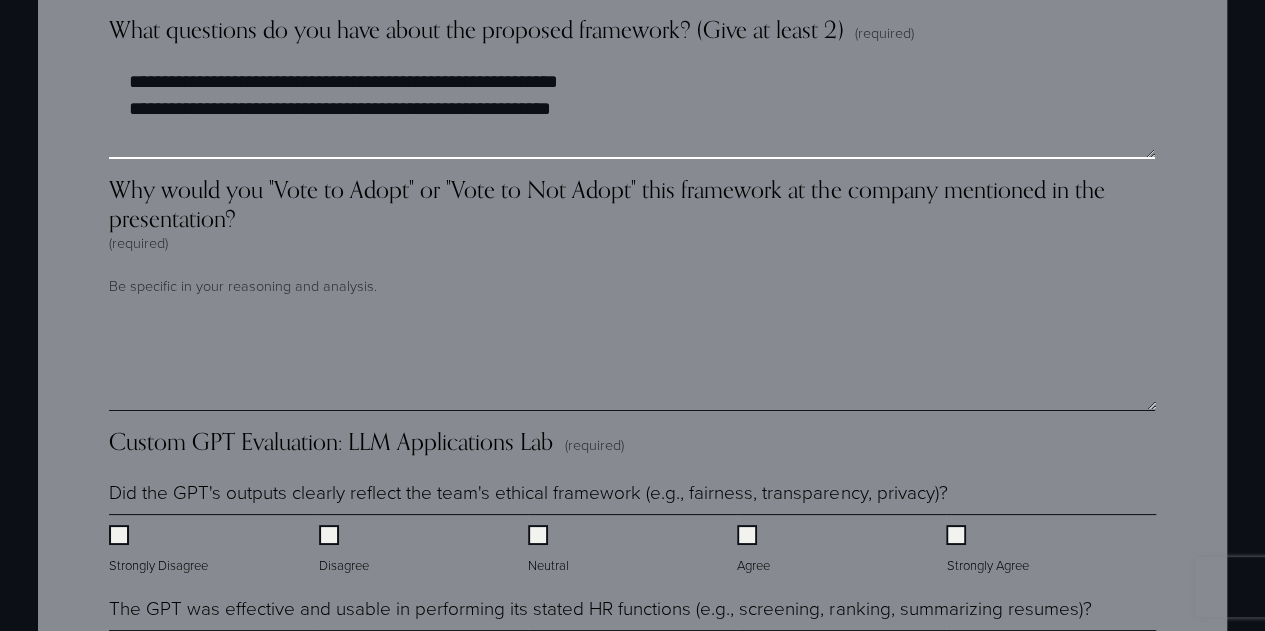 type on "**********" 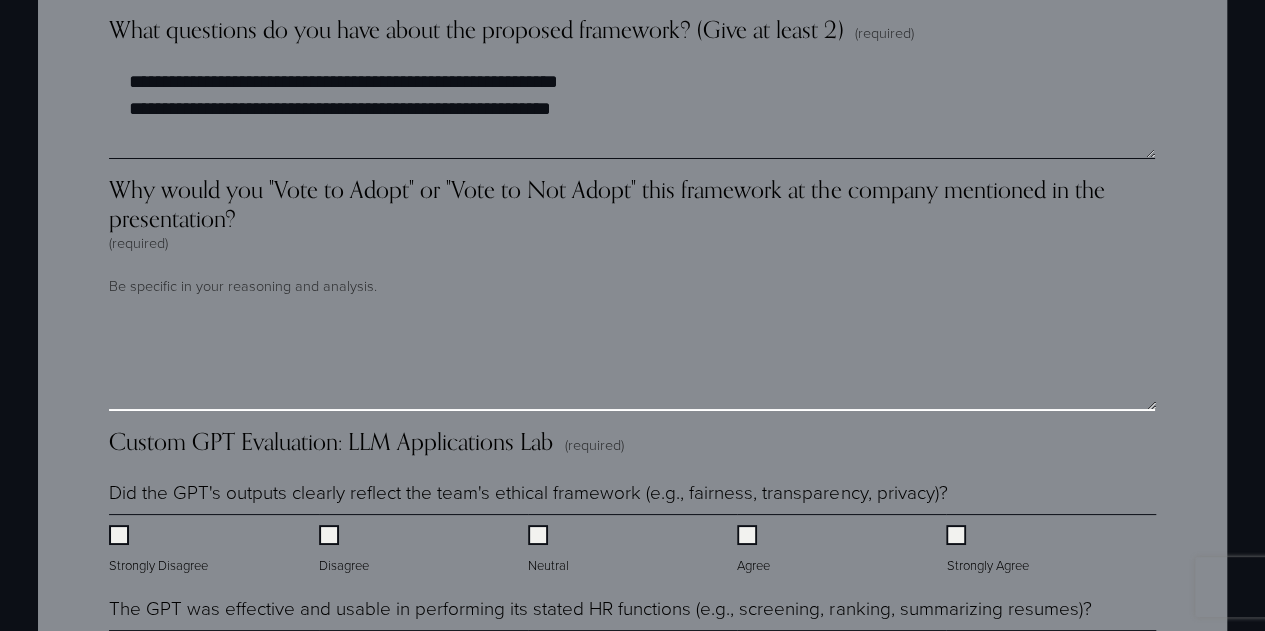 click on "Why would you "Vote to Adopt" or "Vote to Not Adopt" this framework at the company mentioned in the presentation? (required)" at bounding box center (632, 361) 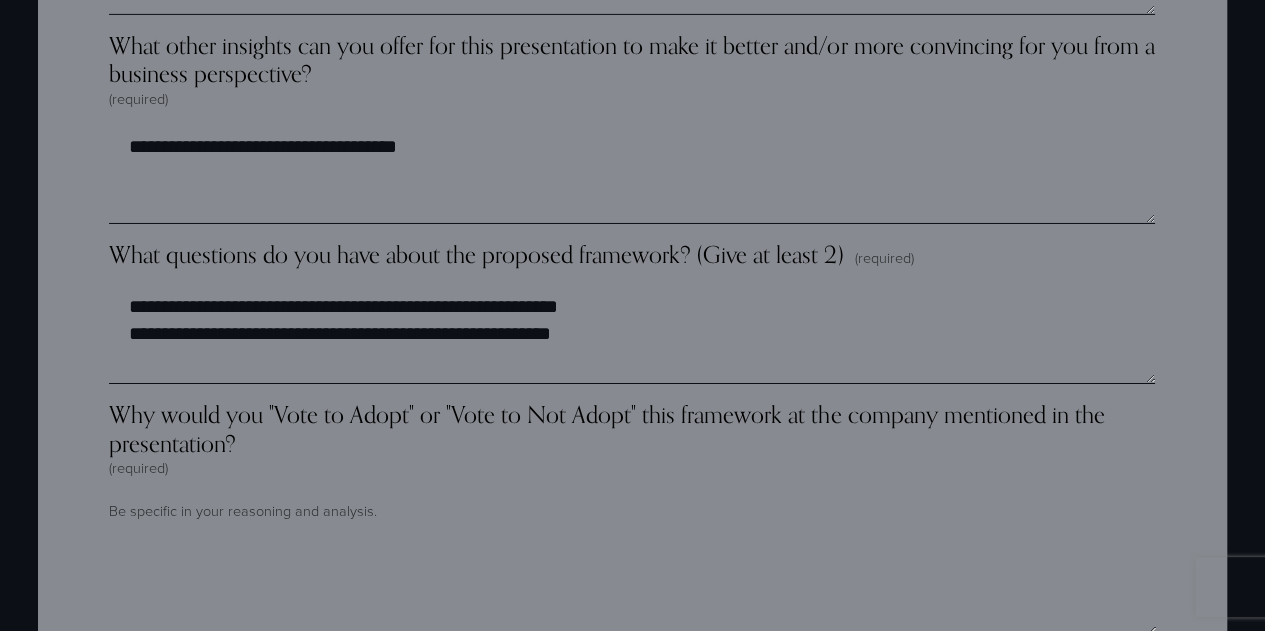 scroll, scrollTop: 3679, scrollLeft: 0, axis: vertical 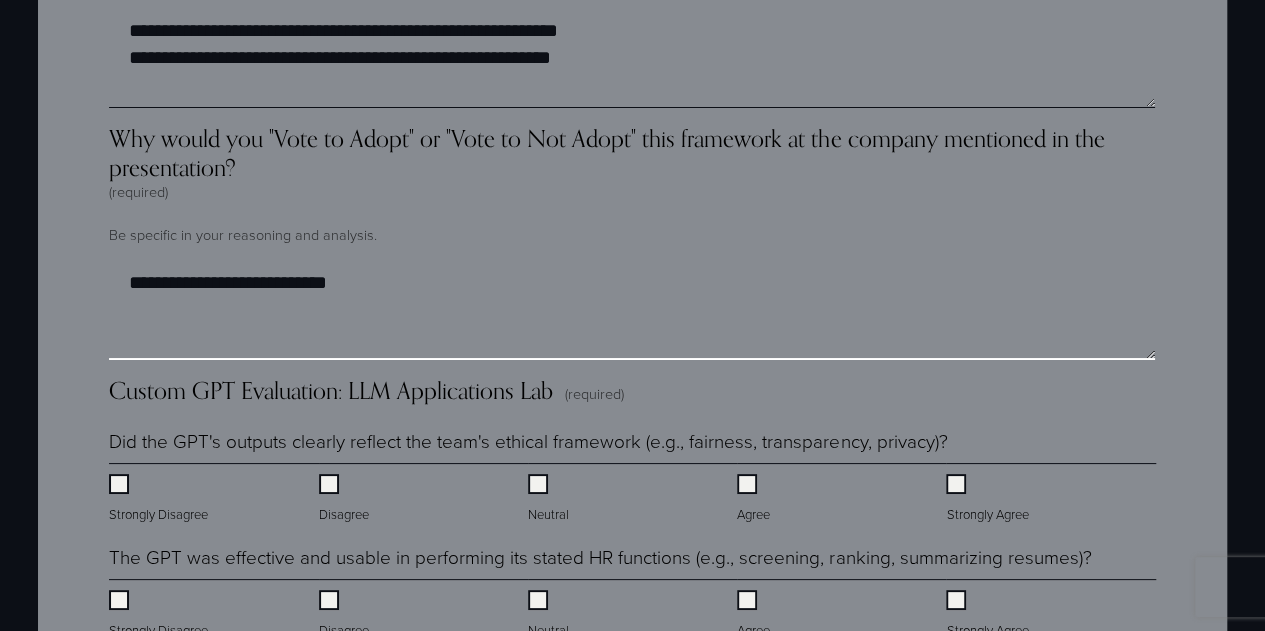 click on "**********" at bounding box center [631, 310] 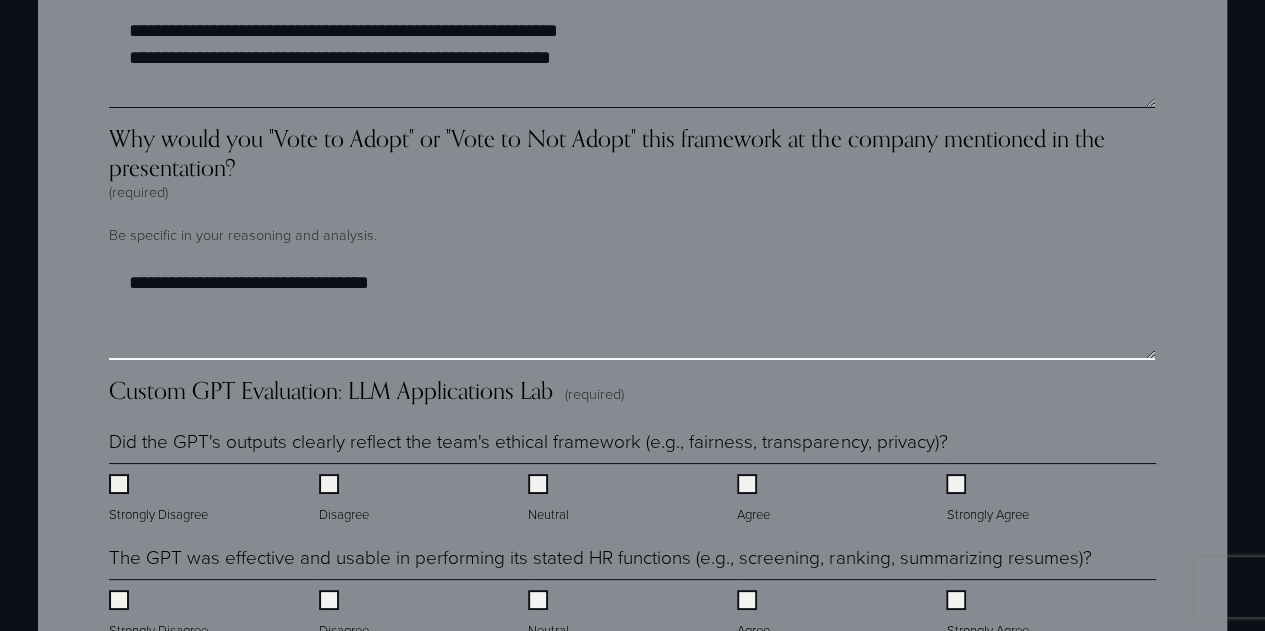 click on "**********" at bounding box center (631, 310) 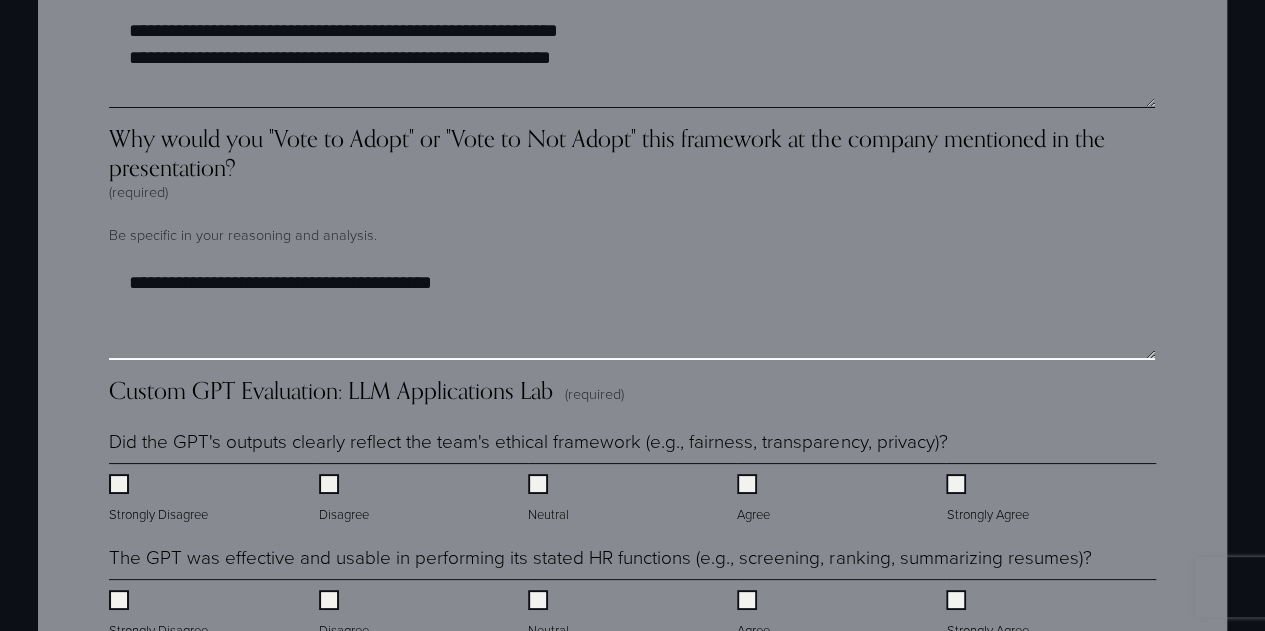 click on "**********" at bounding box center (631, 310) 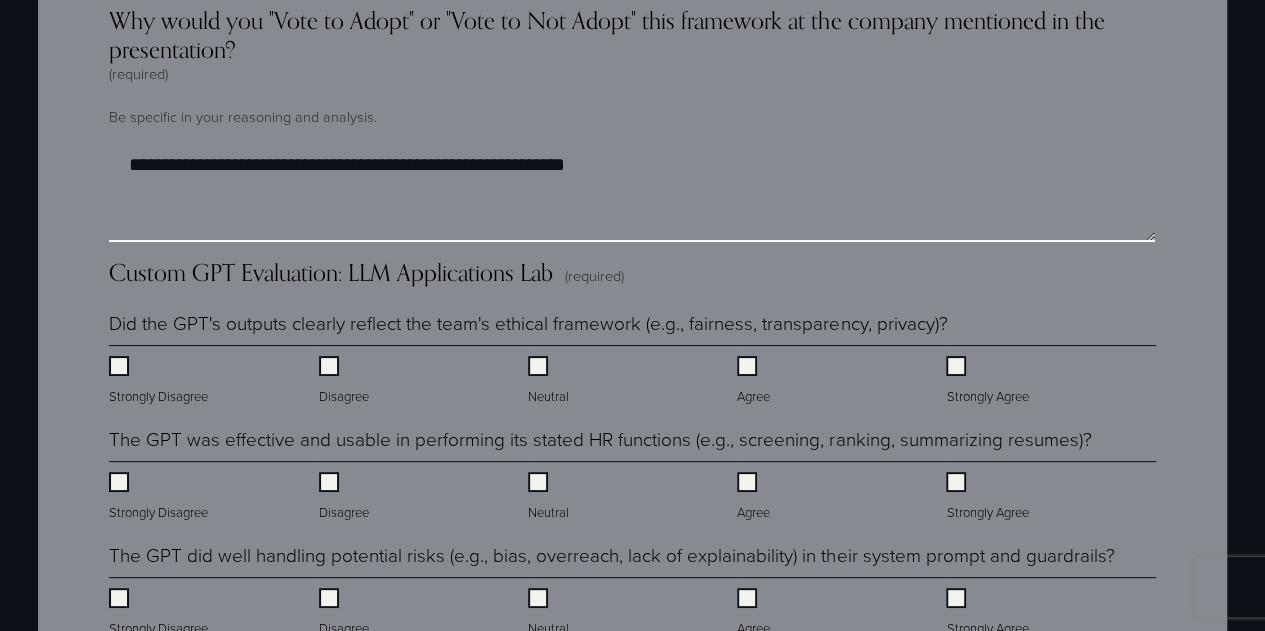 scroll, scrollTop: 3800, scrollLeft: 0, axis: vertical 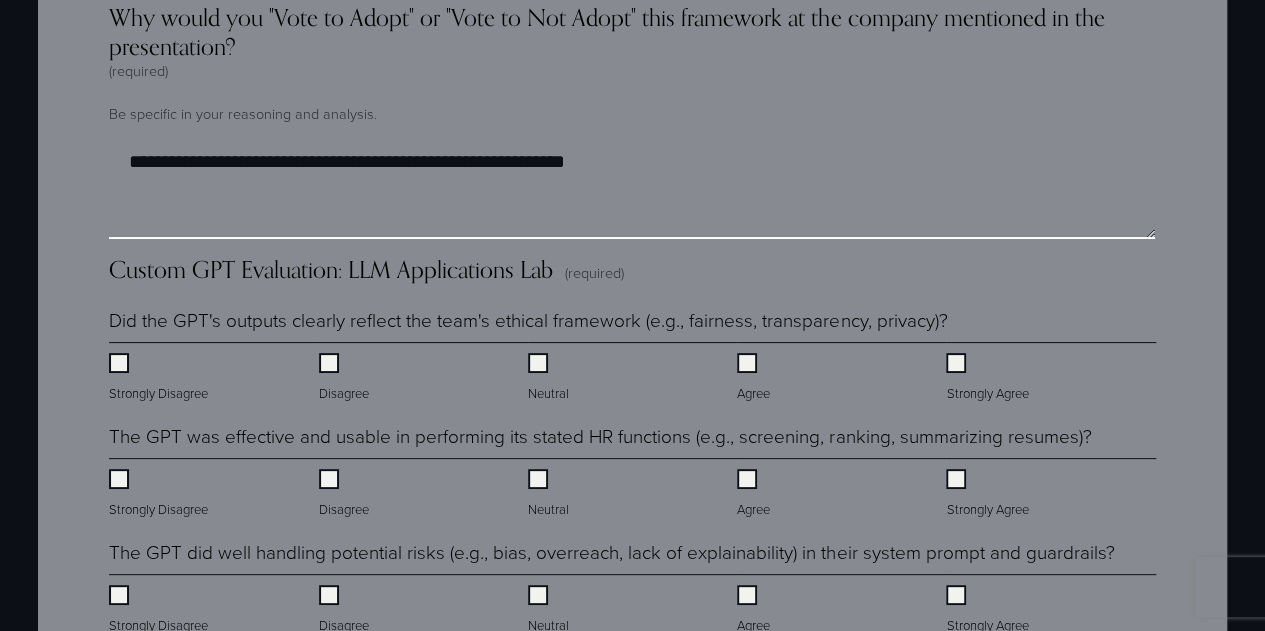 type on "**********" 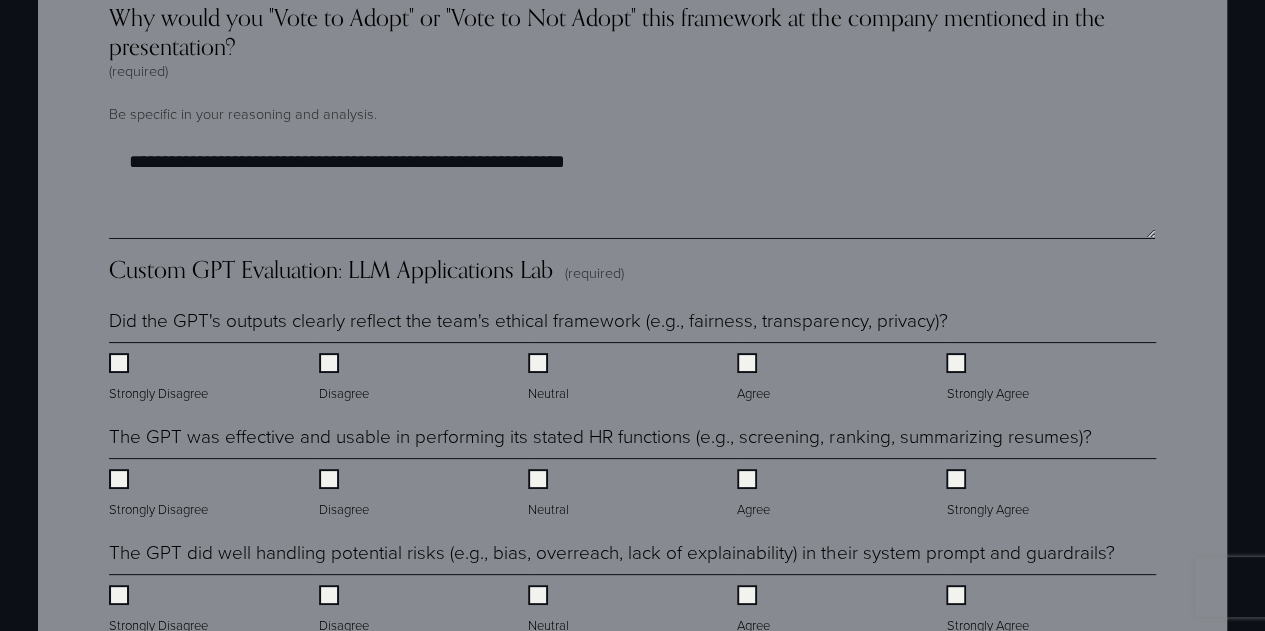 click on "Neutral" at bounding box center [550, 378] 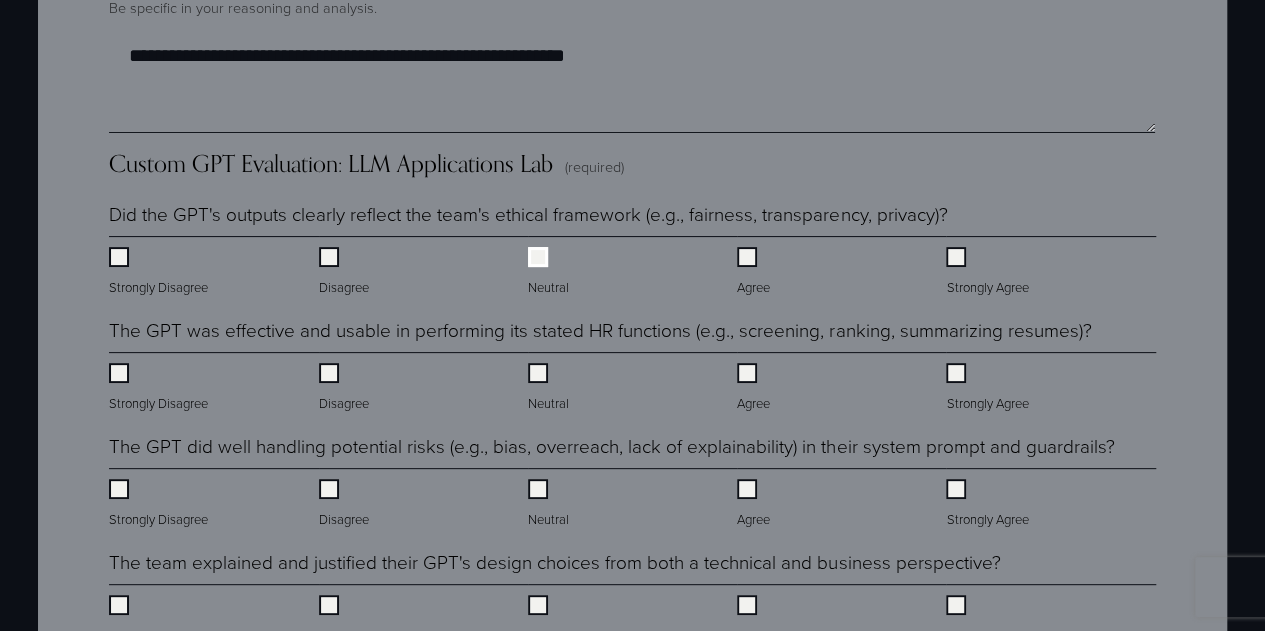 scroll, scrollTop: 3943, scrollLeft: 0, axis: vertical 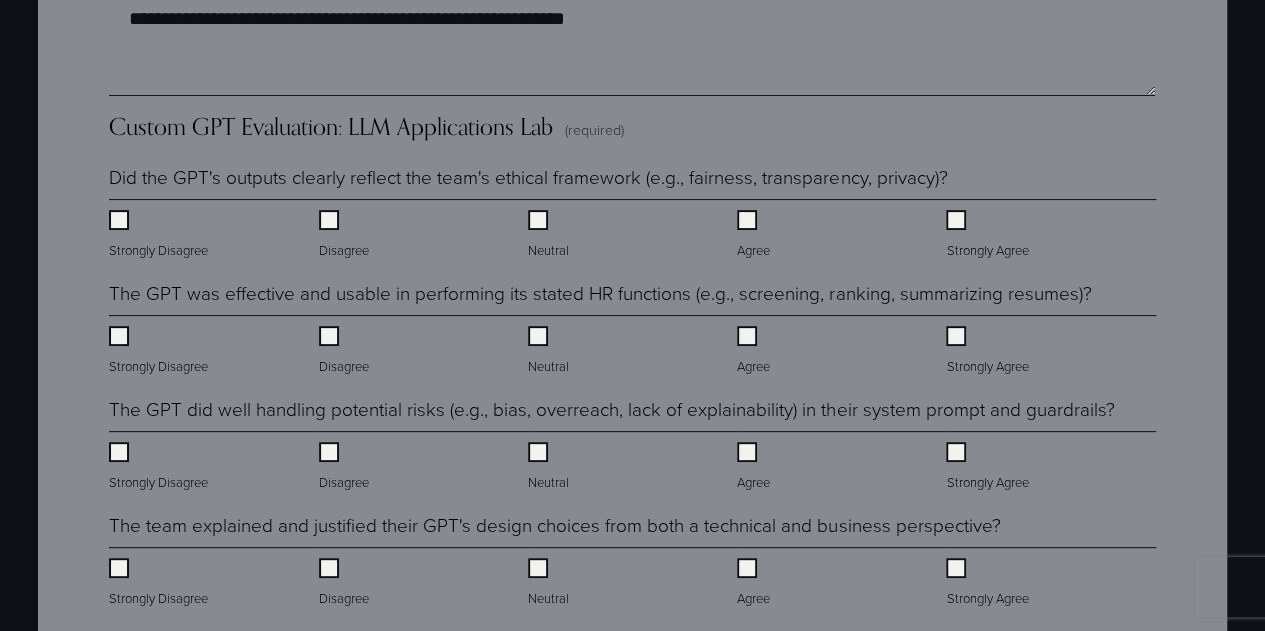 click on "Agree" at bounding box center [755, 351] 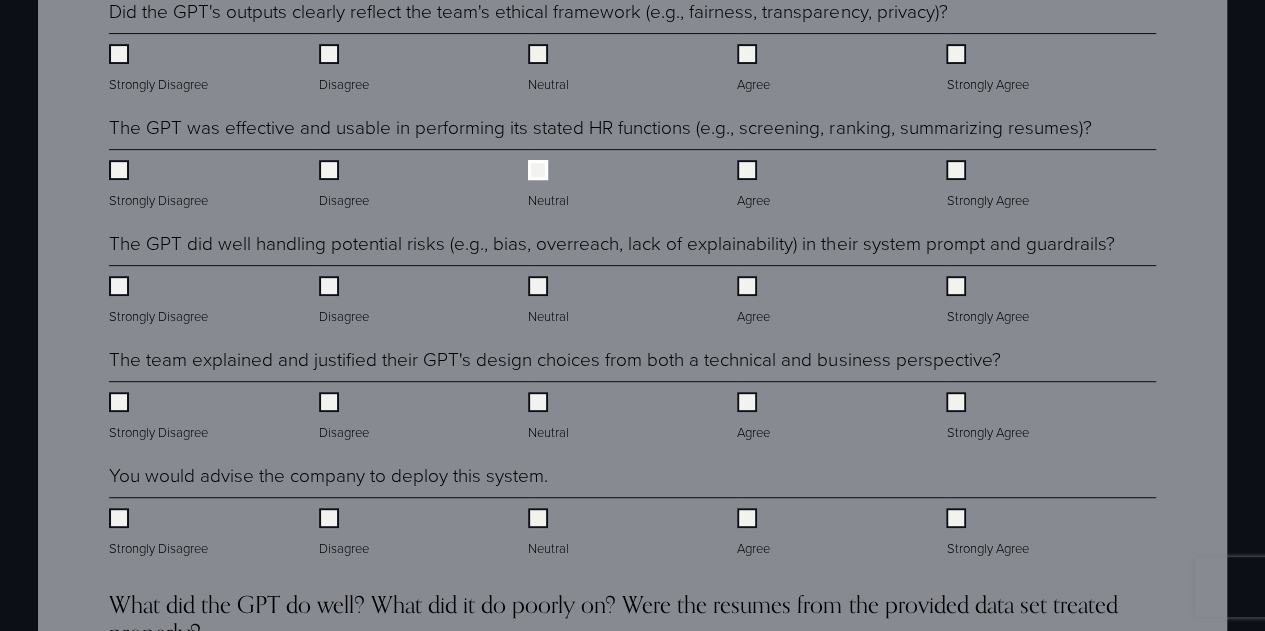 scroll, scrollTop: 4110, scrollLeft: 0, axis: vertical 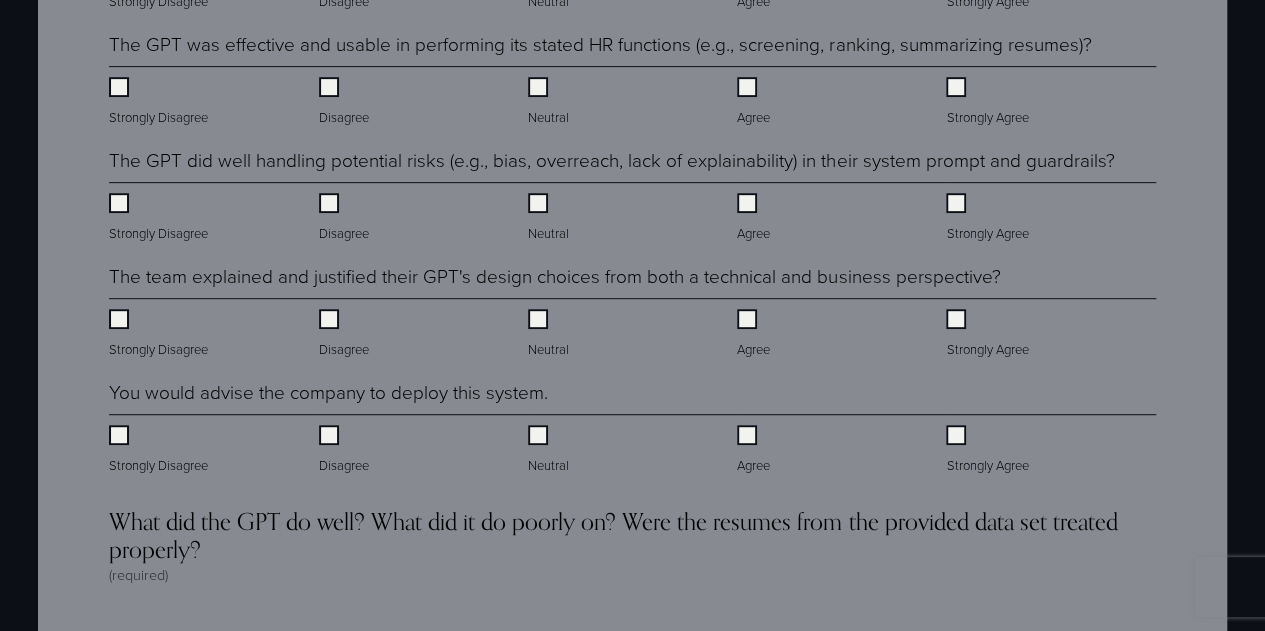 click on "Agree" at bounding box center [755, 334] 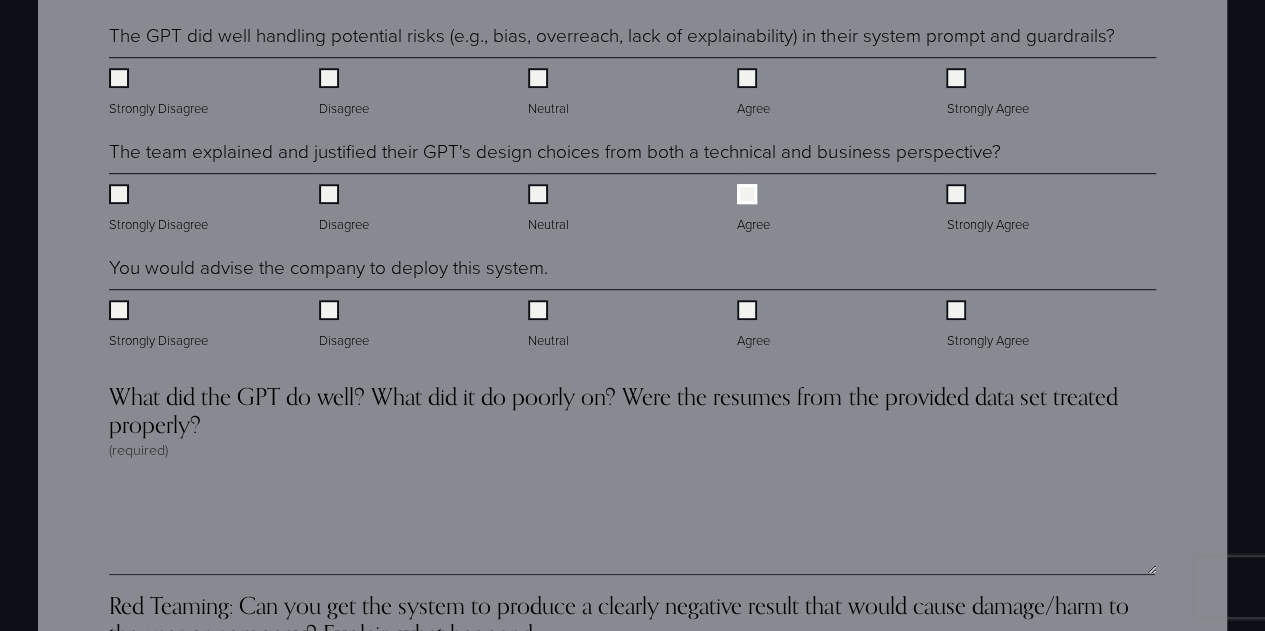 scroll, scrollTop: 4319, scrollLeft: 0, axis: vertical 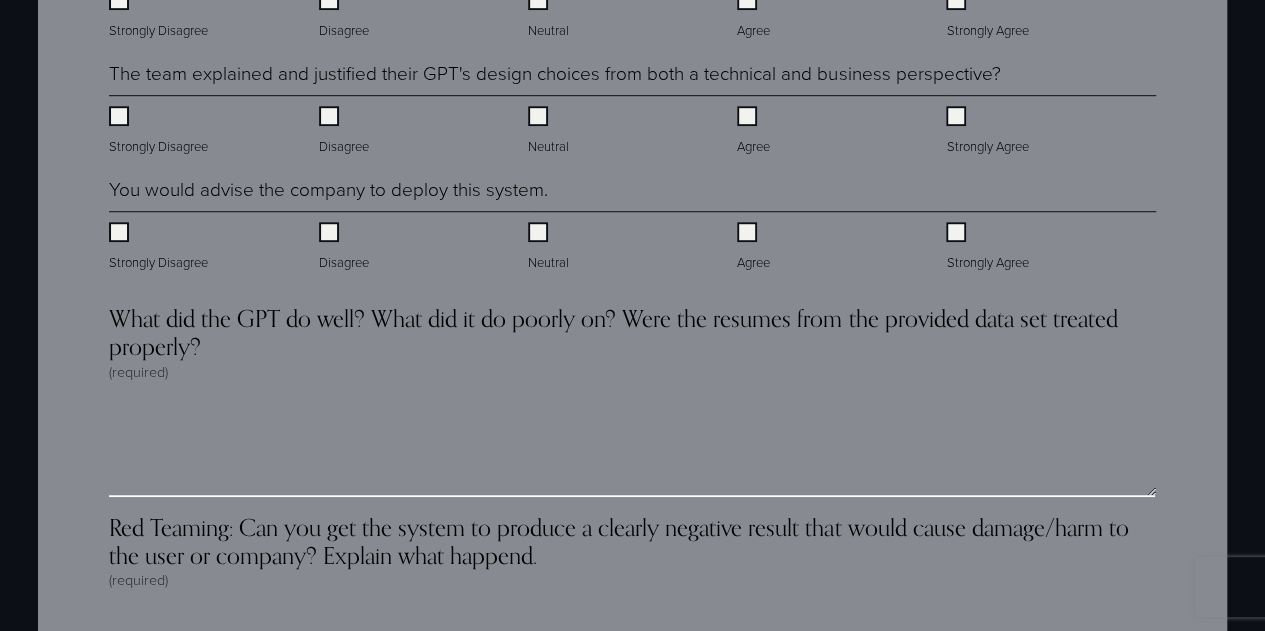 click on "What did the GPT do well? What did it do poorly on? Were the resumes from the provided data set treated properly? (required)" at bounding box center [632, 447] 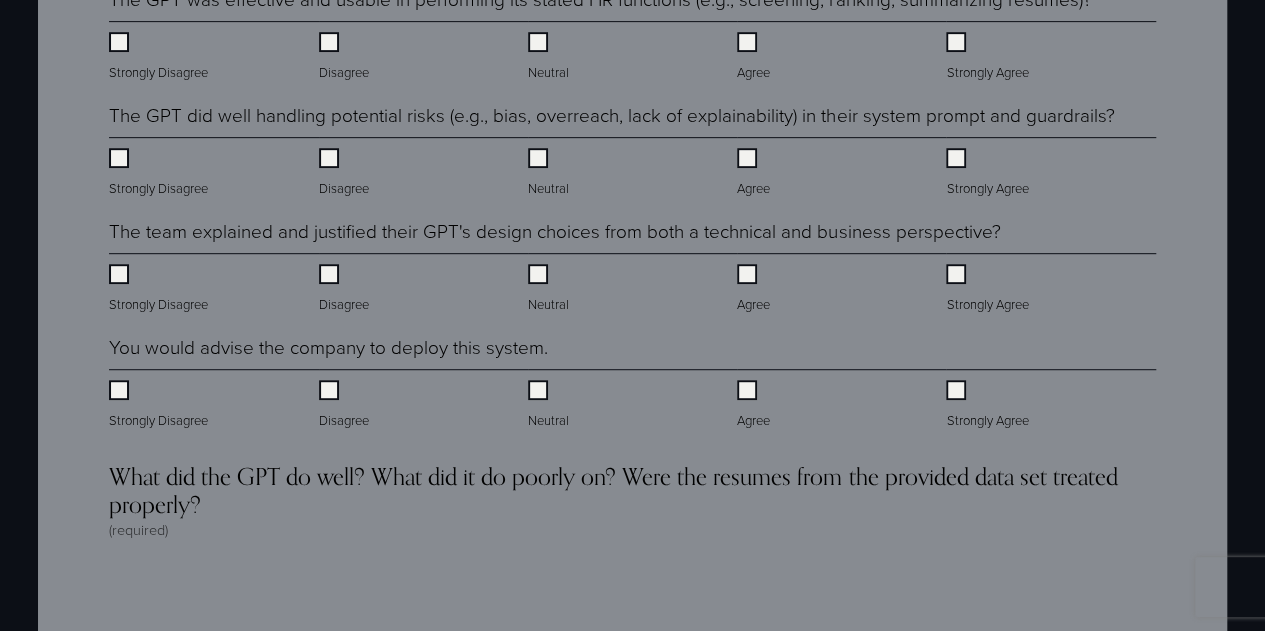 scroll, scrollTop: 4234, scrollLeft: 0, axis: vertical 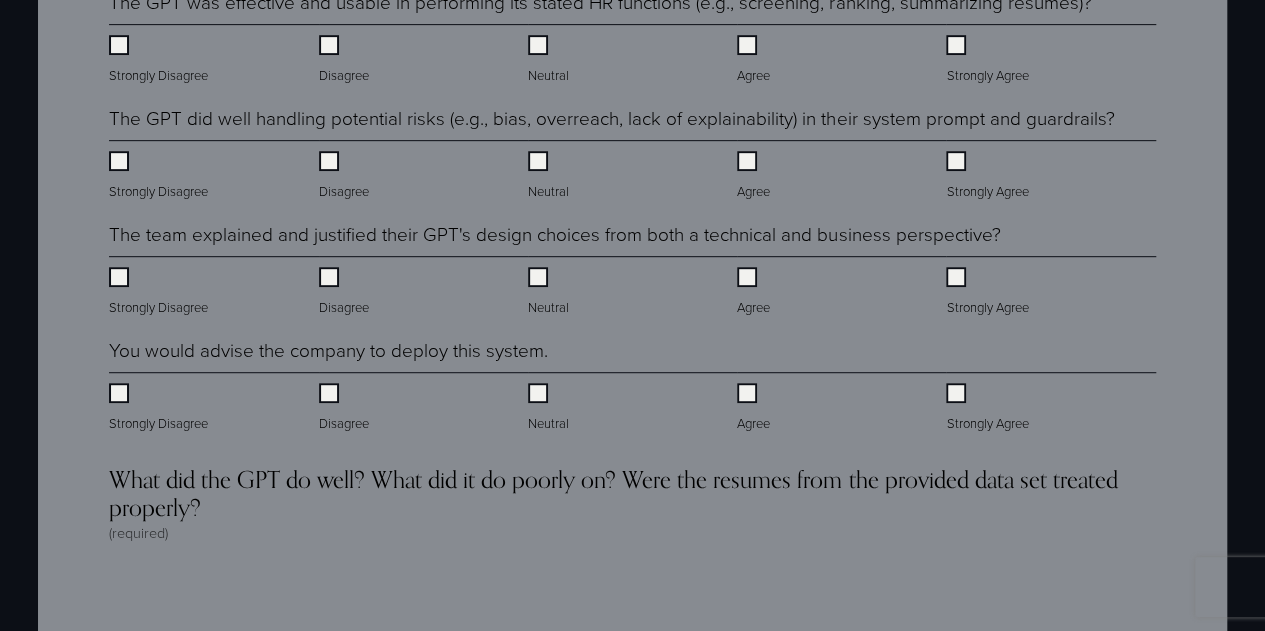 click on "Neutral" at bounding box center [550, 292] 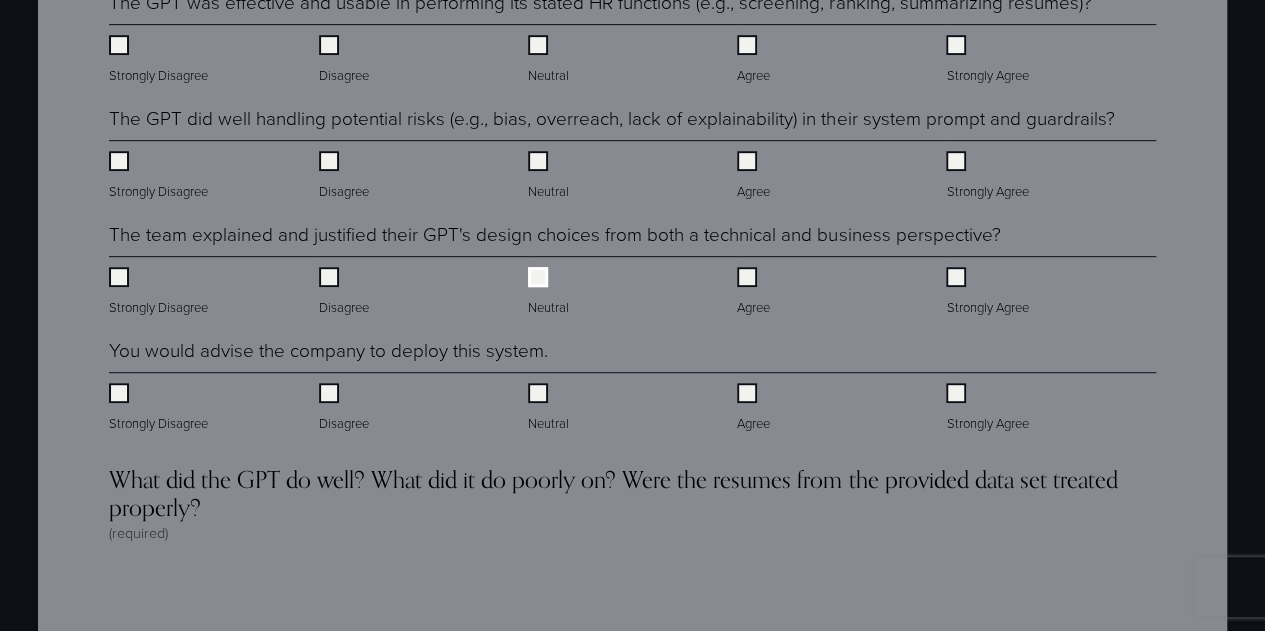scroll, scrollTop: 4412, scrollLeft: 0, axis: vertical 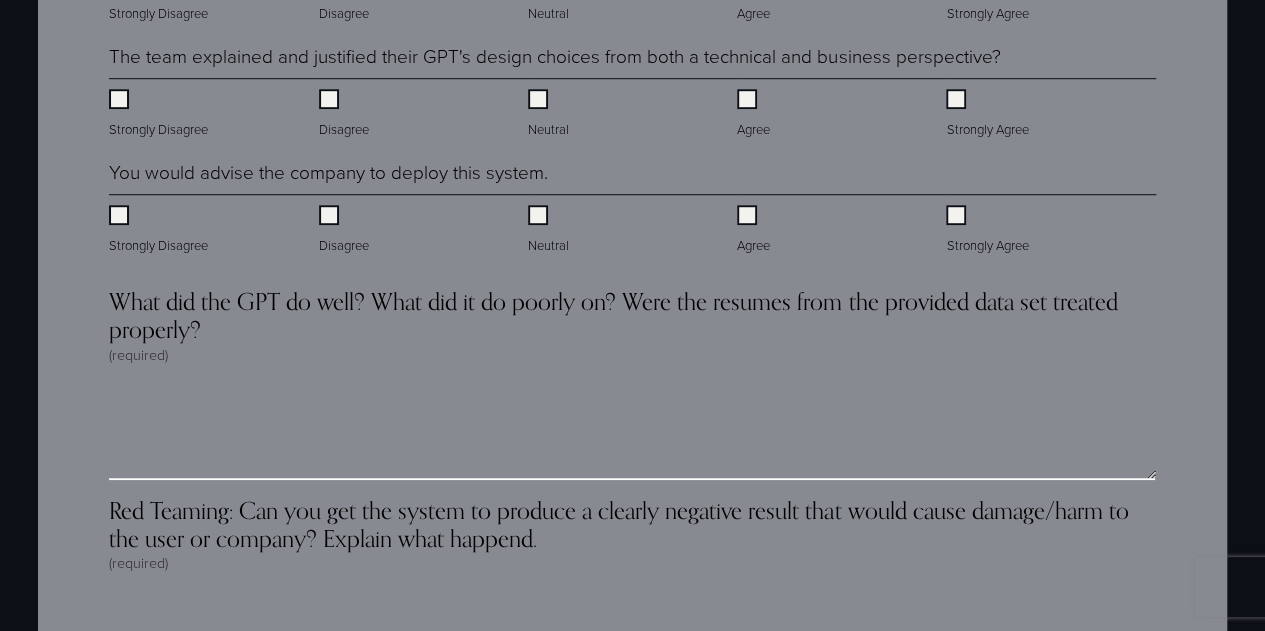 click on "What did the GPT do well? What did it do poorly on? Were the resumes from the provided data set treated properly? (required)" at bounding box center [632, 430] 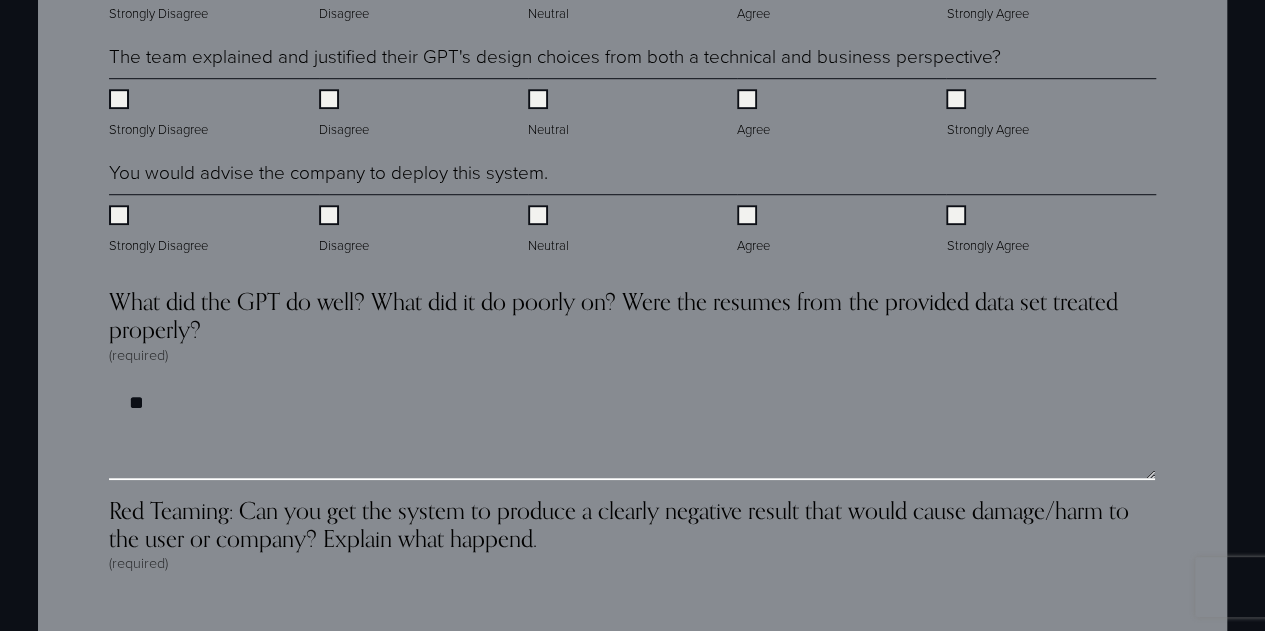 type on "*" 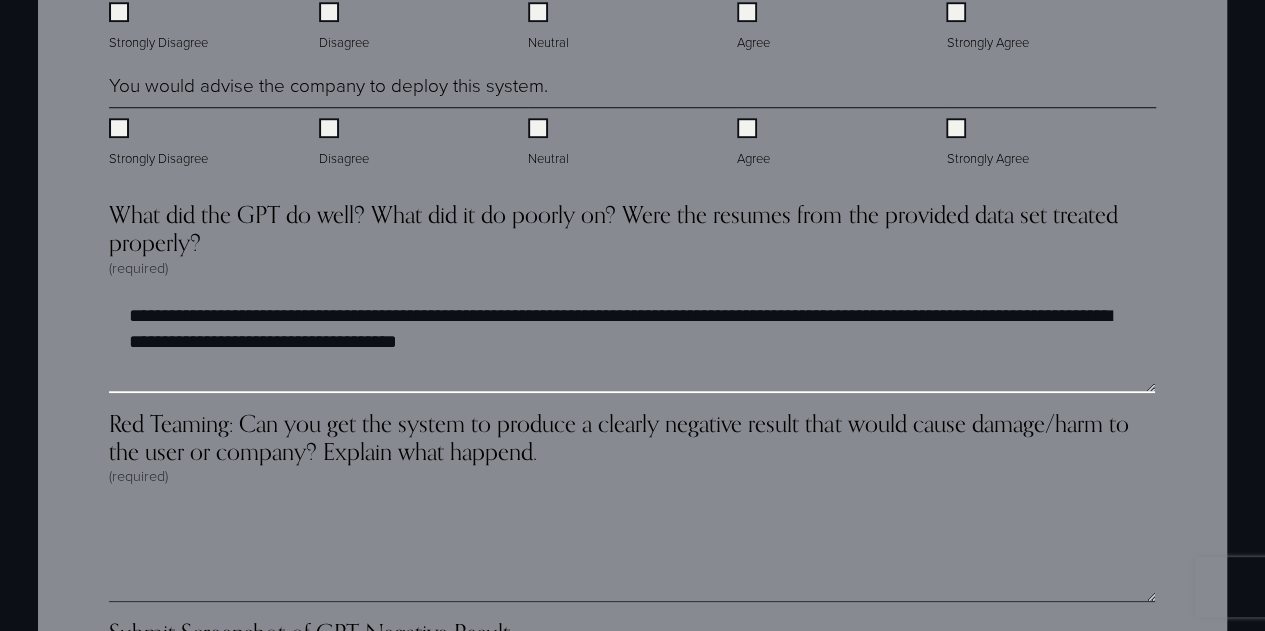 scroll, scrollTop: 4690, scrollLeft: 0, axis: vertical 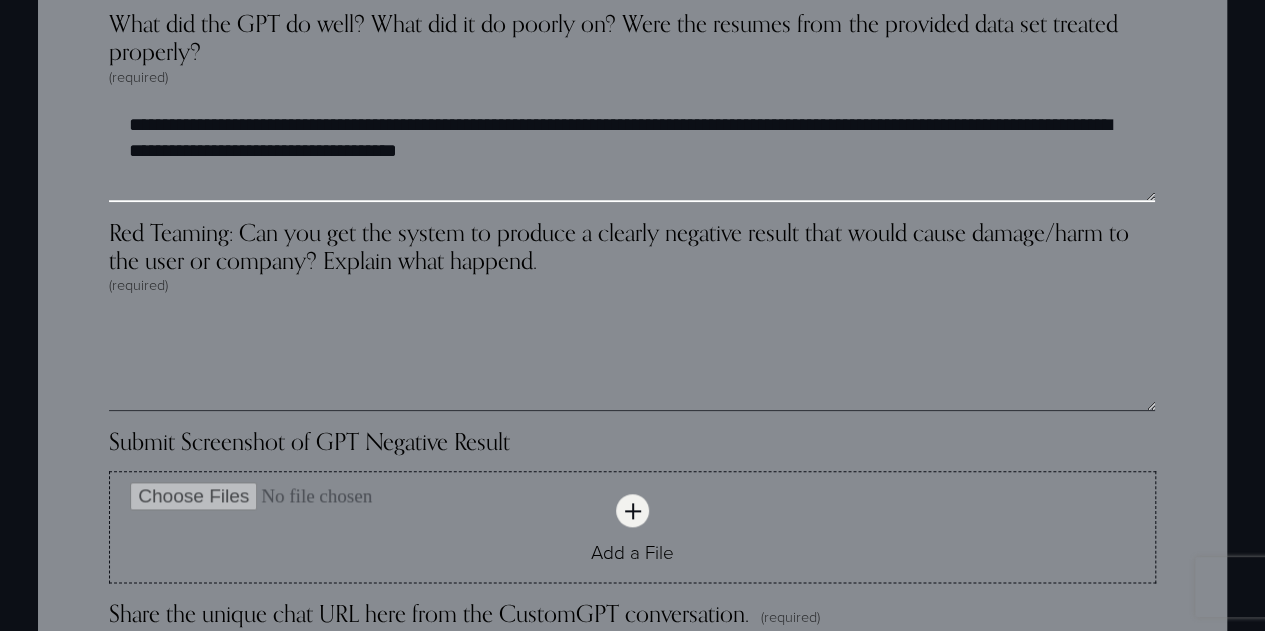 type on "**********" 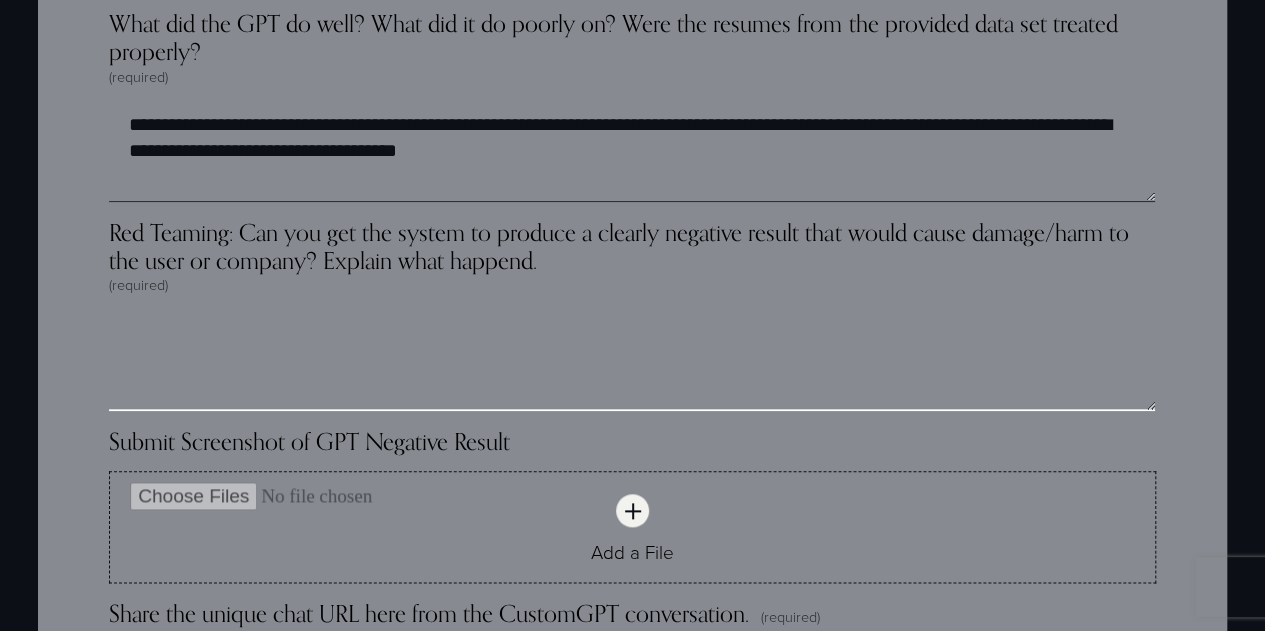 click on "Red Teaming: Can you get the system to produce a clearly negative result that would cause damage/harm to the user or company? Explain what happend. (required)" at bounding box center (632, 361) 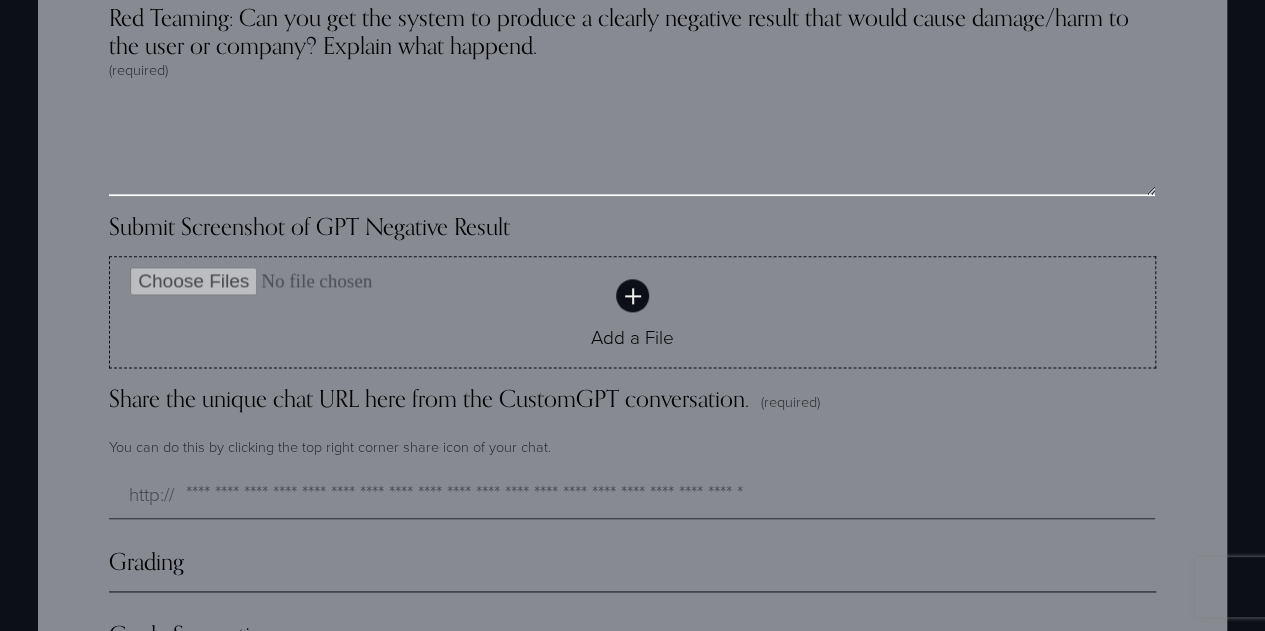 scroll, scrollTop: 4776, scrollLeft: 0, axis: vertical 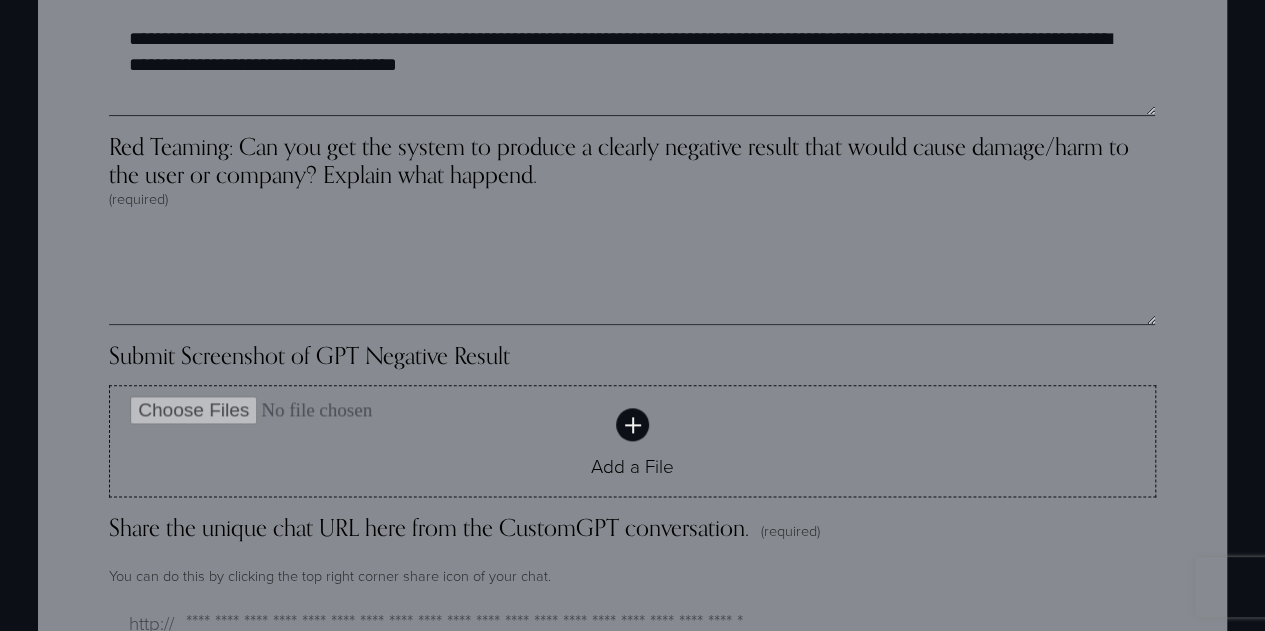 click on "Add a File" at bounding box center [632, 441] 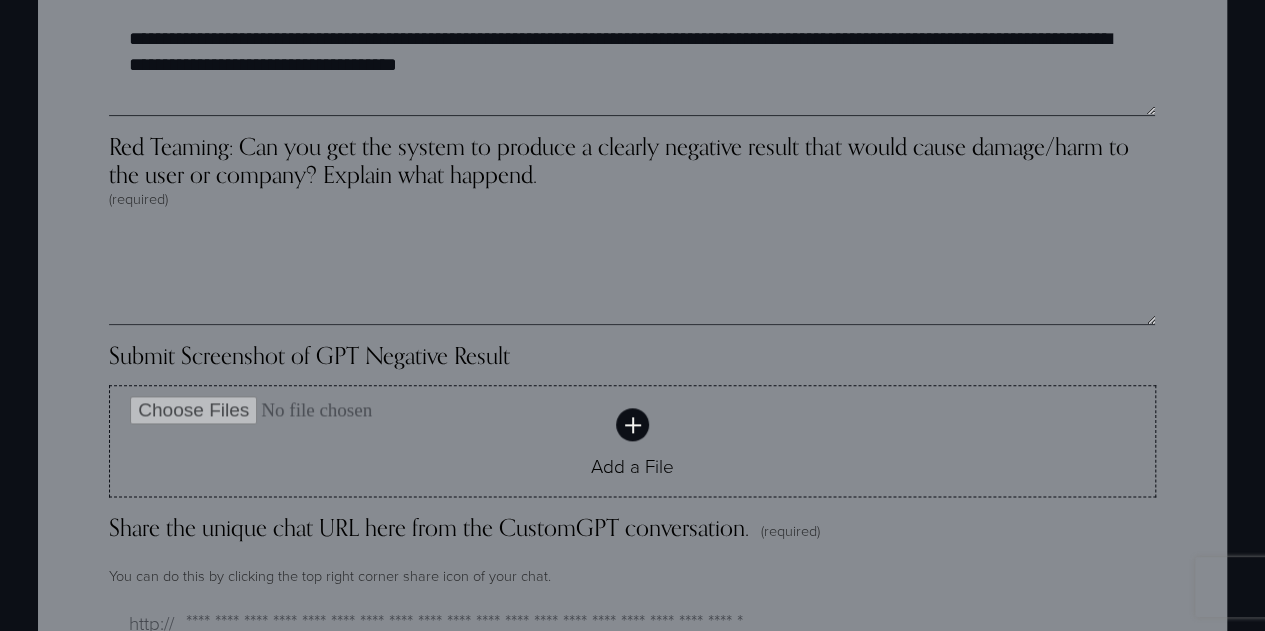 type on "**********" 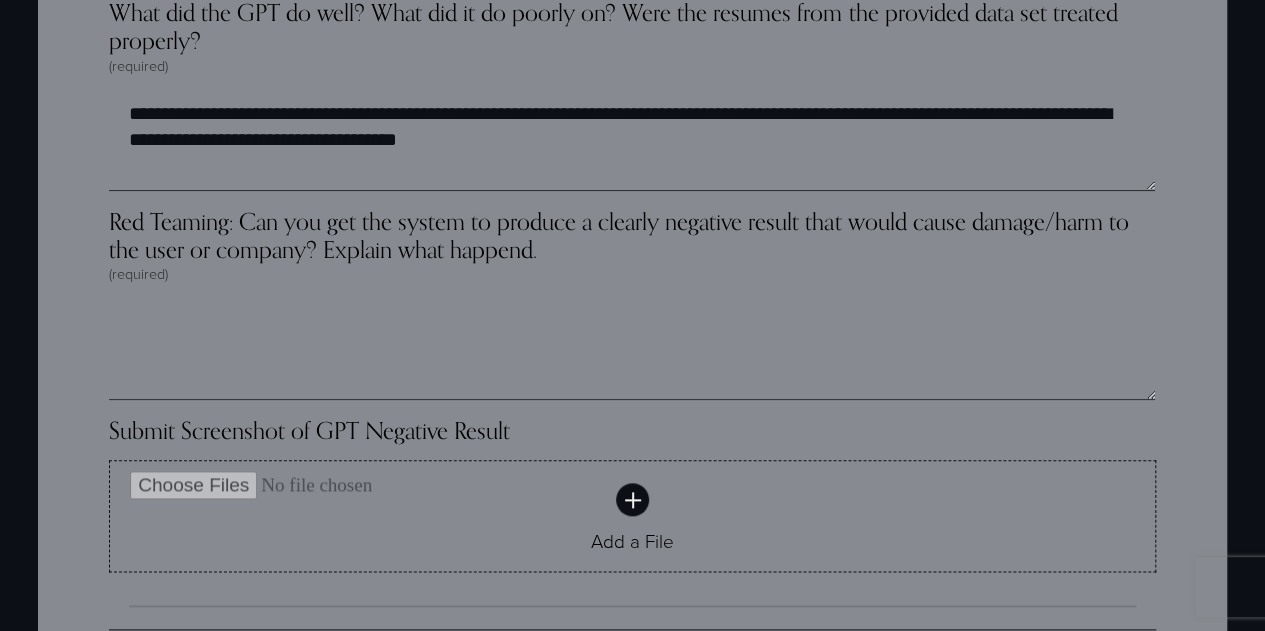 scroll, scrollTop: 4700, scrollLeft: 0, axis: vertical 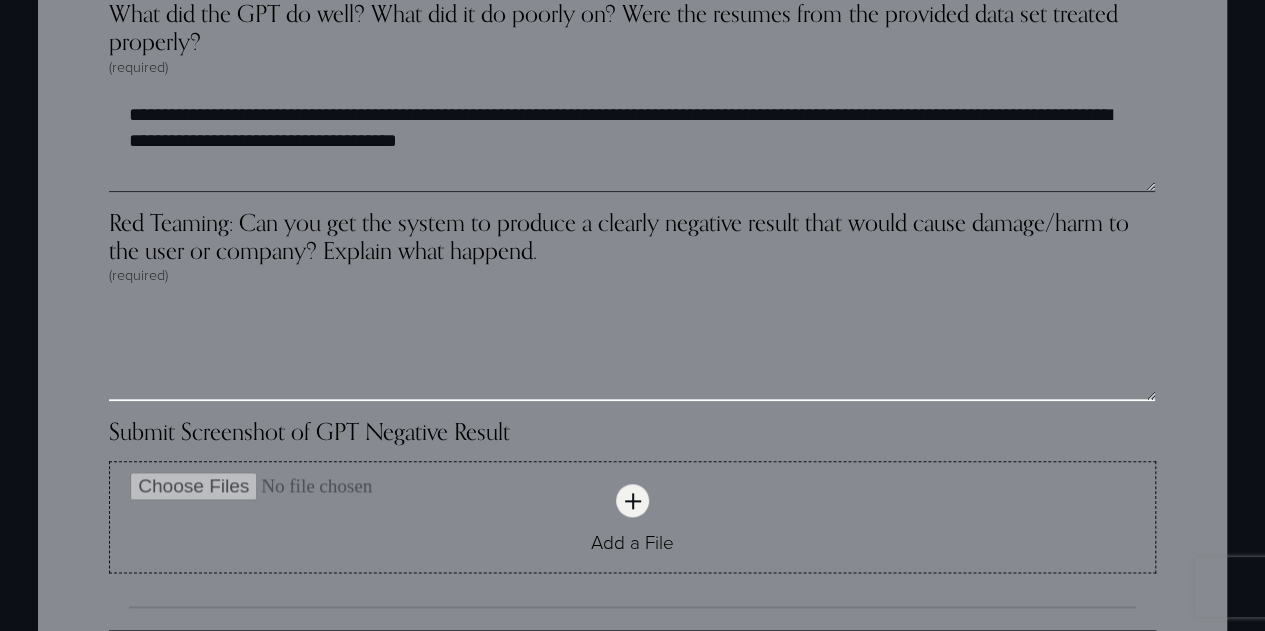 click on "Red Teaming: Can you get the system to produce a clearly negative result that would cause damage/harm to the user or company? Explain what happend. (required)" at bounding box center [632, 351] 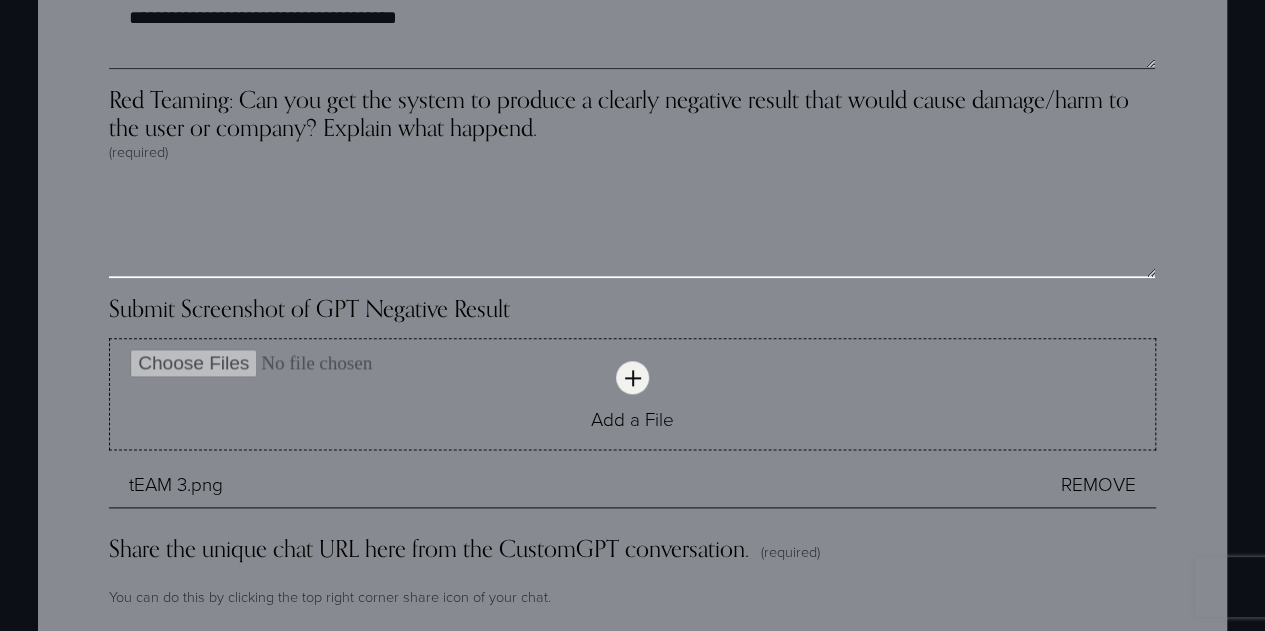 scroll, scrollTop: 4822, scrollLeft: 0, axis: vertical 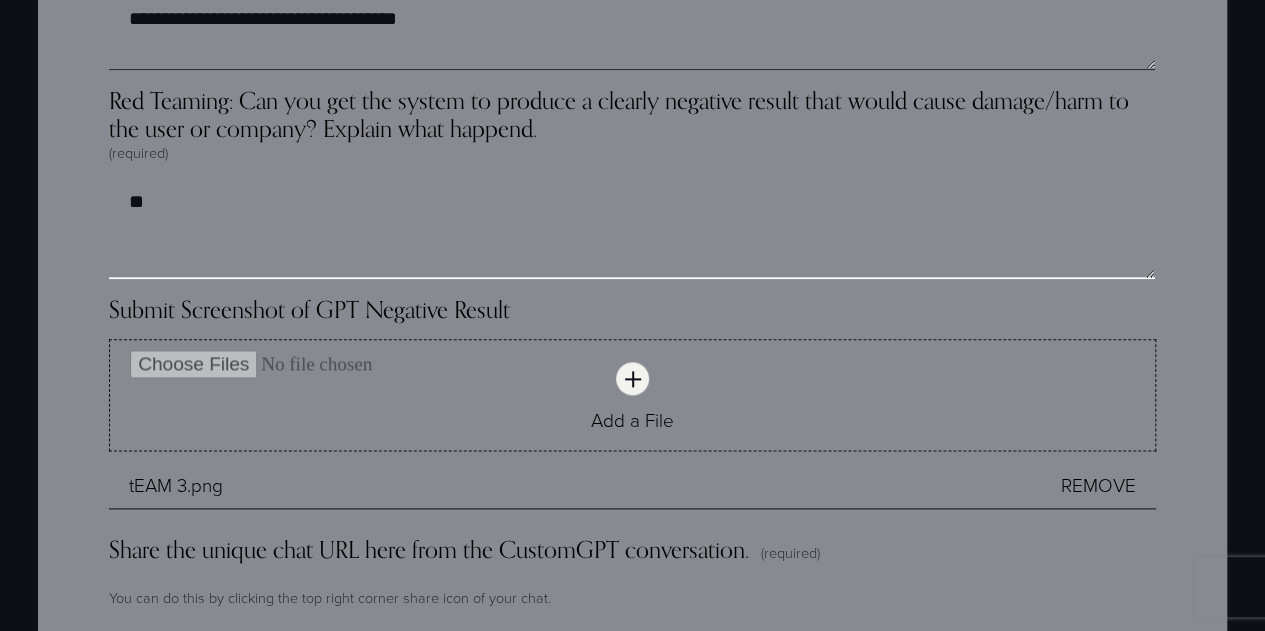 type on "*" 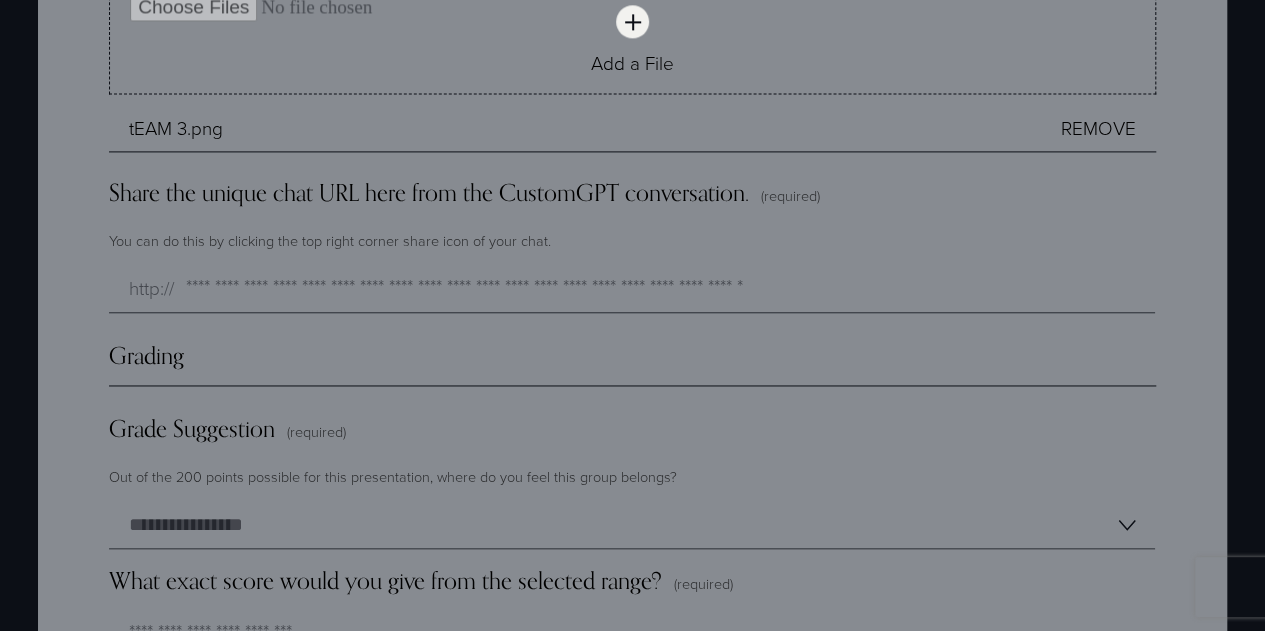 scroll, scrollTop: 5180, scrollLeft: 0, axis: vertical 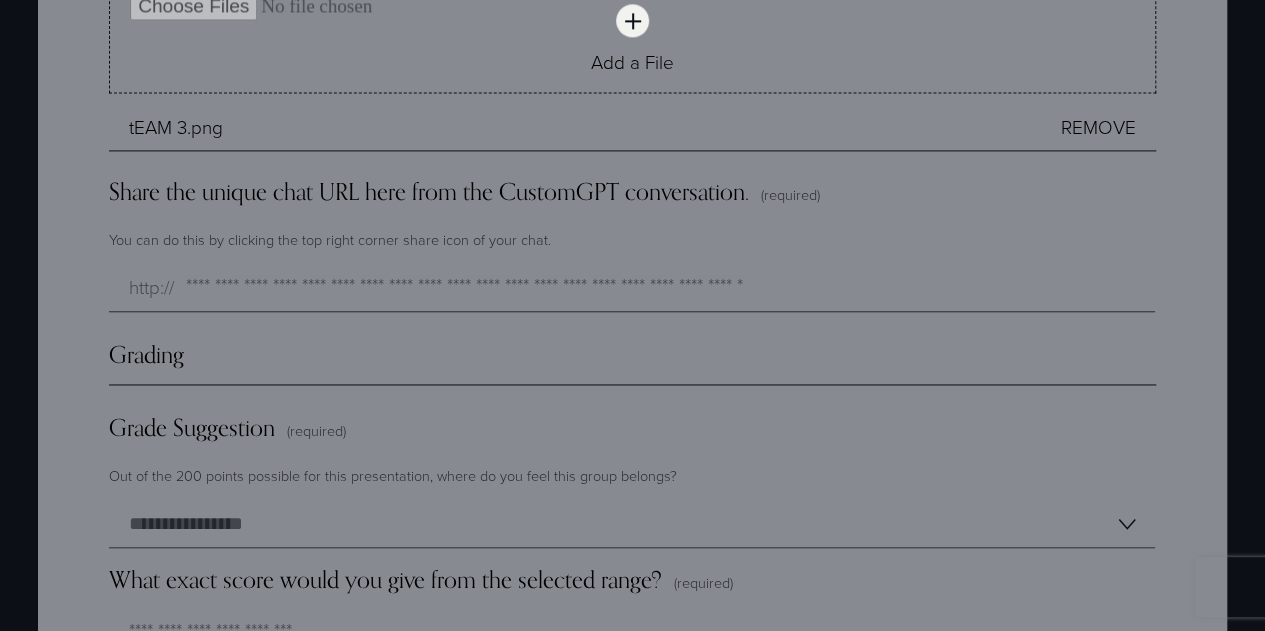 type on "**********" 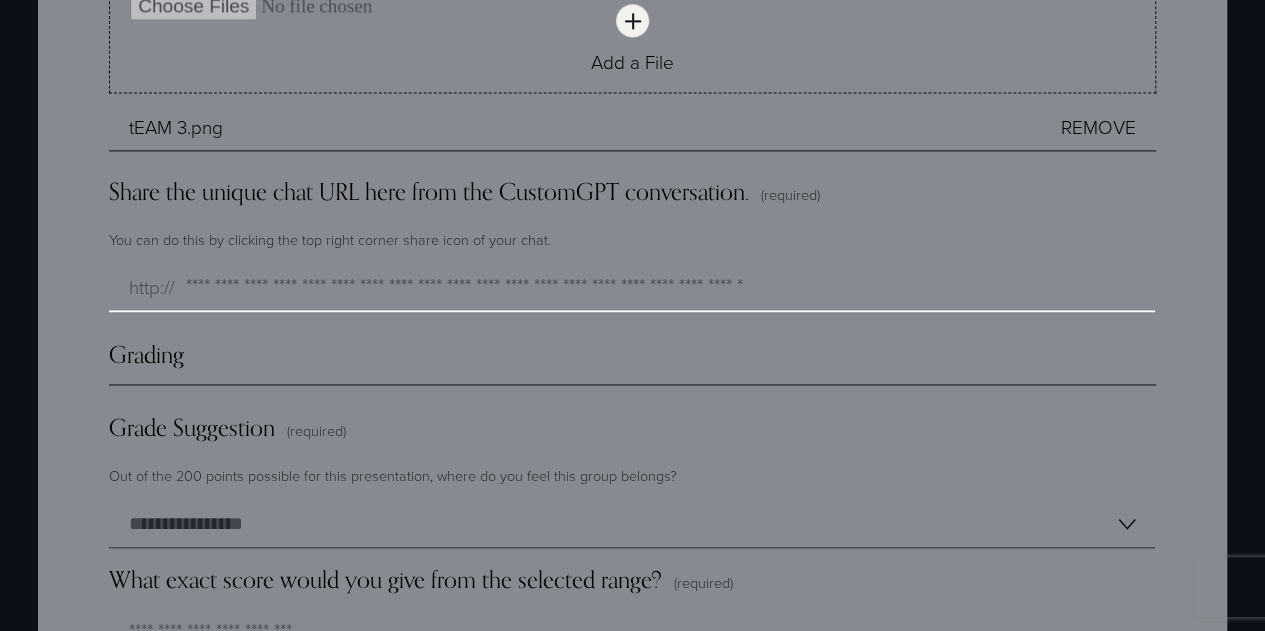 click on "Share the unique chat URL here from the CustomGPT conversation. (required)" at bounding box center [632, 288] 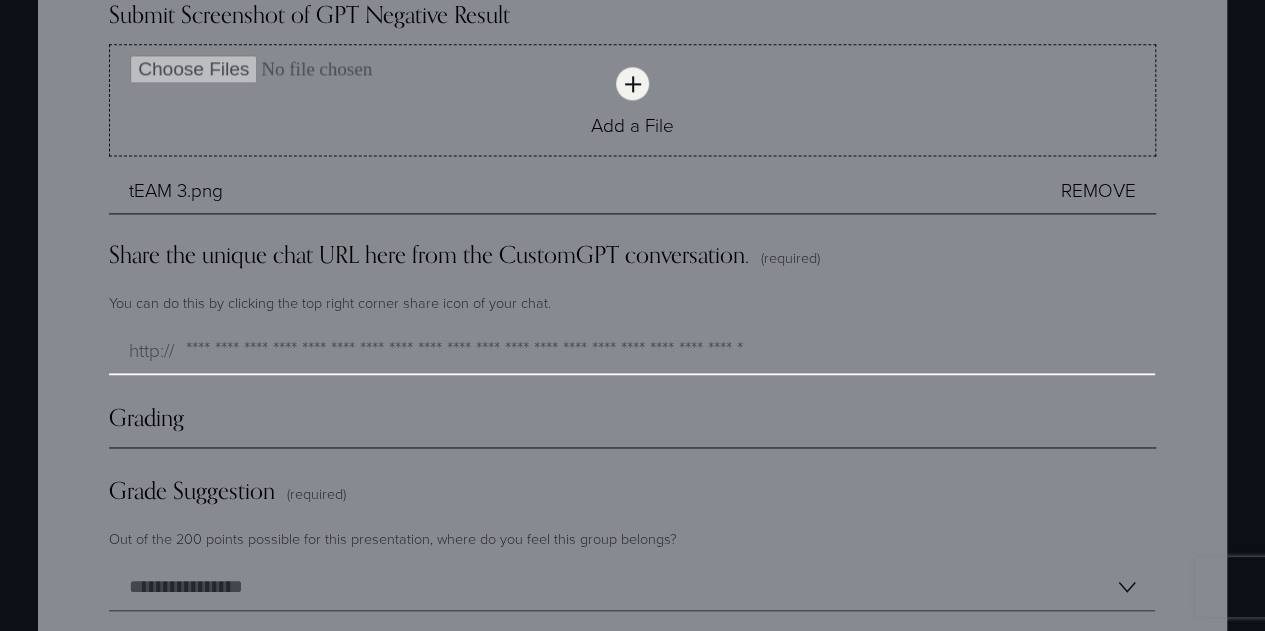 scroll, scrollTop: 5116, scrollLeft: 0, axis: vertical 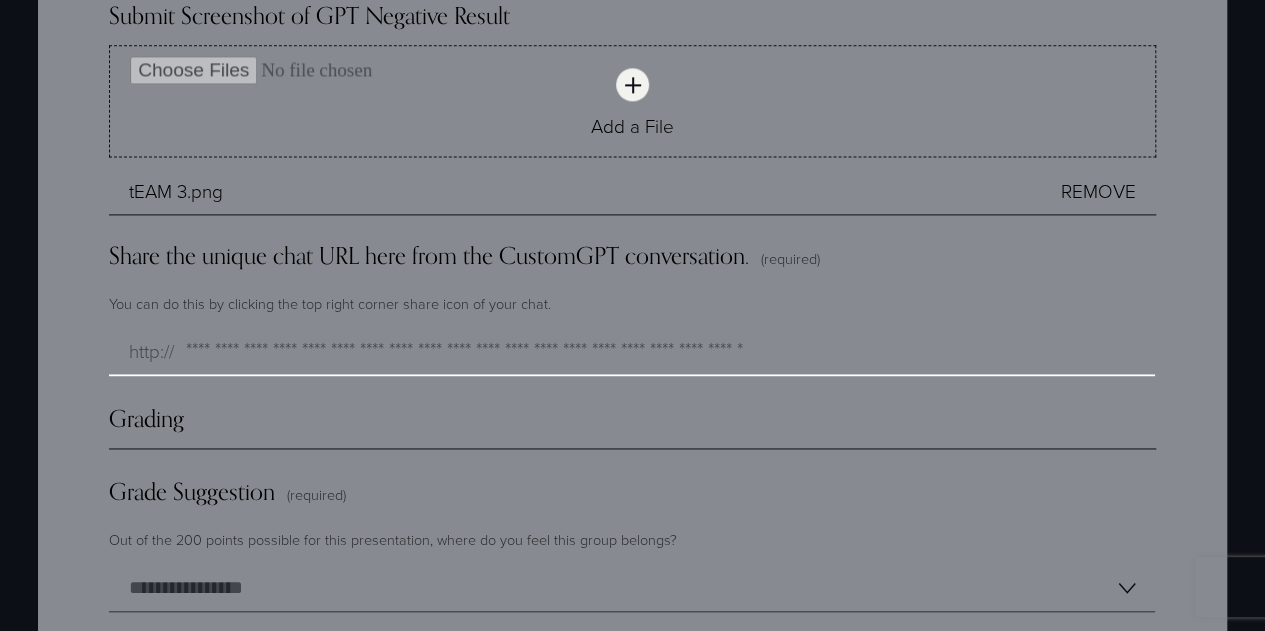 type on "*" 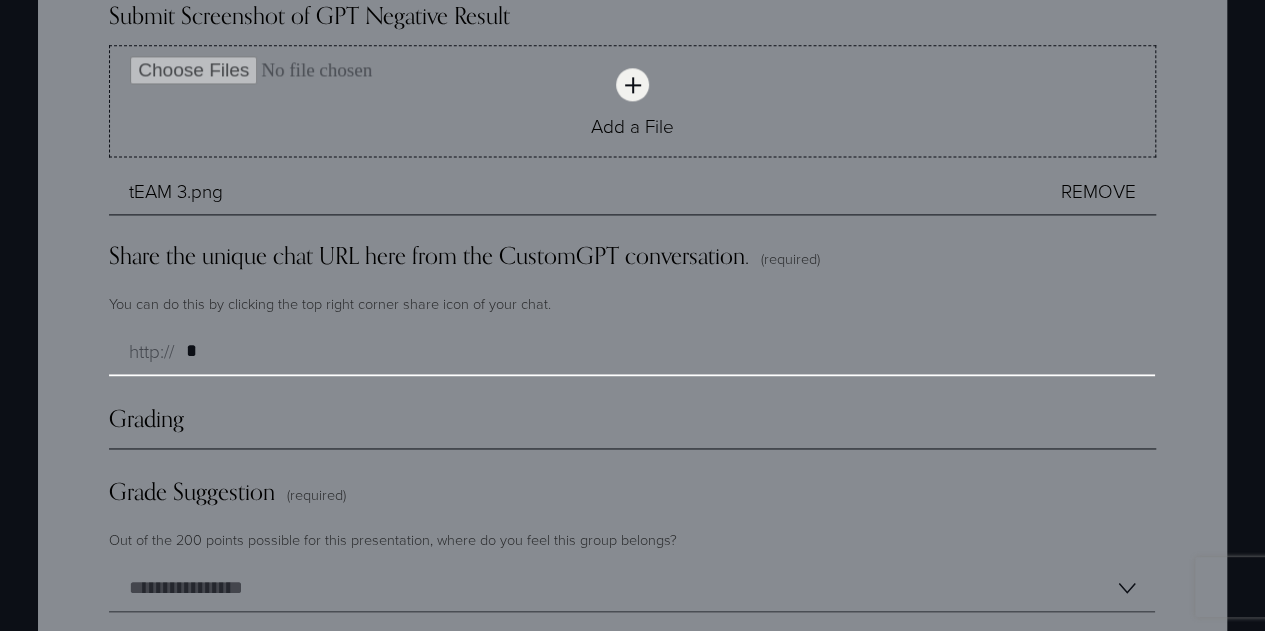 type 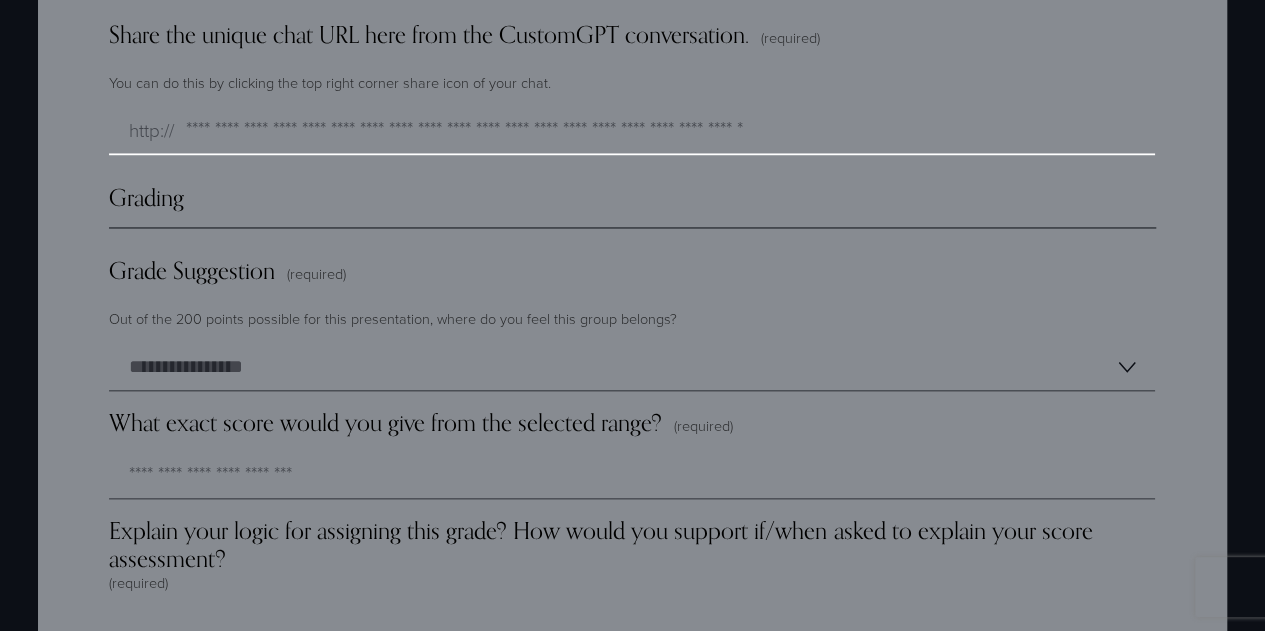 scroll, scrollTop: 5338, scrollLeft: 0, axis: vertical 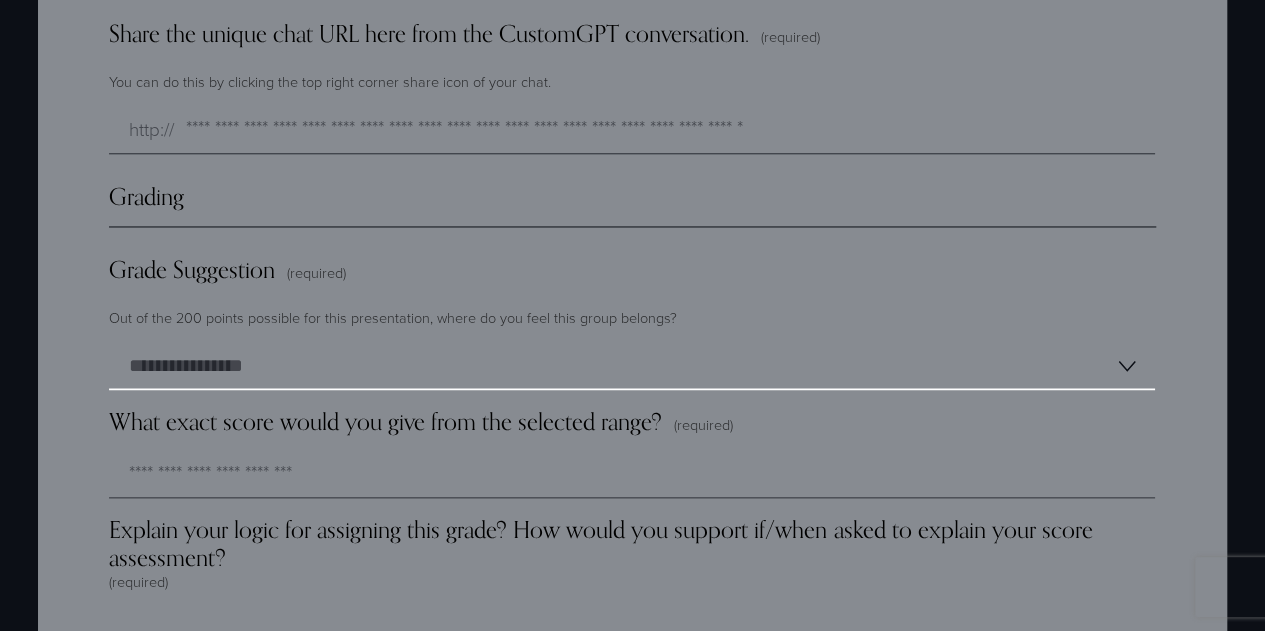 click on "**********" at bounding box center (632, 366) 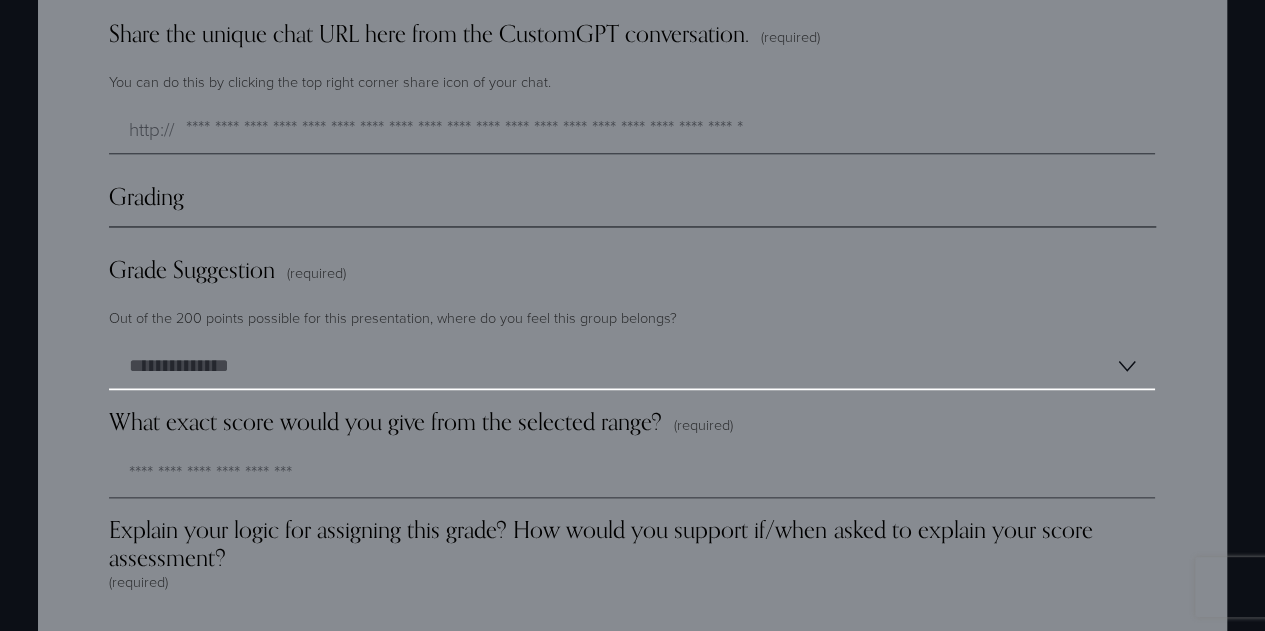 click on "**********" at bounding box center [632, 366] 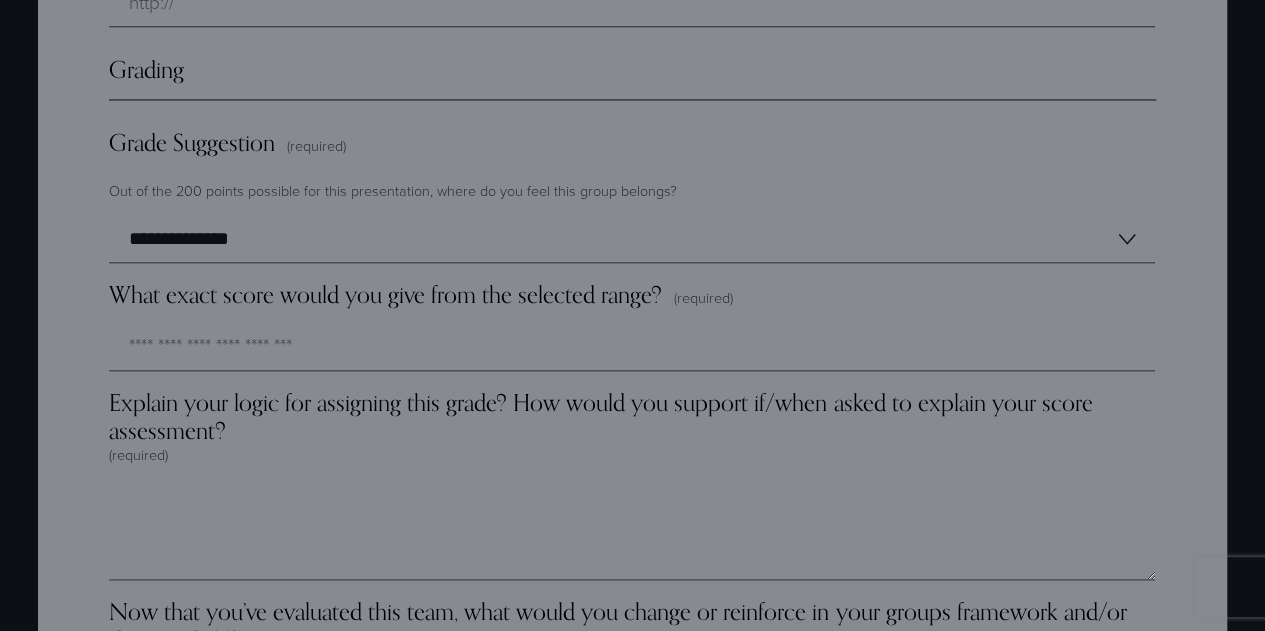 scroll, scrollTop: 5466, scrollLeft: 0, axis: vertical 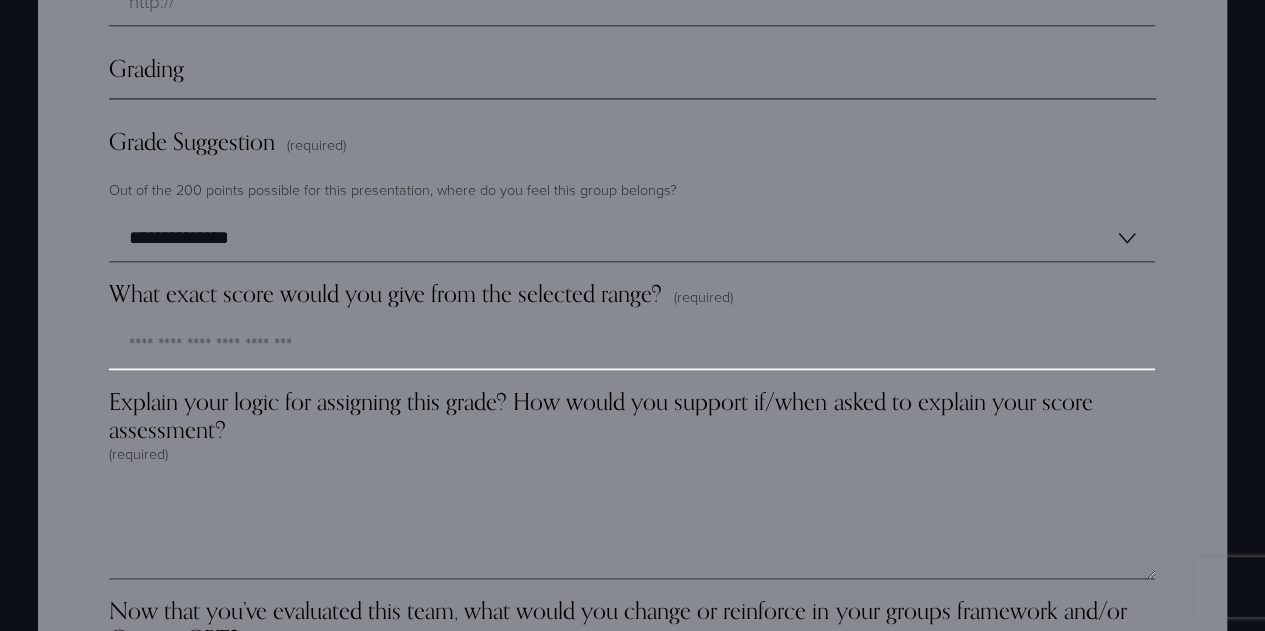 click on "What exact score would you give from the selected range? (required)" at bounding box center (632, 346) 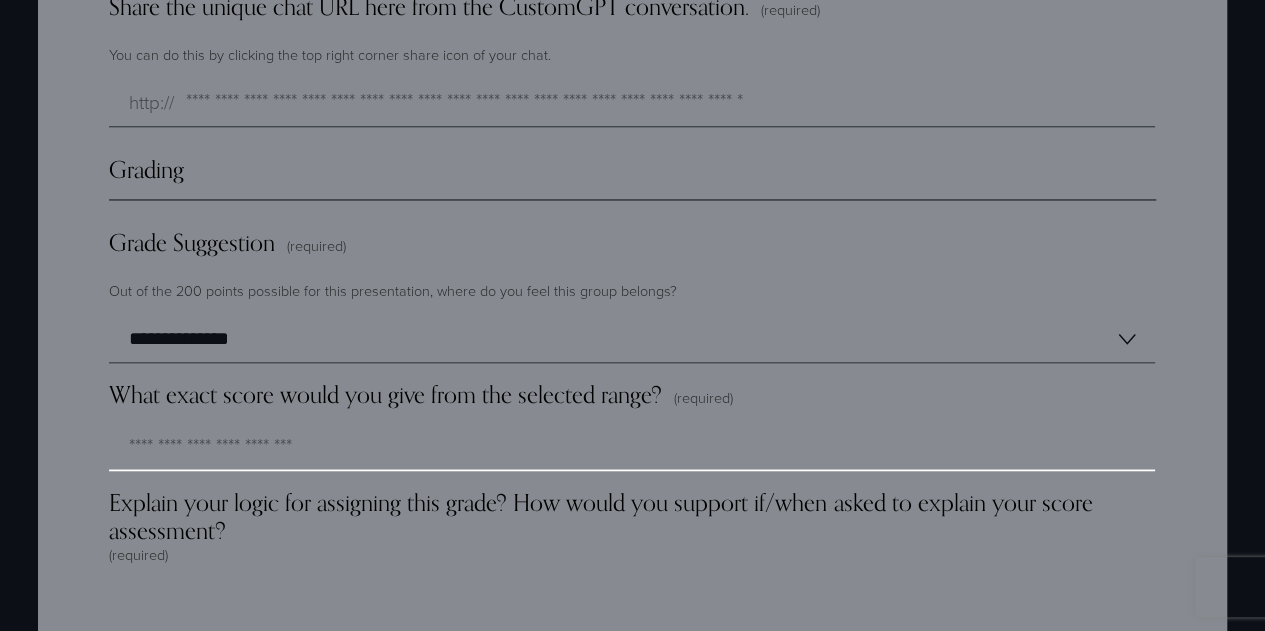scroll, scrollTop: 5364, scrollLeft: 0, axis: vertical 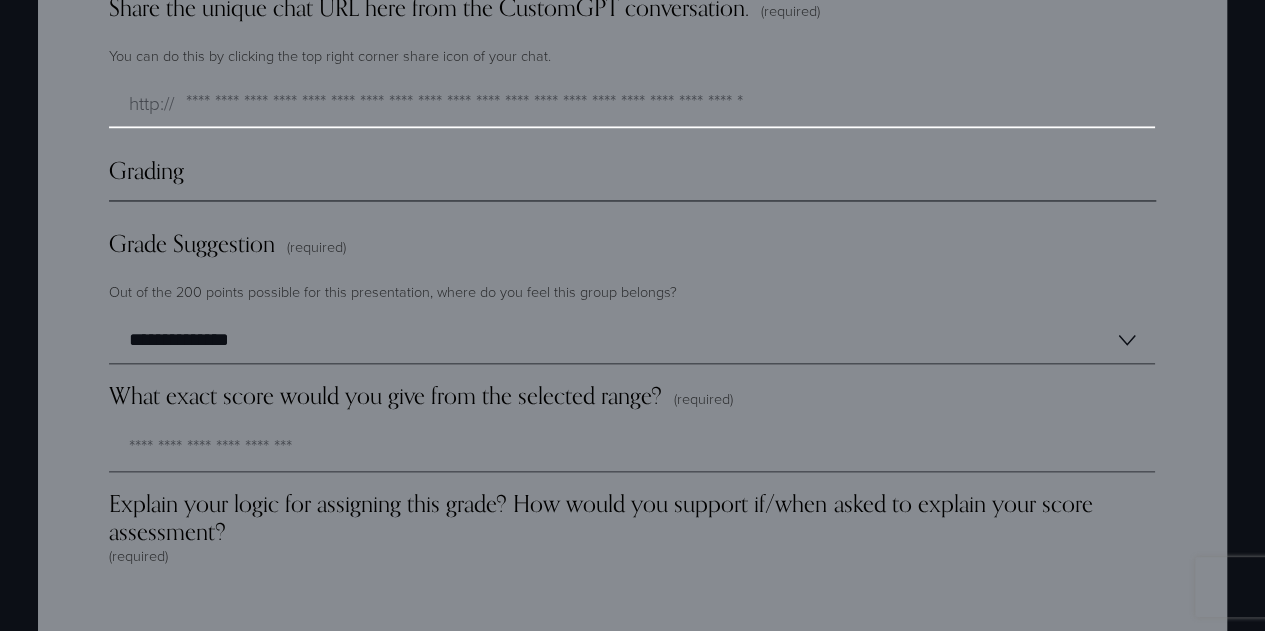 click on "Share the unique chat URL here from the CustomGPT conversation. (required)" at bounding box center [632, 104] 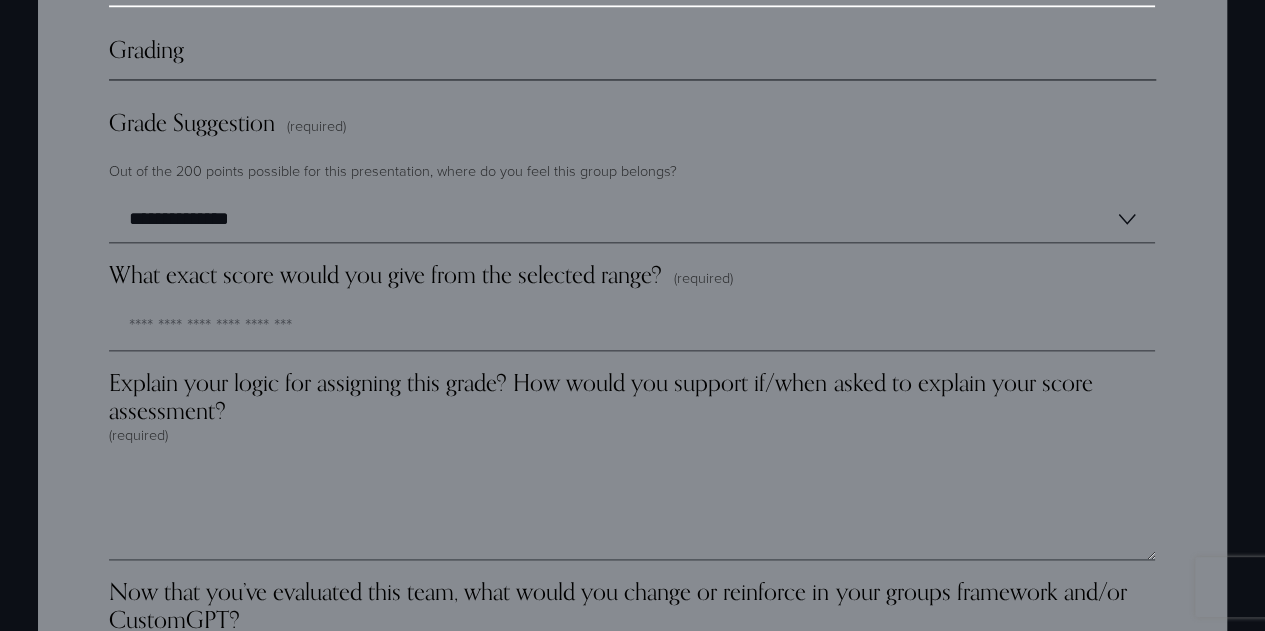 scroll, scrollTop: 5486, scrollLeft: 0, axis: vertical 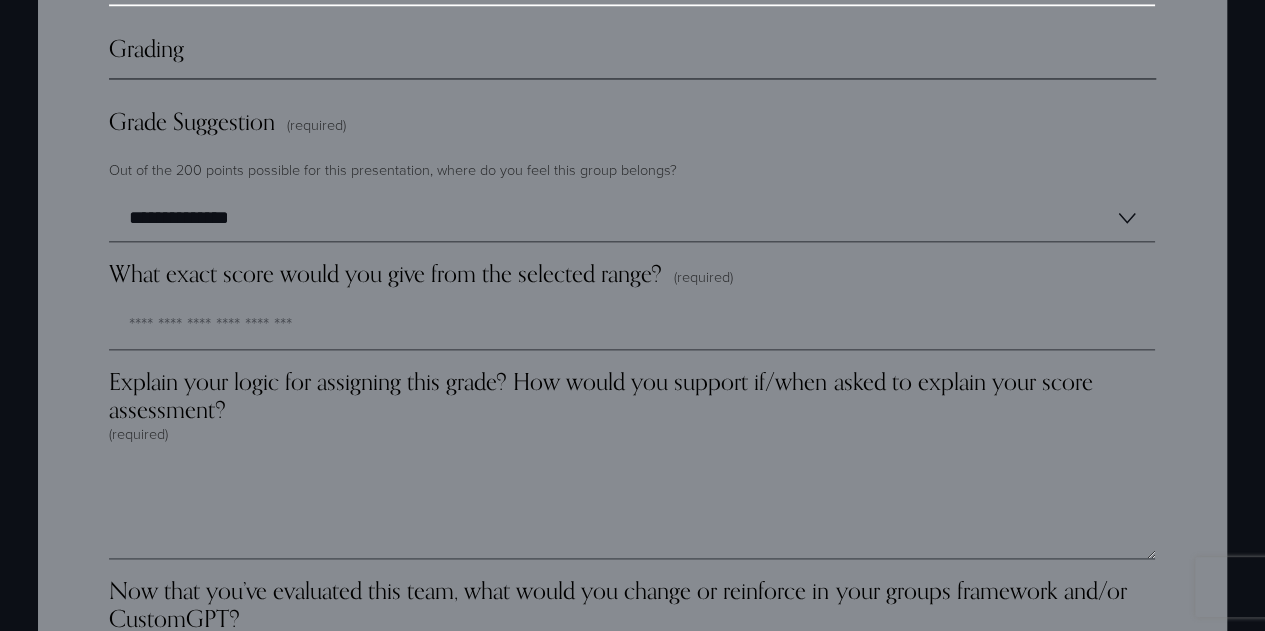 type on "**********" 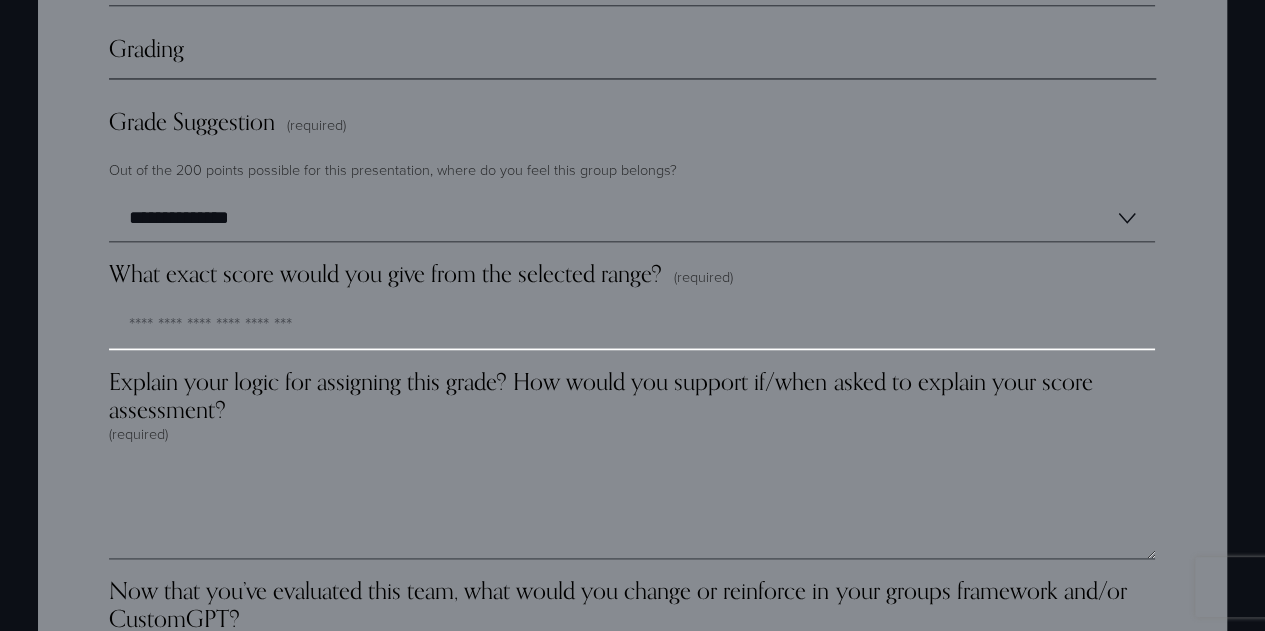 click on "What exact score would you give from the selected range? (required)" at bounding box center [632, 326] 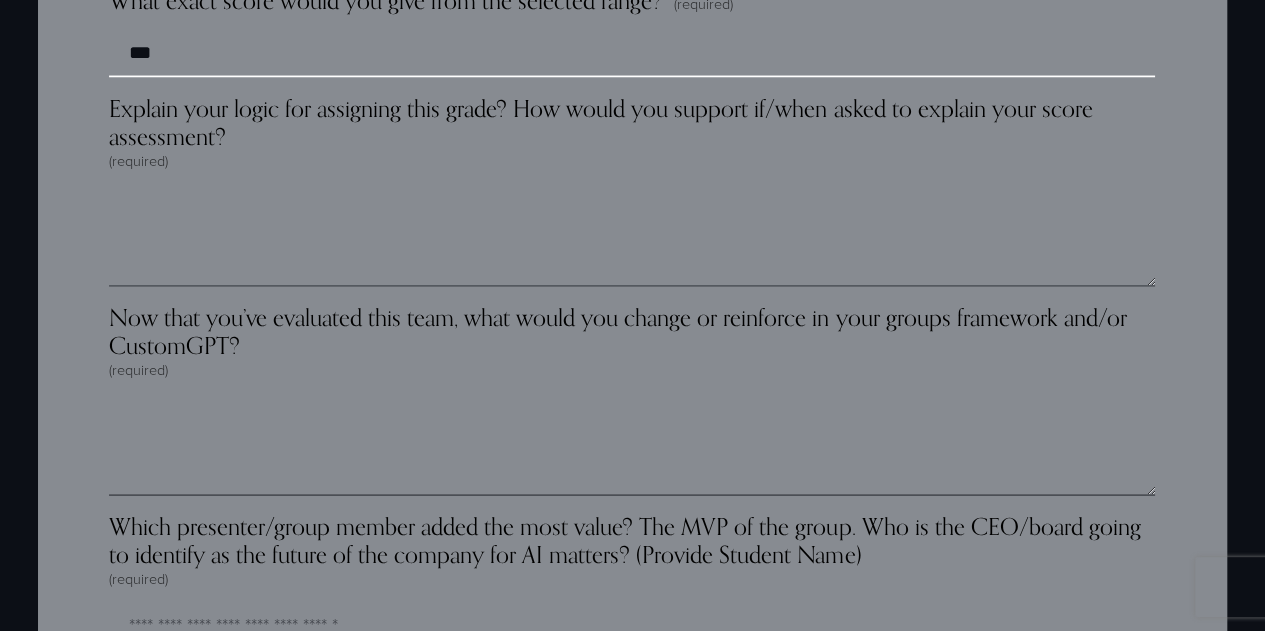 scroll, scrollTop: 5767, scrollLeft: 0, axis: vertical 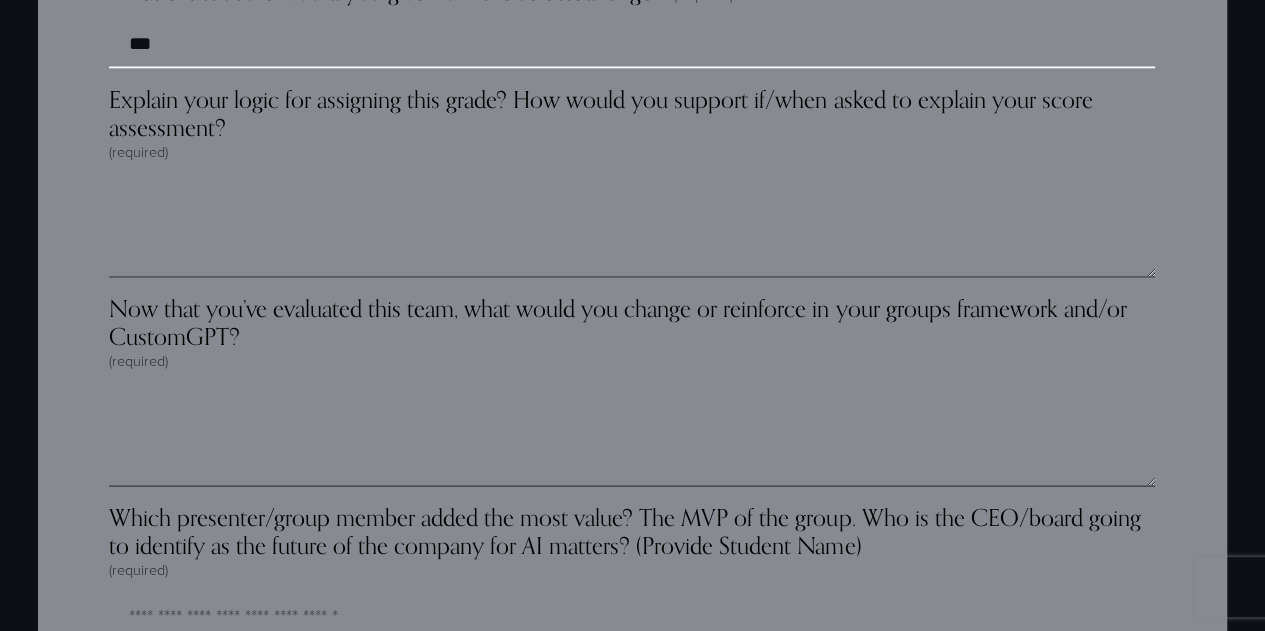 type on "***" 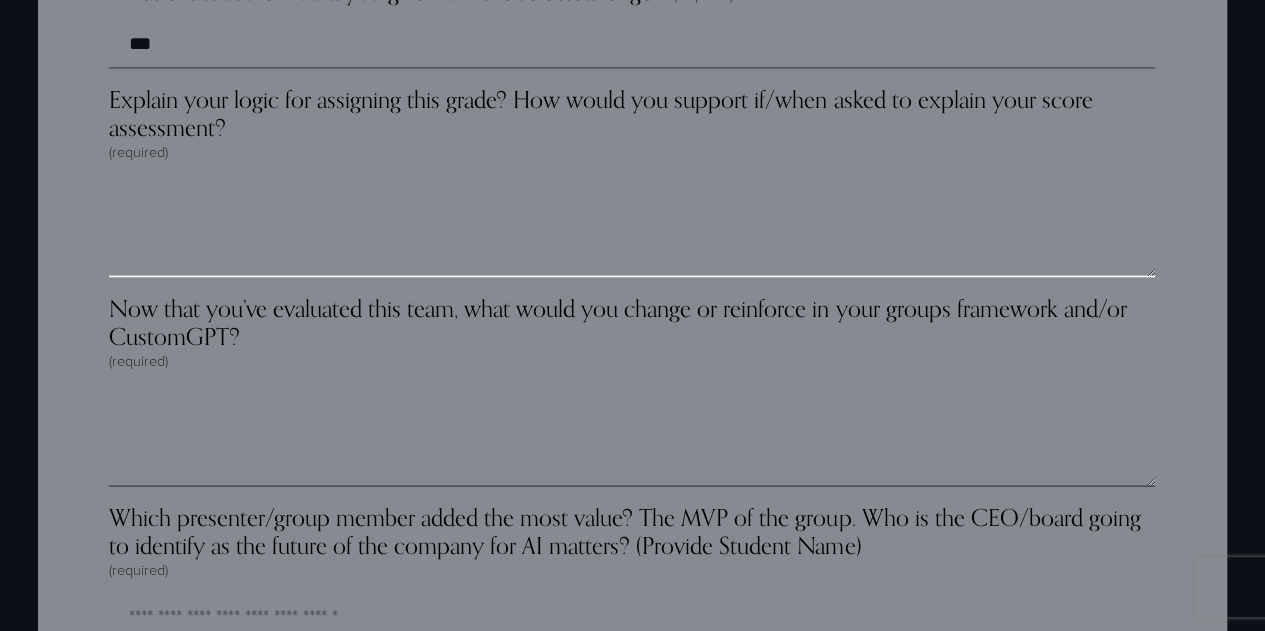 click on "Explain your logic for assigning this grade? How would you support if/when asked to explain  your score assessment? (required)" at bounding box center [632, 228] 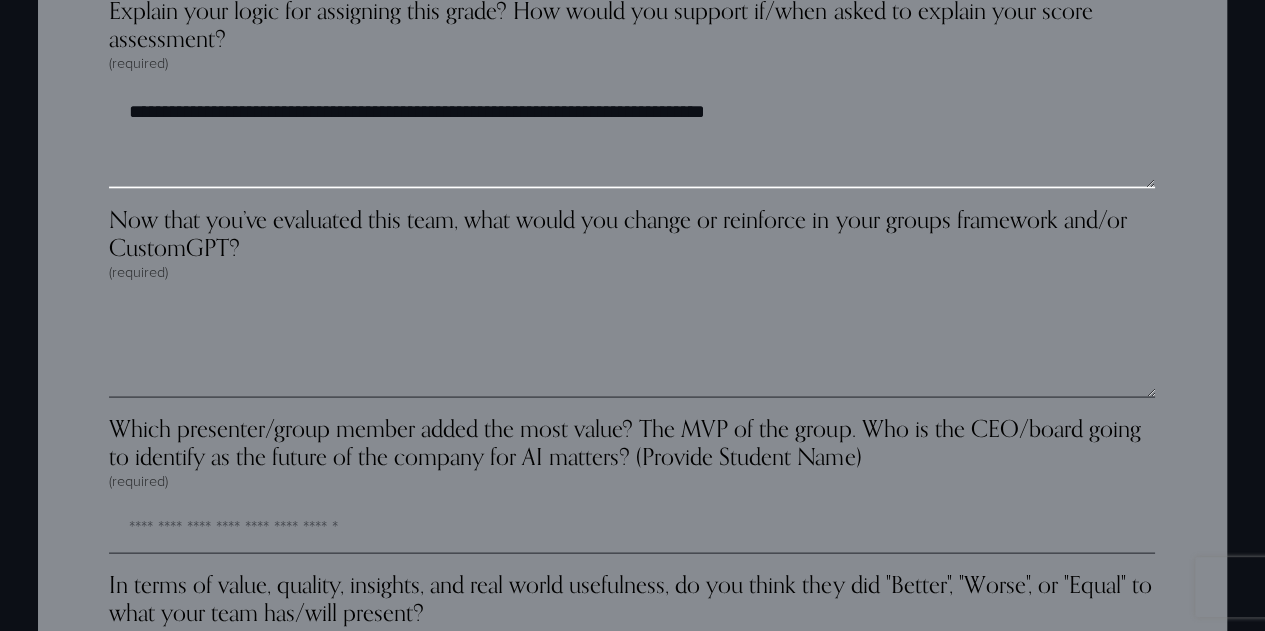 scroll, scrollTop: 5860, scrollLeft: 0, axis: vertical 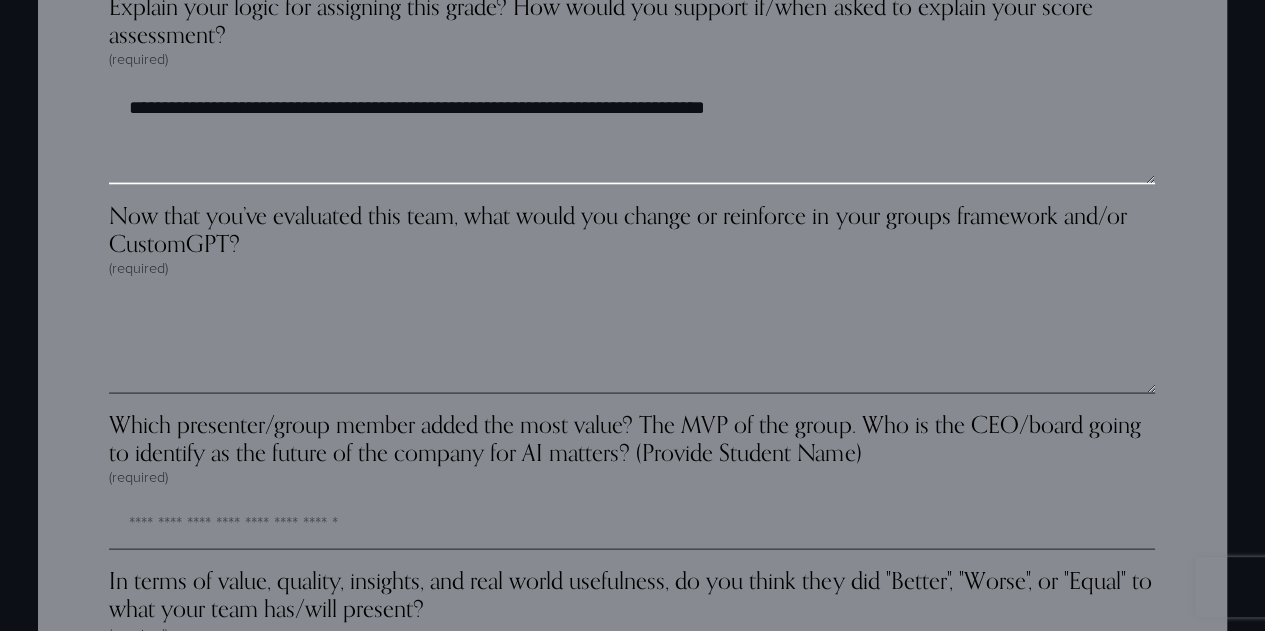 type on "**********" 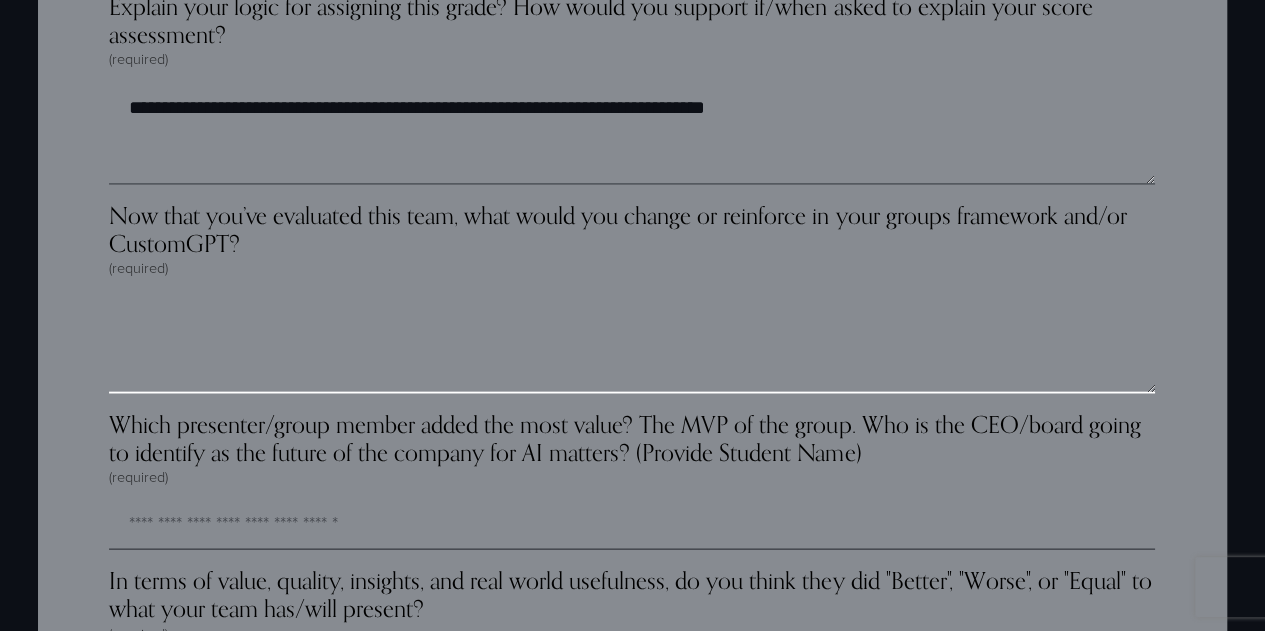 click on "Now that you’ve evaluated this team, what would you change or reinforce in your groups framework and/or CustomGPT? (required)" at bounding box center [632, 344] 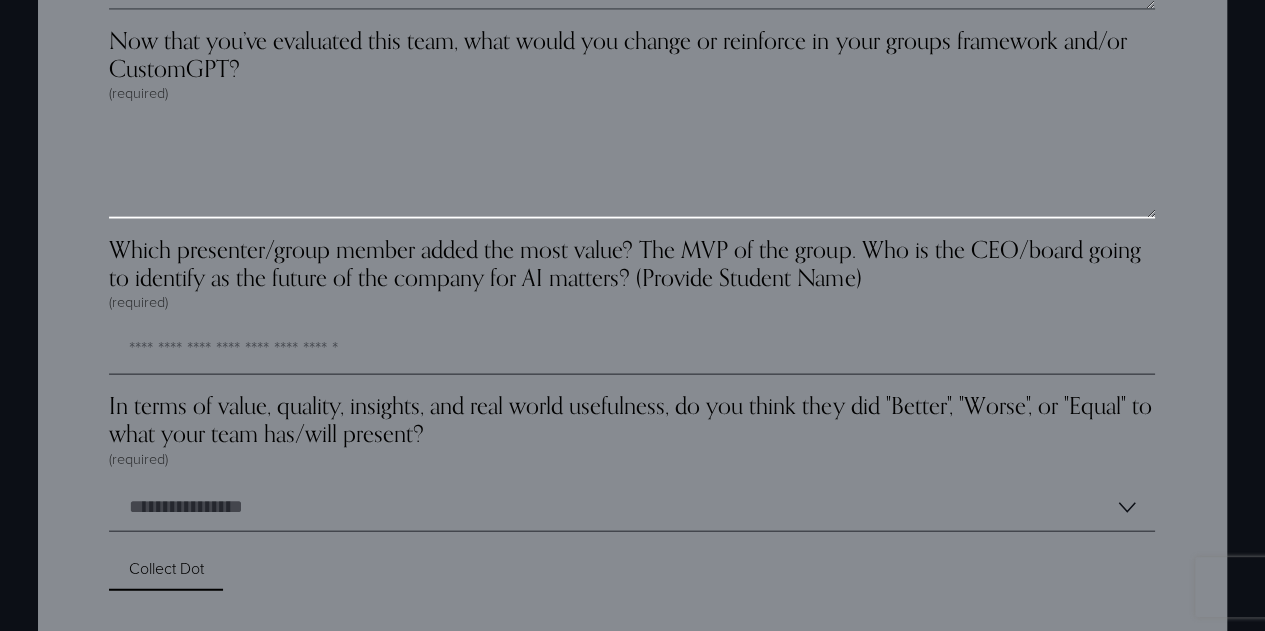 scroll, scrollTop: 6036, scrollLeft: 0, axis: vertical 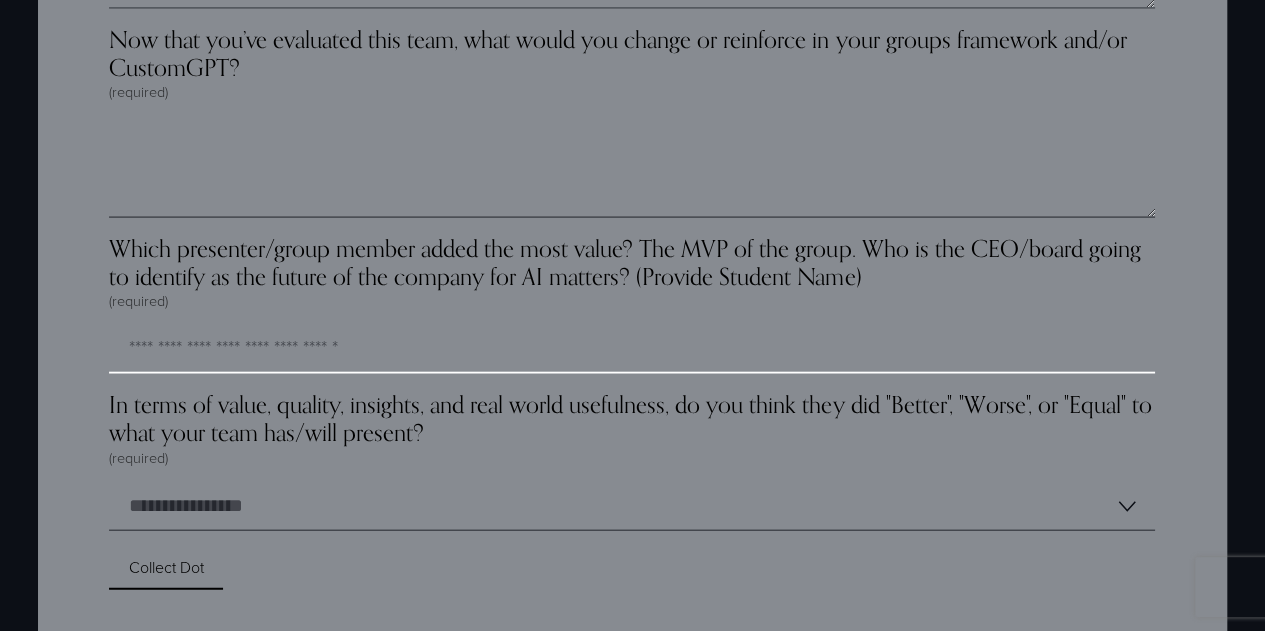 click on "Which presenter/group member added the most value? The MVP of the group. Who is the CEO/board going to identify as the future of the company for AI matters? (Provide Student Name) (required)" at bounding box center (632, 350) 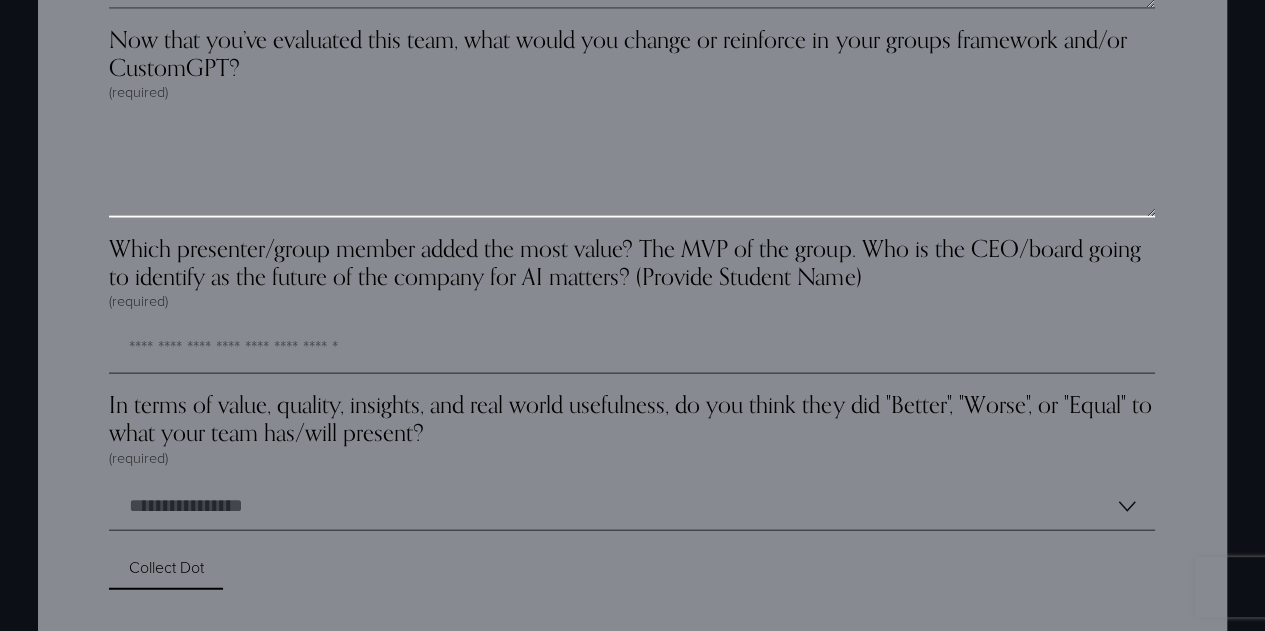 click on "Now that you’ve evaluated this team, what would you change or reinforce in your groups framework and/or CustomGPT? (required)" at bounding box center (632, 168) 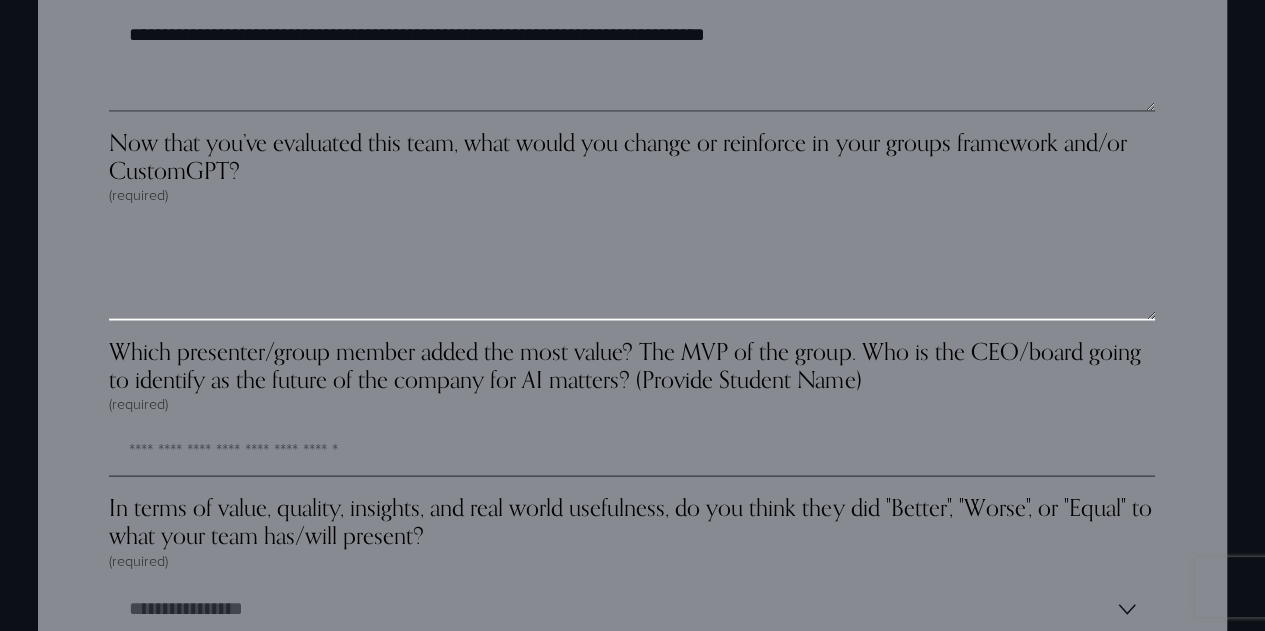 scroll, scrollTop: 5932, scrollLeft: 0, axis: vertical 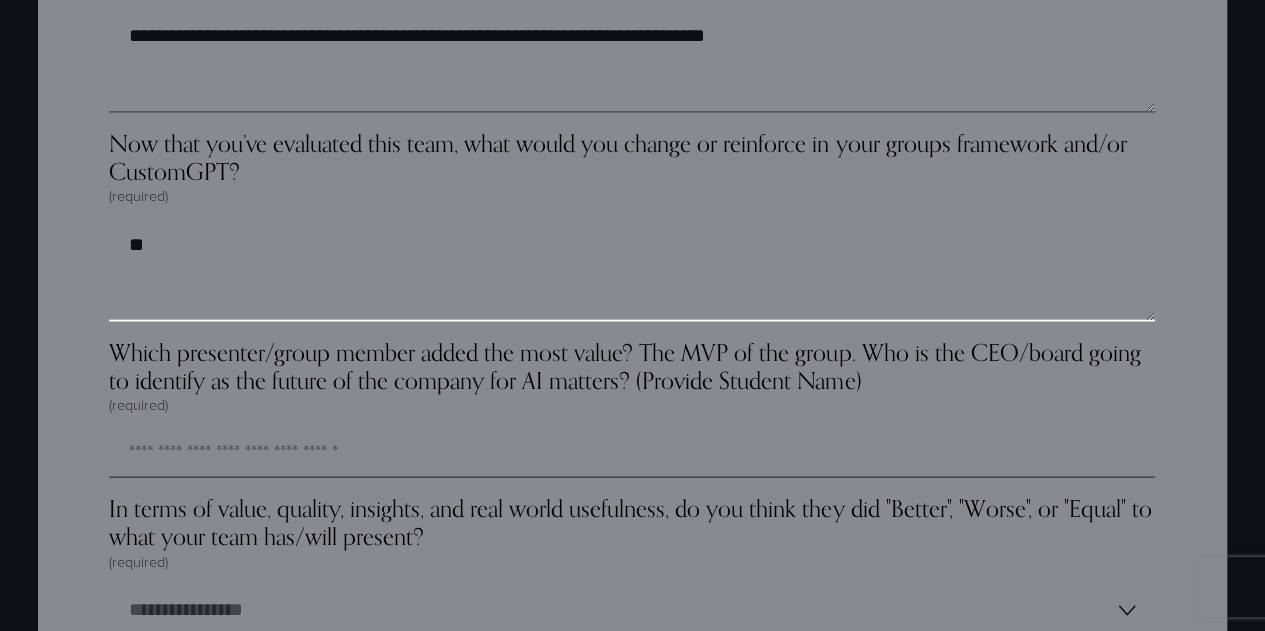 type on "*" 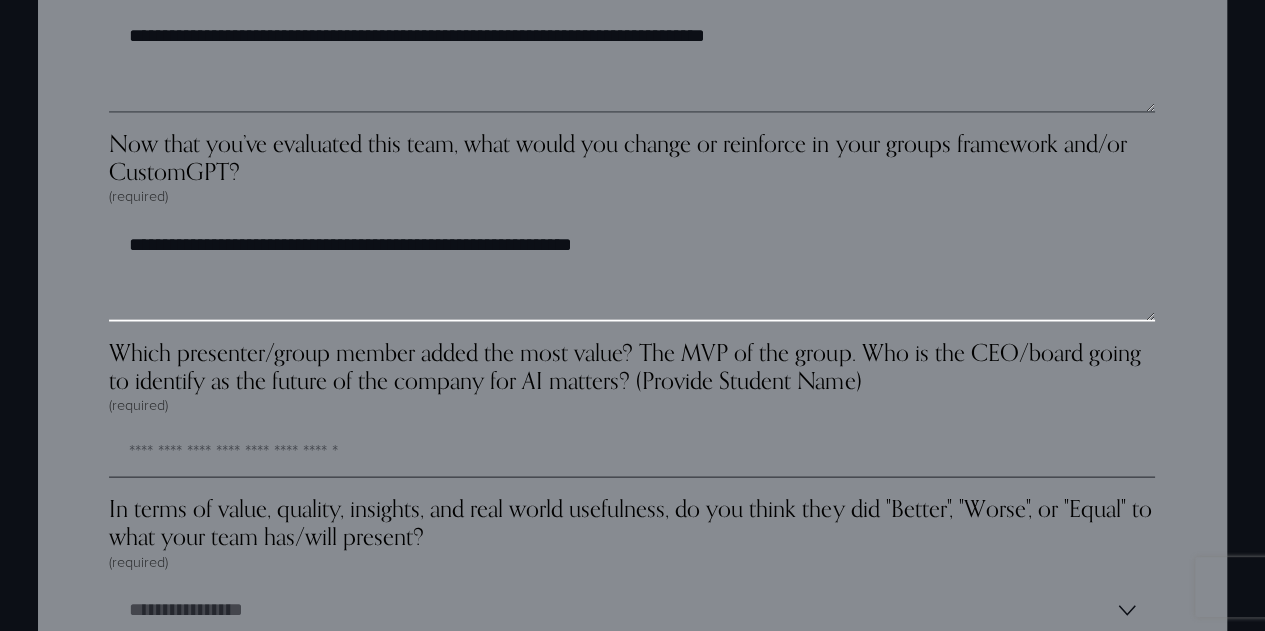 type on "**********" 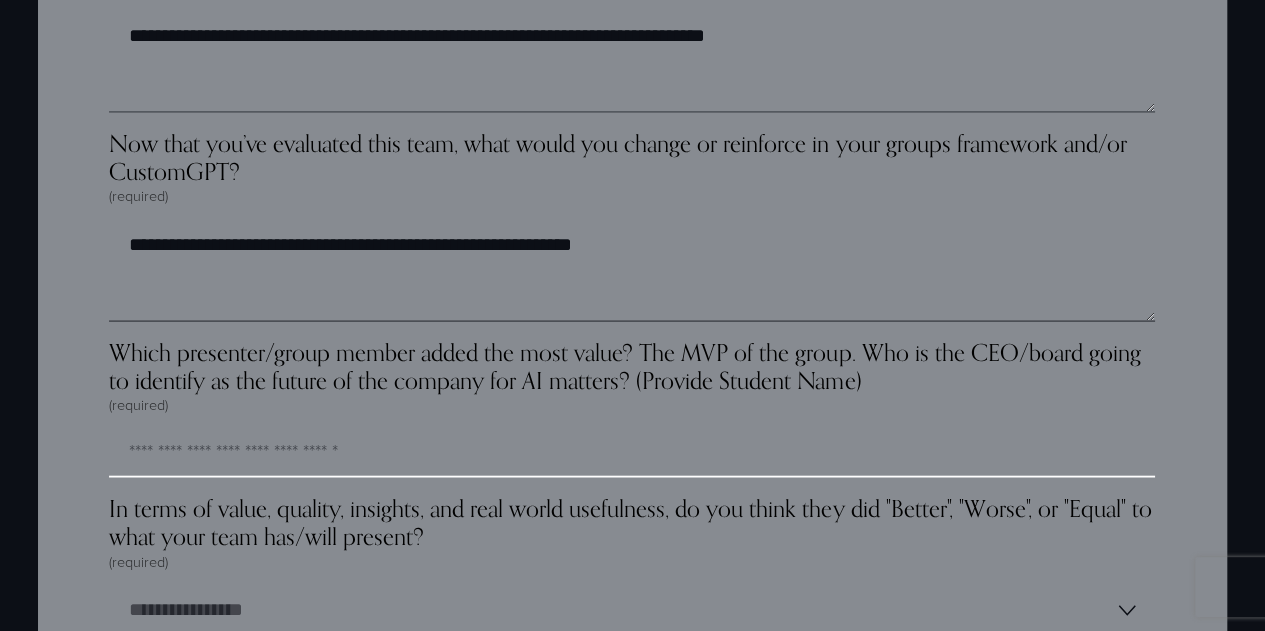 click on "Which presenter/group member added the most value? The MVP of the group. Who is the CEO/board going to identify as the future of the company for AI matters? (Provide Student Name) (required)" at bounding box center [632, 454] 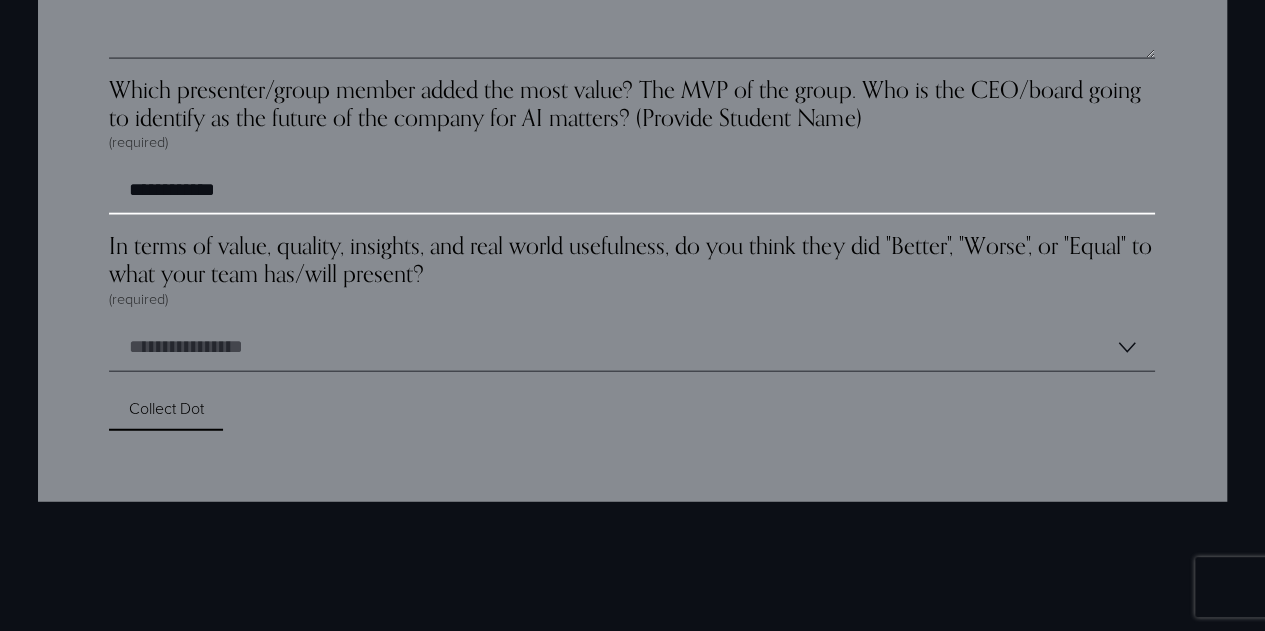scroll, scrollTop: 6196, scrollLeft: 0, axis: vertical 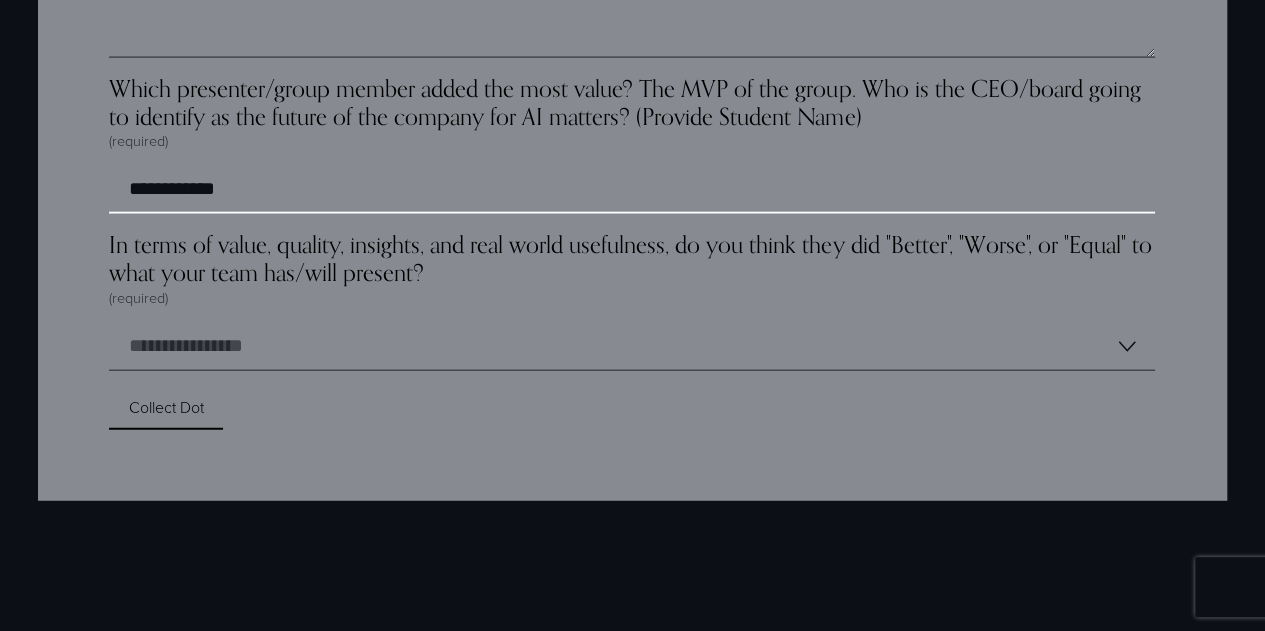 type on "**********" 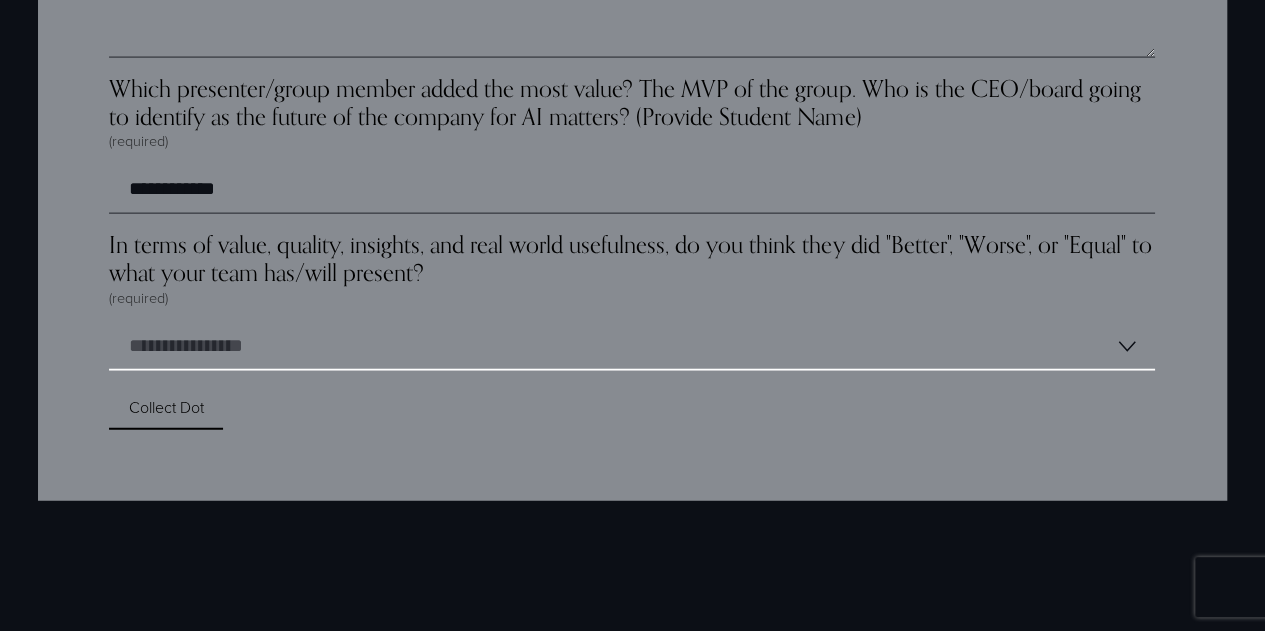 click on "**********" at bounding box center [632, 347] 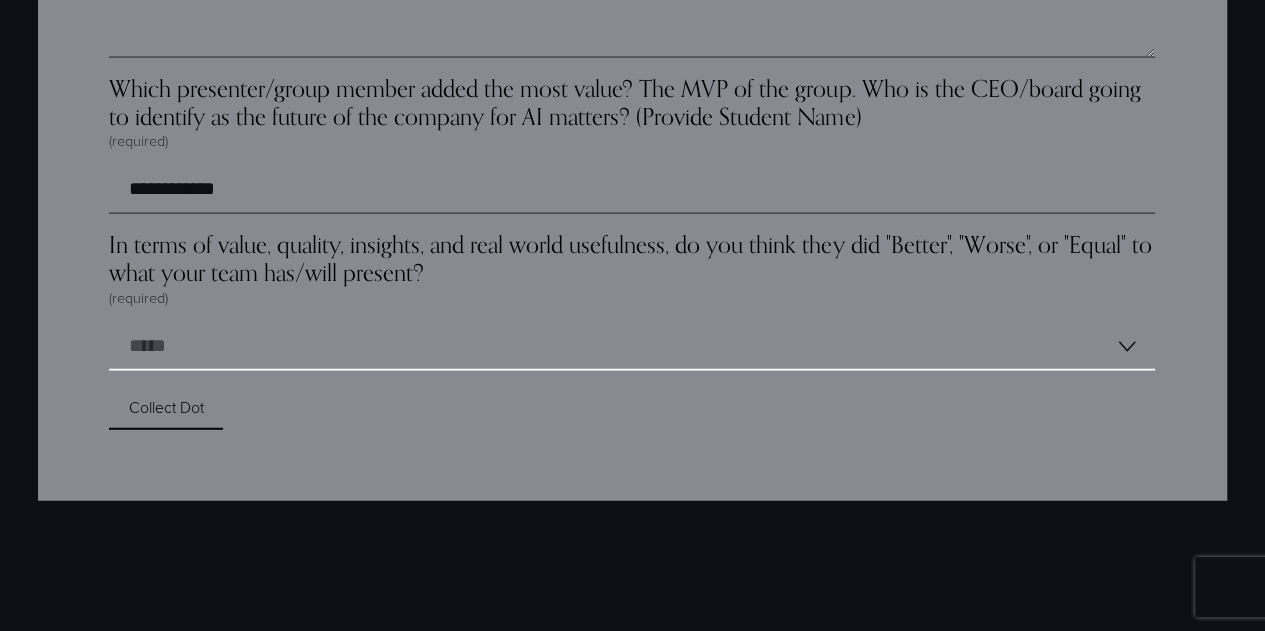 click on "**********" at bounding box center (632, 347) 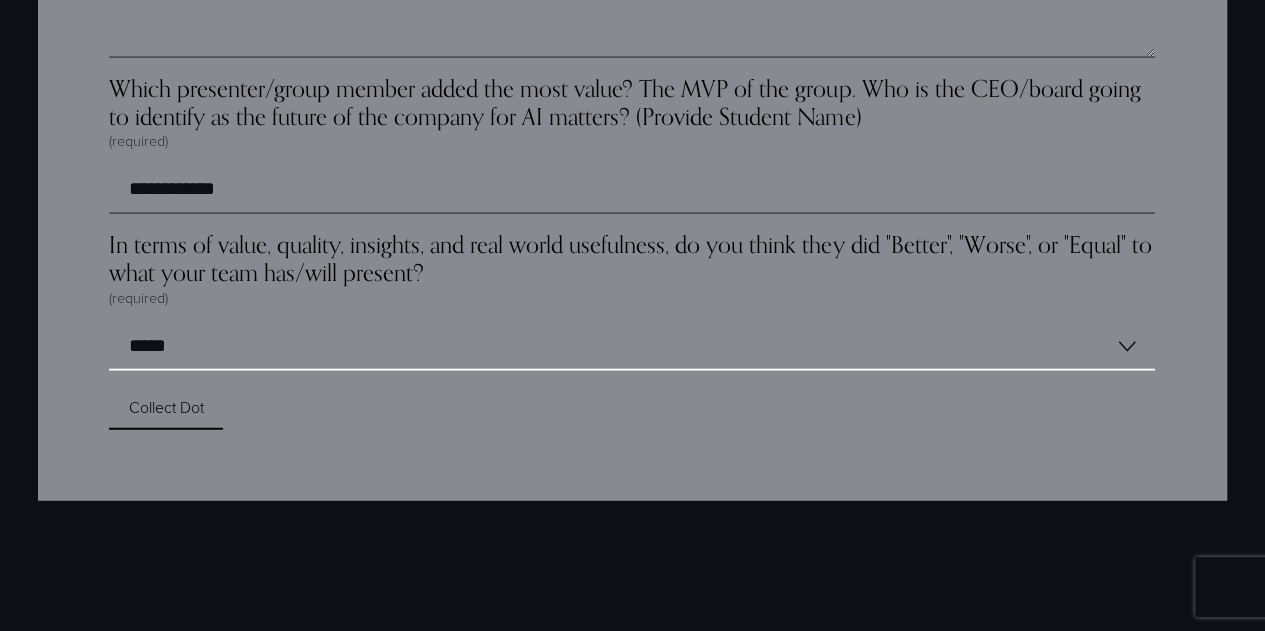 scroll, scrollTop: 6380, scrollLeft: 0, axis: vertical 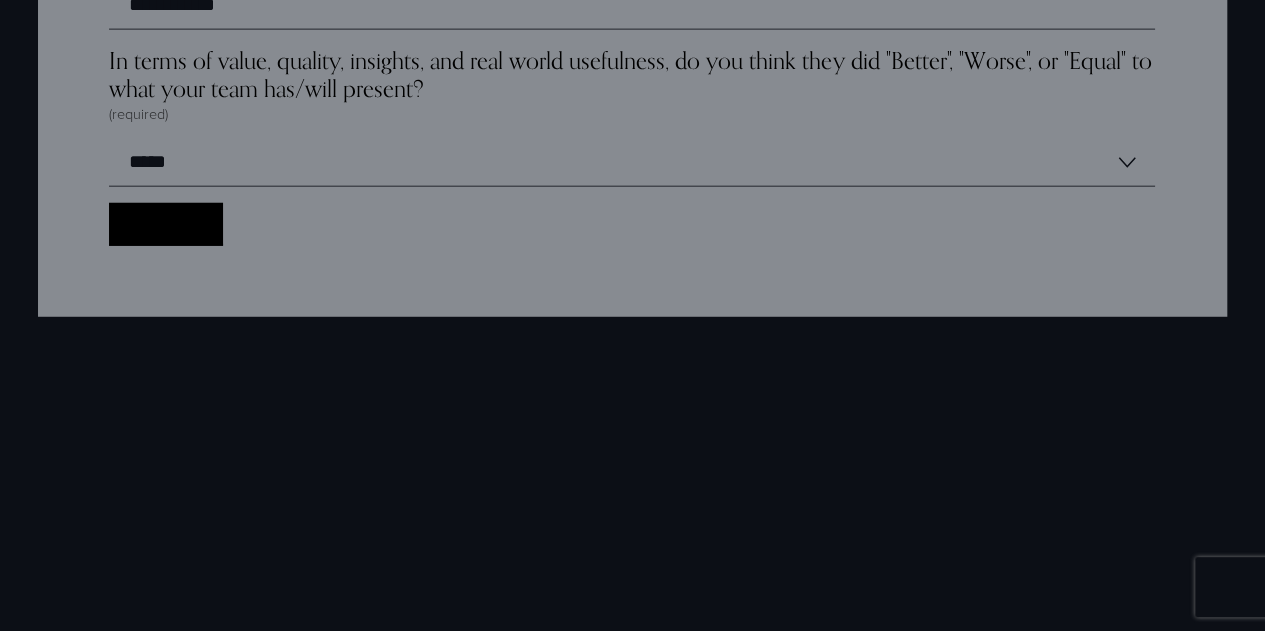 click on "Collect Dot Collect Dot" at bounding box center [165, 224] 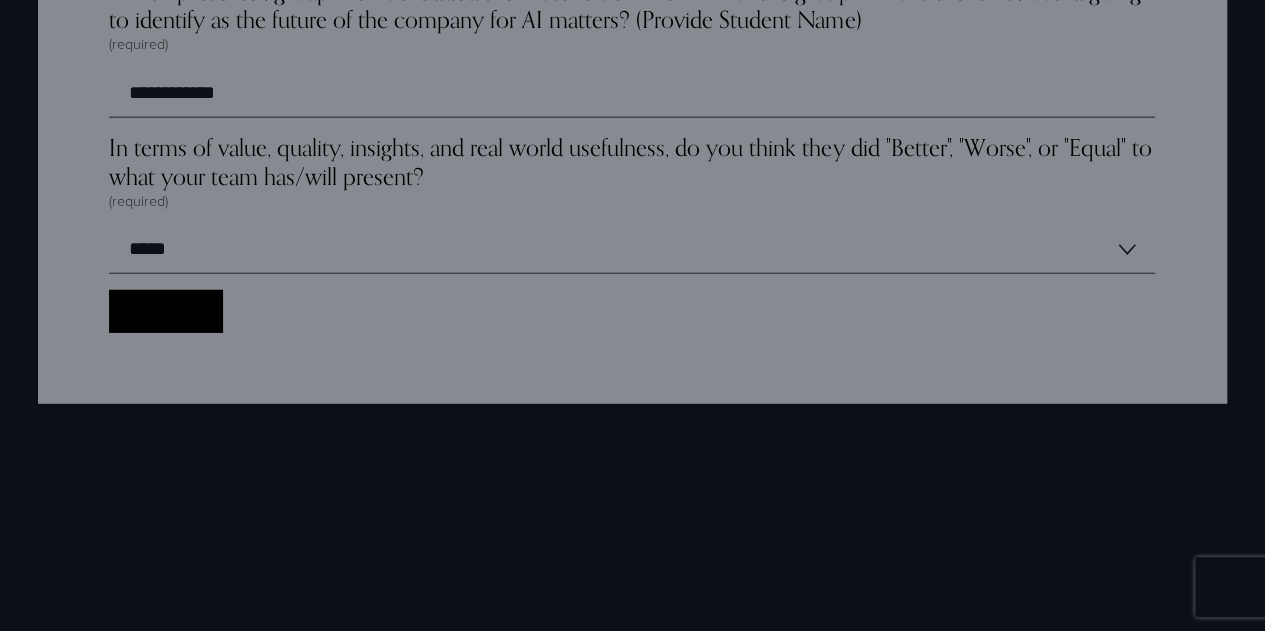 scroll, scrollTop: 1182, scrollLeft: 0, axis: vertical 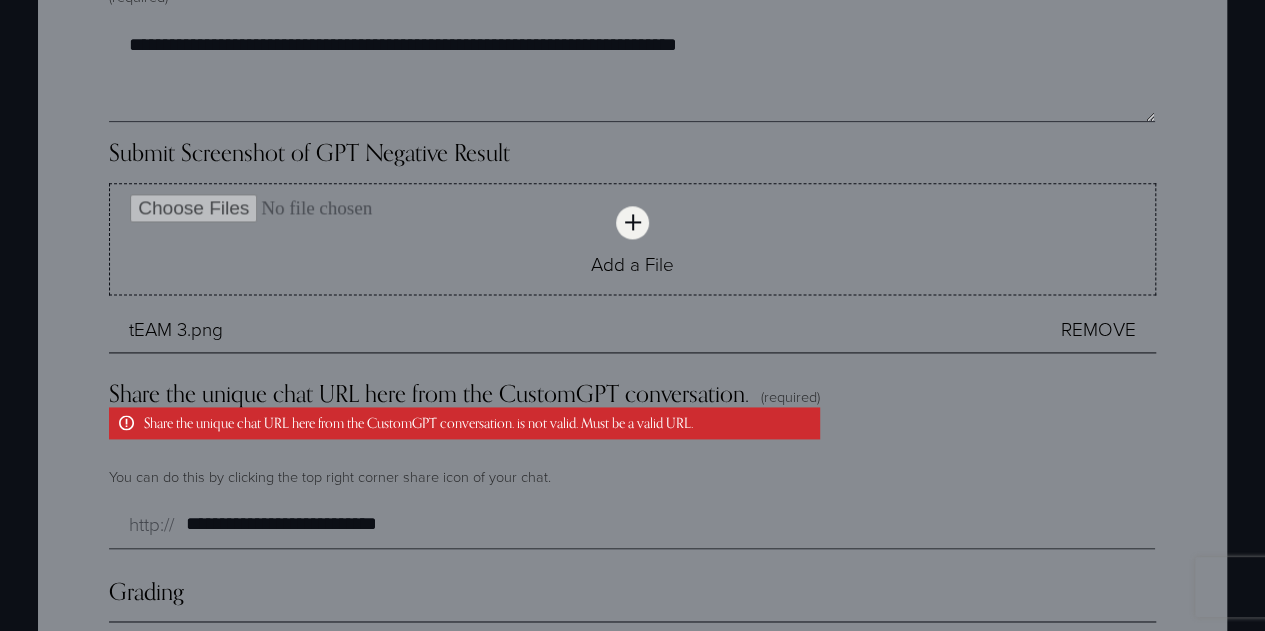 click on "(required)" at bounding box center [790, 396] 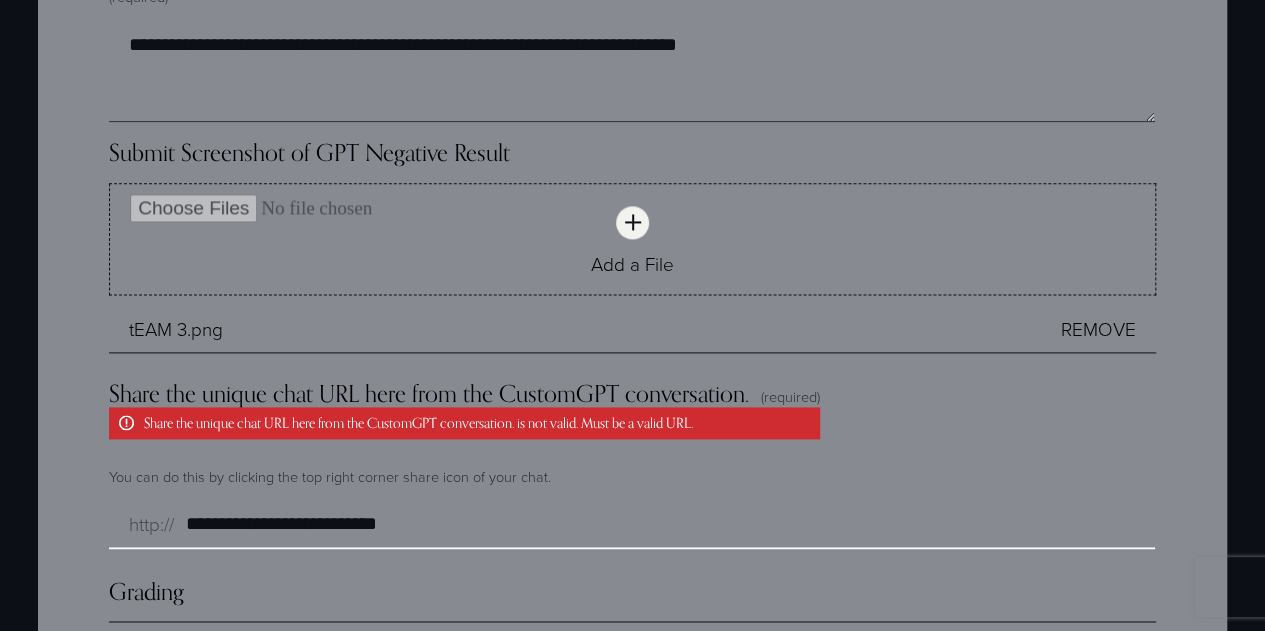 click on "**********" at bounding box center (632, 525) 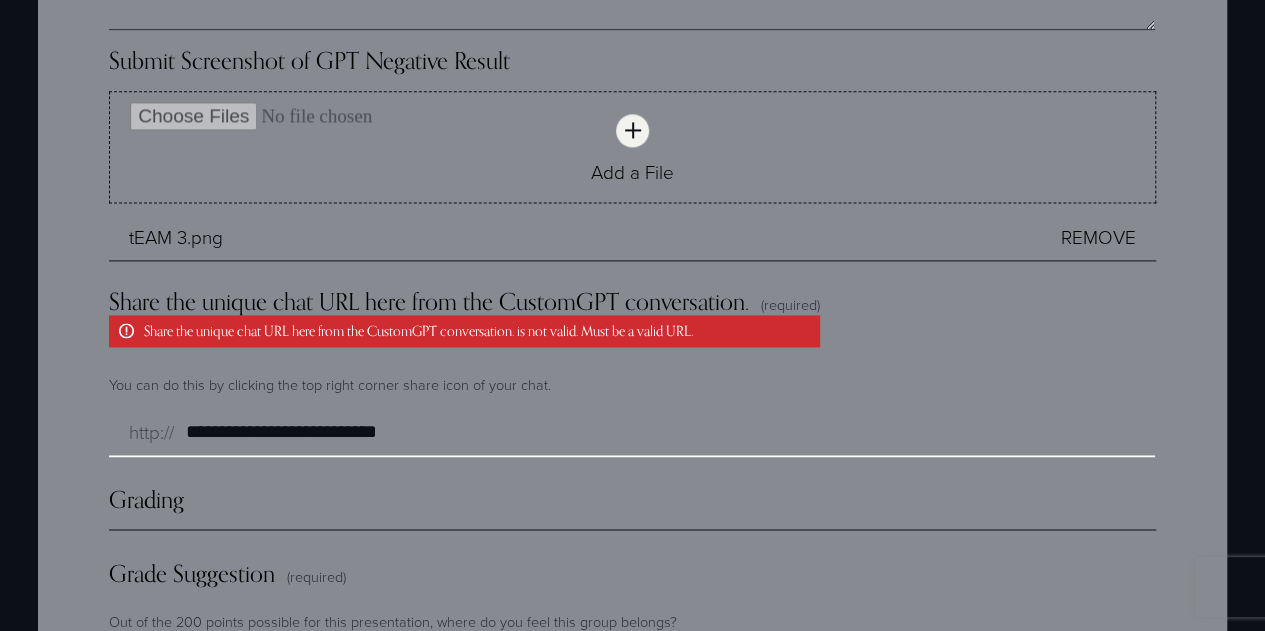 scroll, scrollTop: 5122, scrollLeft: 0, axis: vertical 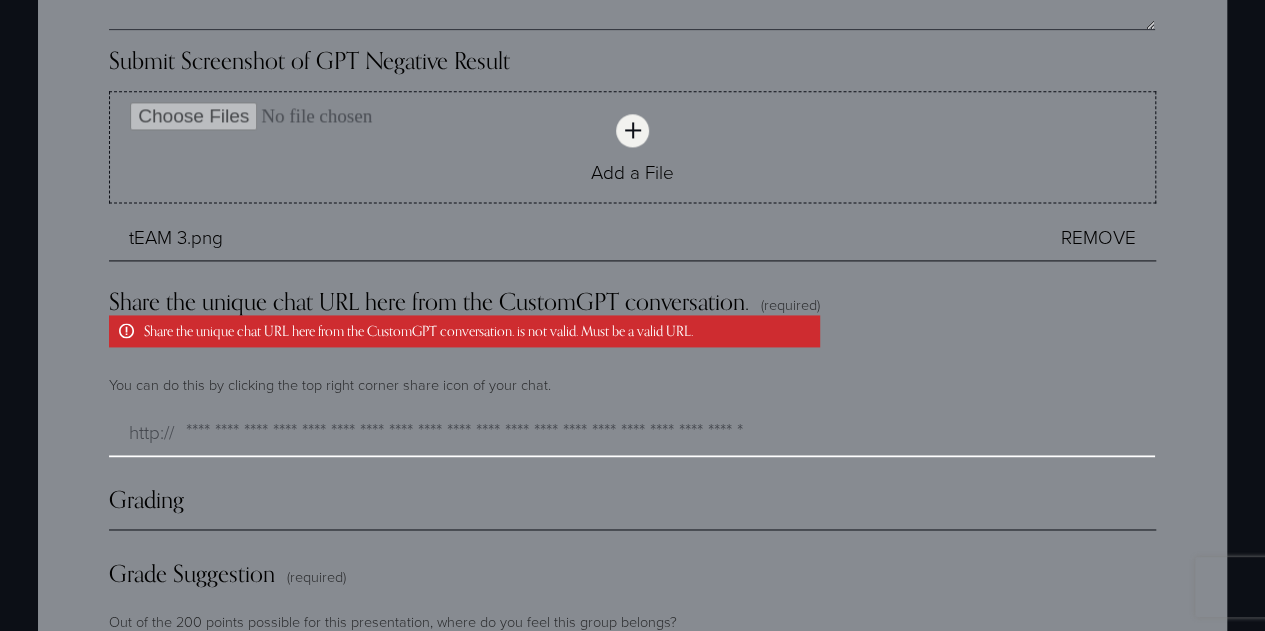 drag, startPoint x: 428, startPoint y: 437, endPoint x: 484, endPoint y: 444, distance: 56.435802 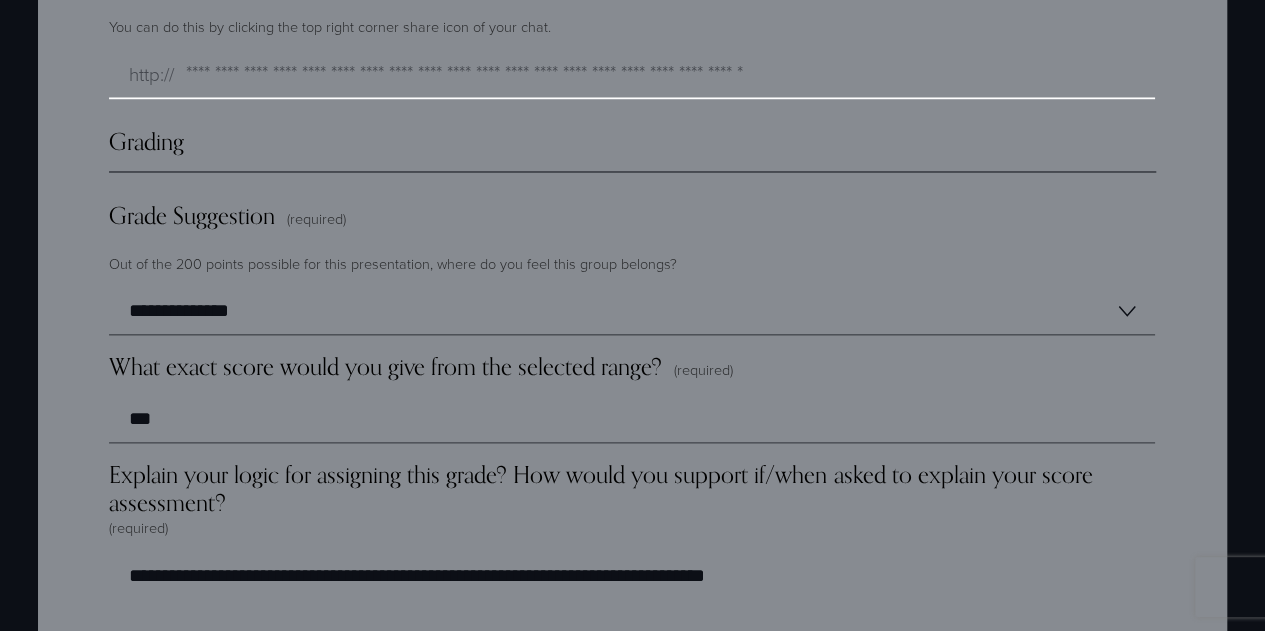 scroll, scrollTop: 5424, scrollLeft: 0, axis: vertical 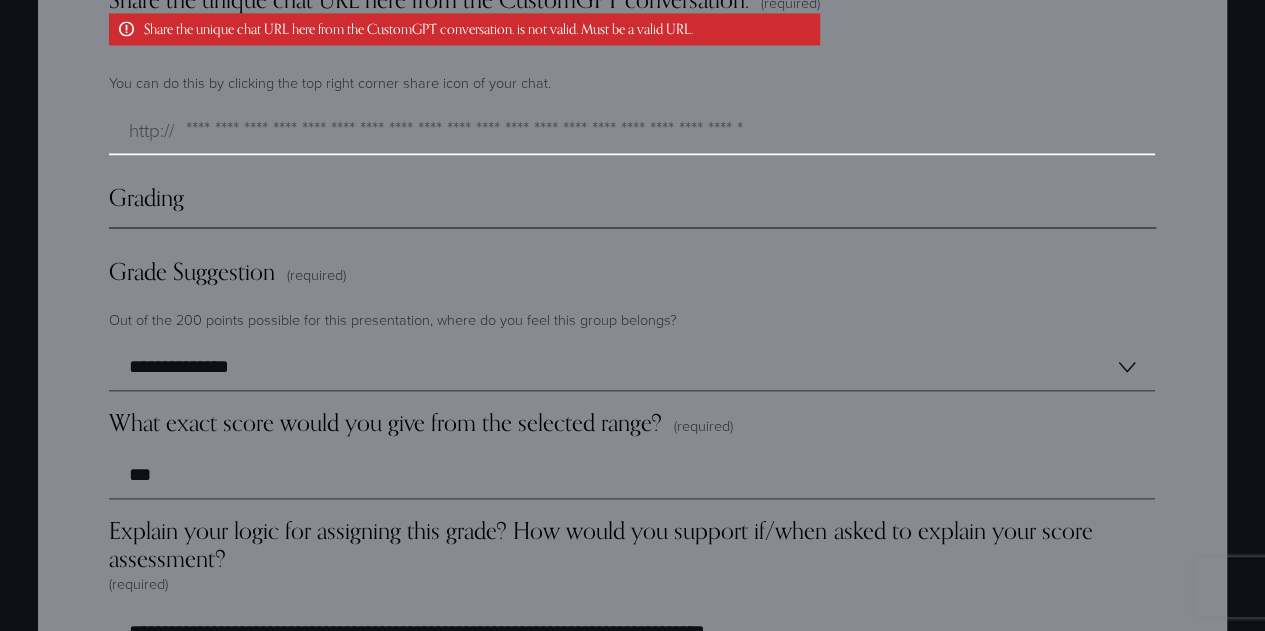 click on "Share the unique chat URL here from the CustomGPT conversation. (required) Share the unique chat URL here from the CustomGPT conversation. is not valid. Must be a valid URL." at bounding box center [632, 131] 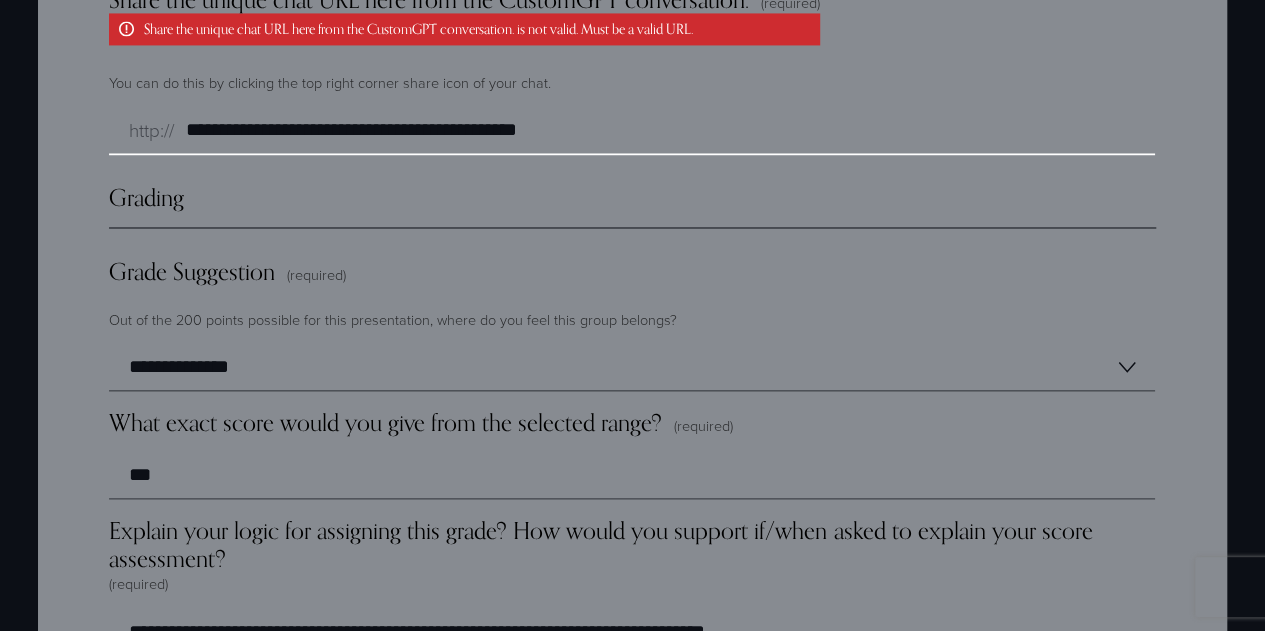 drag, startPoint x: 240, startPoint y: 139, endPoint x: 135, endPoint y: 140, distance: 105.00476 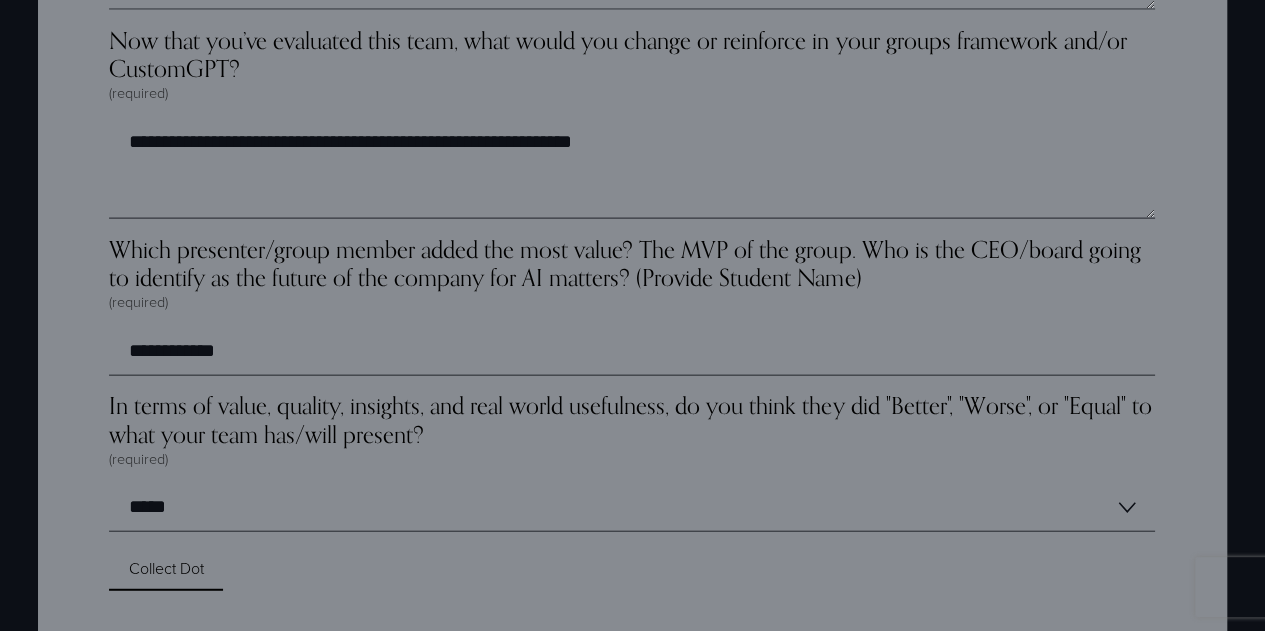 scroll, scrollTop: 6320, scrollLeft: 0, axis: vertical 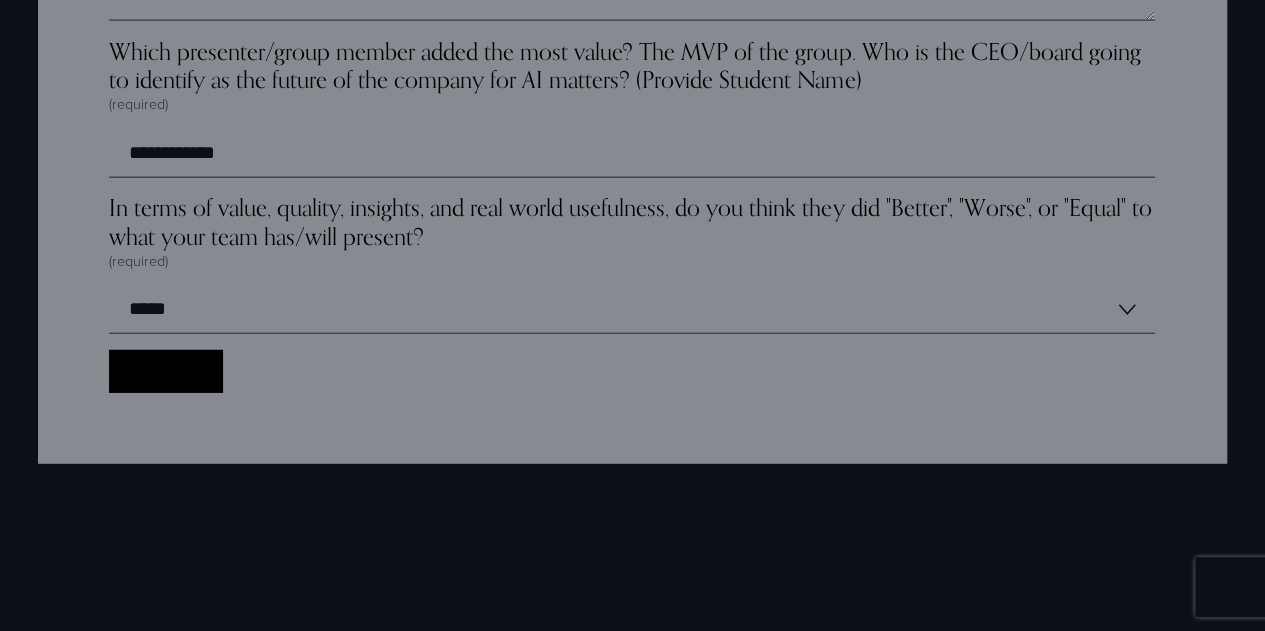 type on "**********" 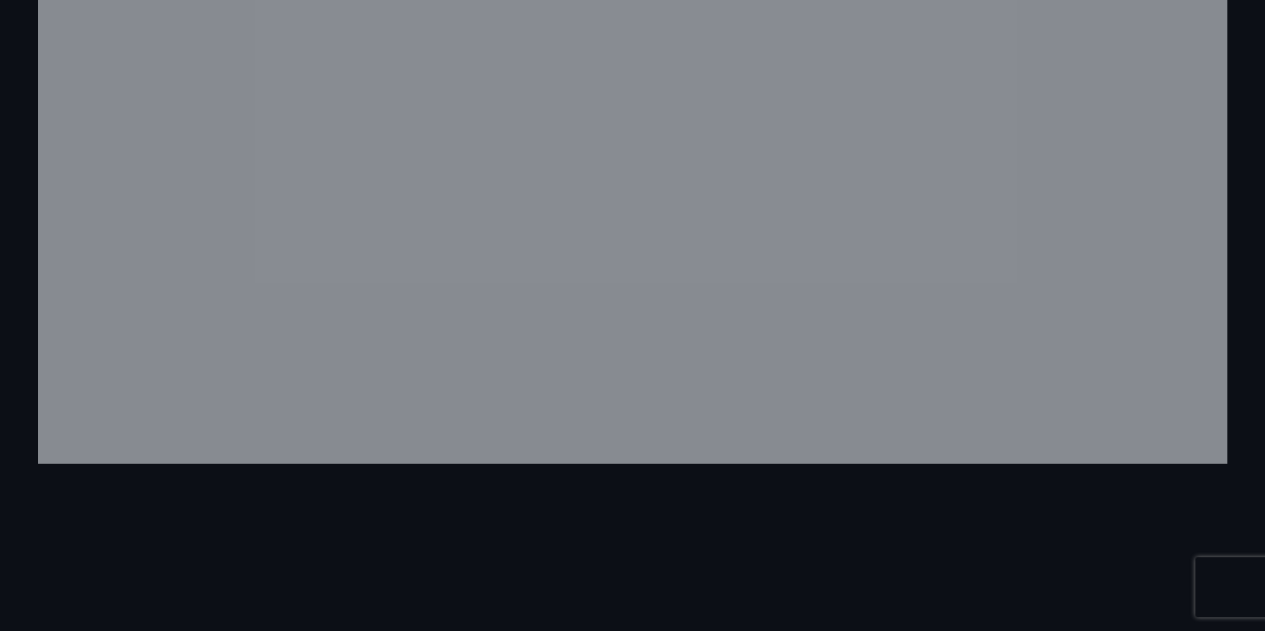 scroll, scrollTop: 1253, scrollLeft: 0, axis: vertical 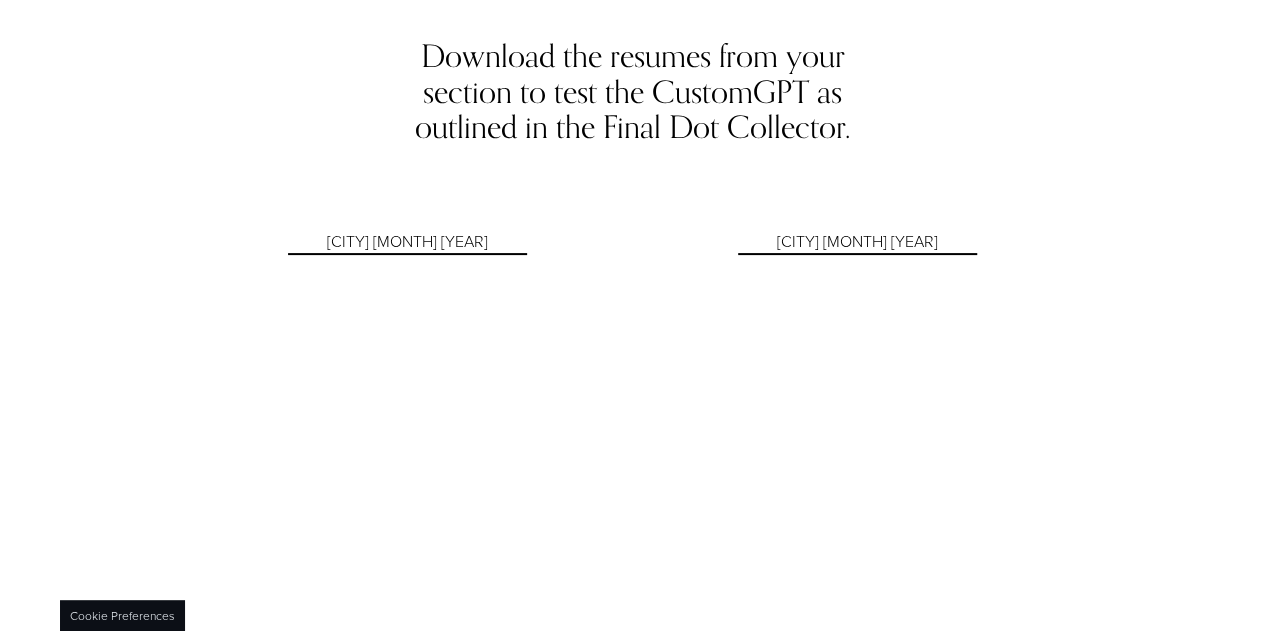 click on "[CITY] [MONTH] [YEAR]" at bounding box center [407, 243] 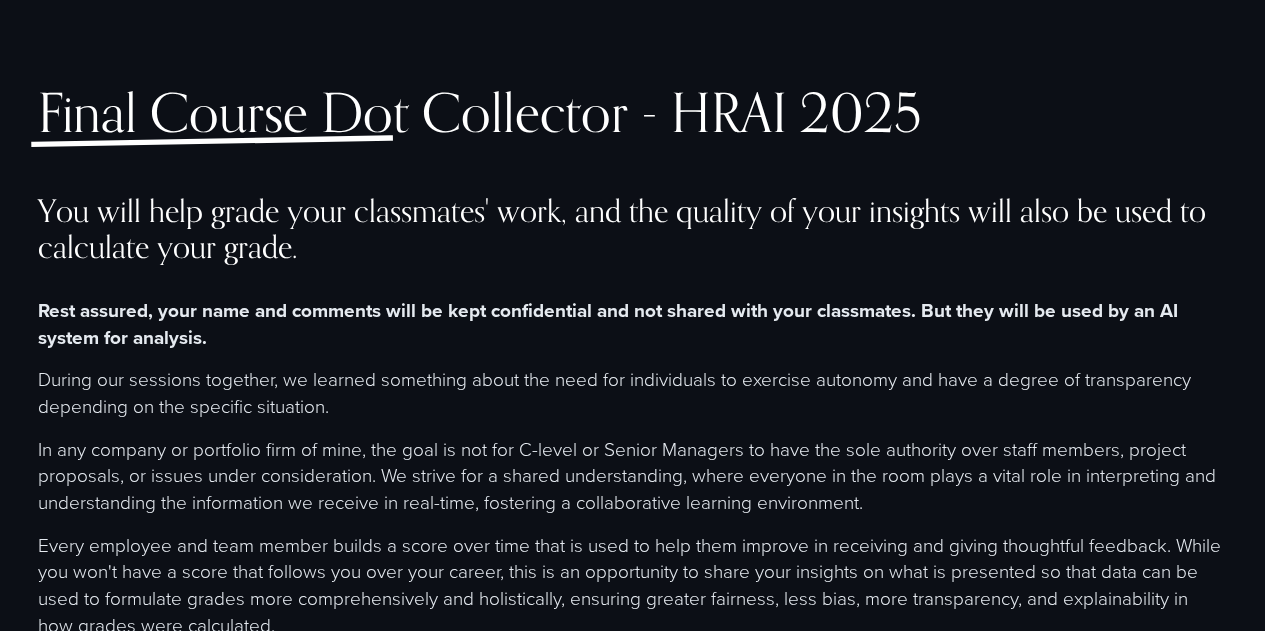 scroll, scrollTop: 0, scrollLeft: 0, axis: both 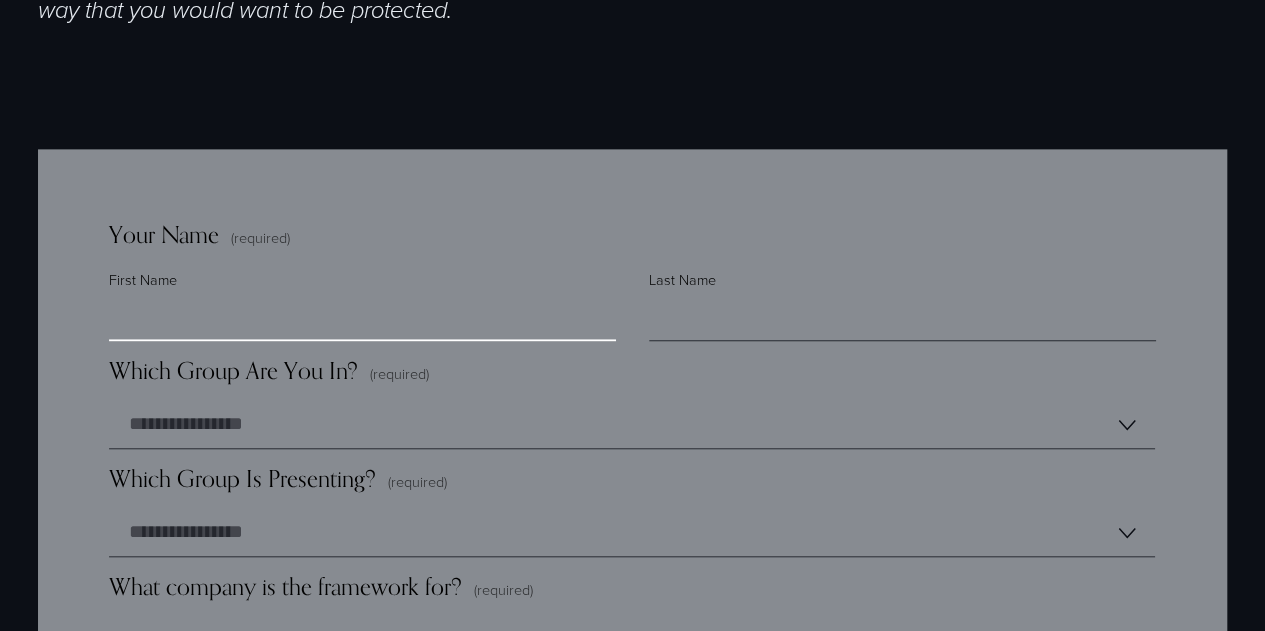 click on "First Name" at bounding box center (362, 317) 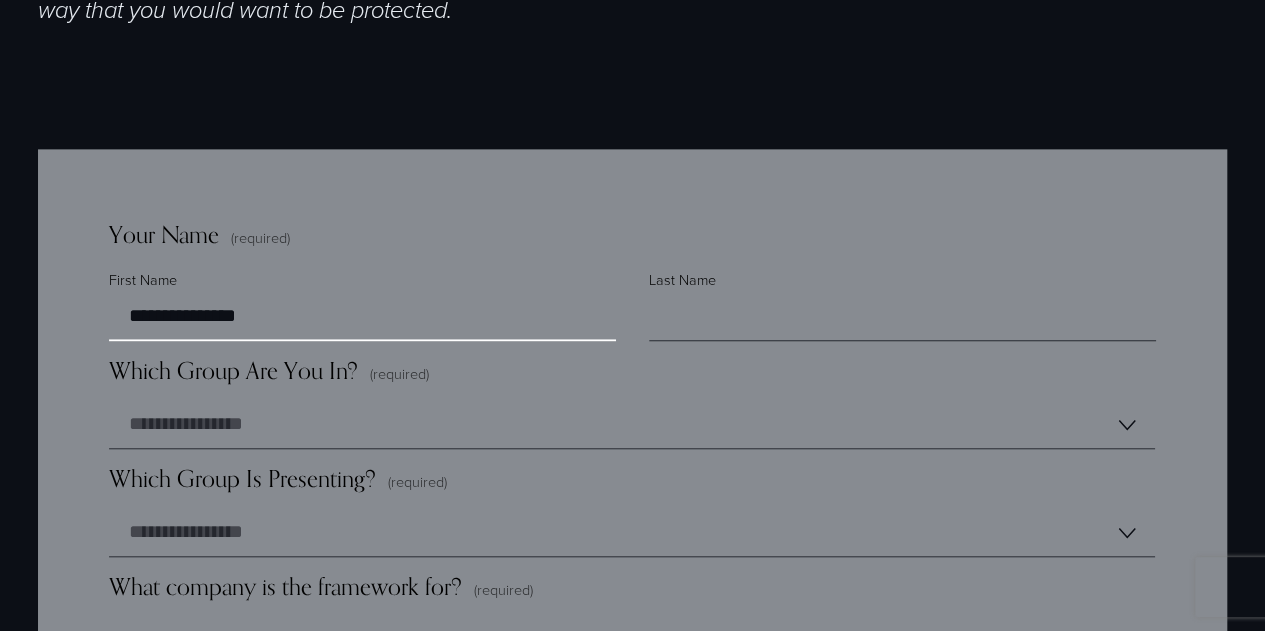 click on "**********" at bounding box center [362, 317] 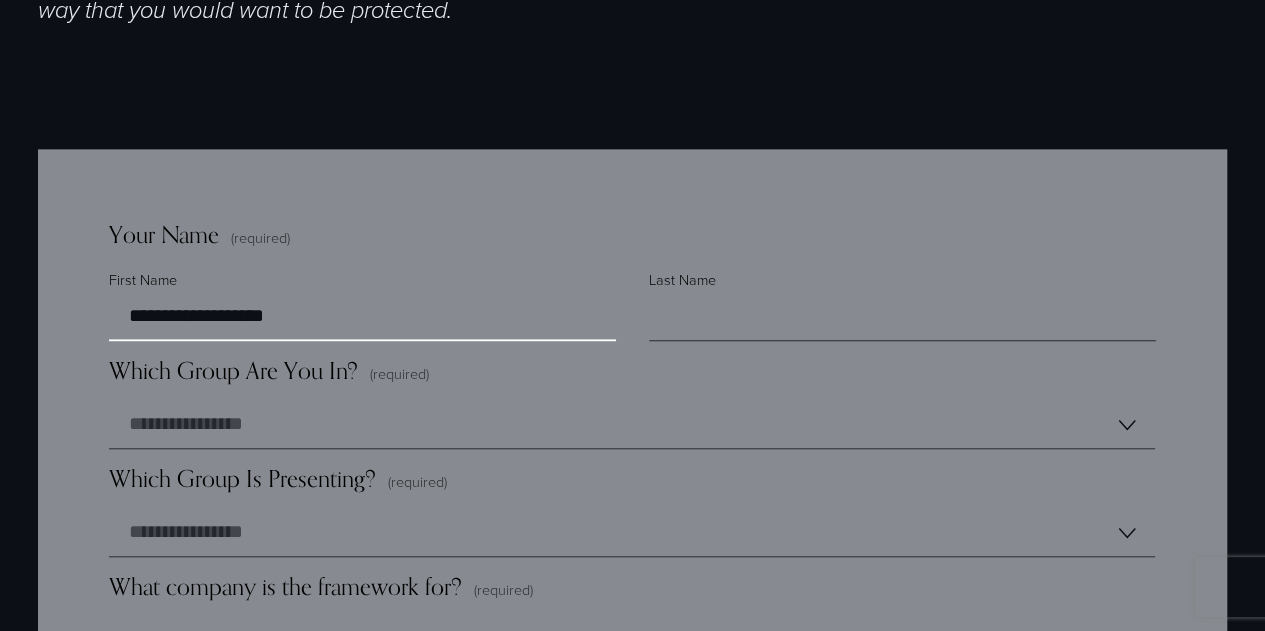 type on "**********" 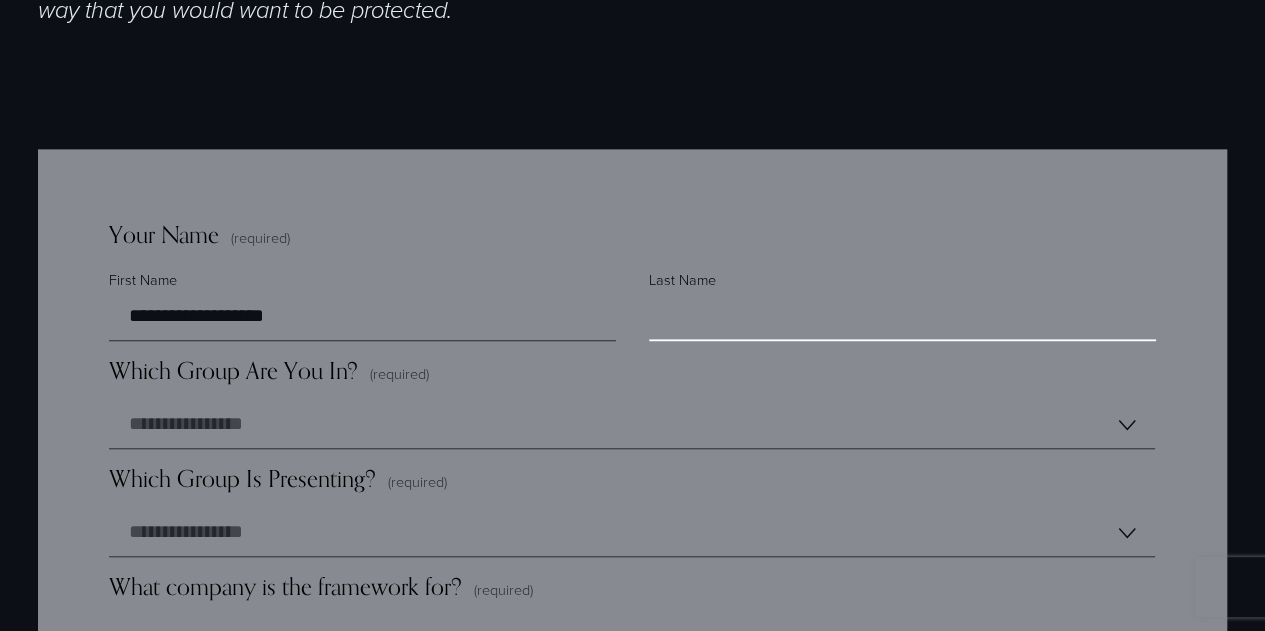 click on "Last Name" at bounding box center (902, 317) 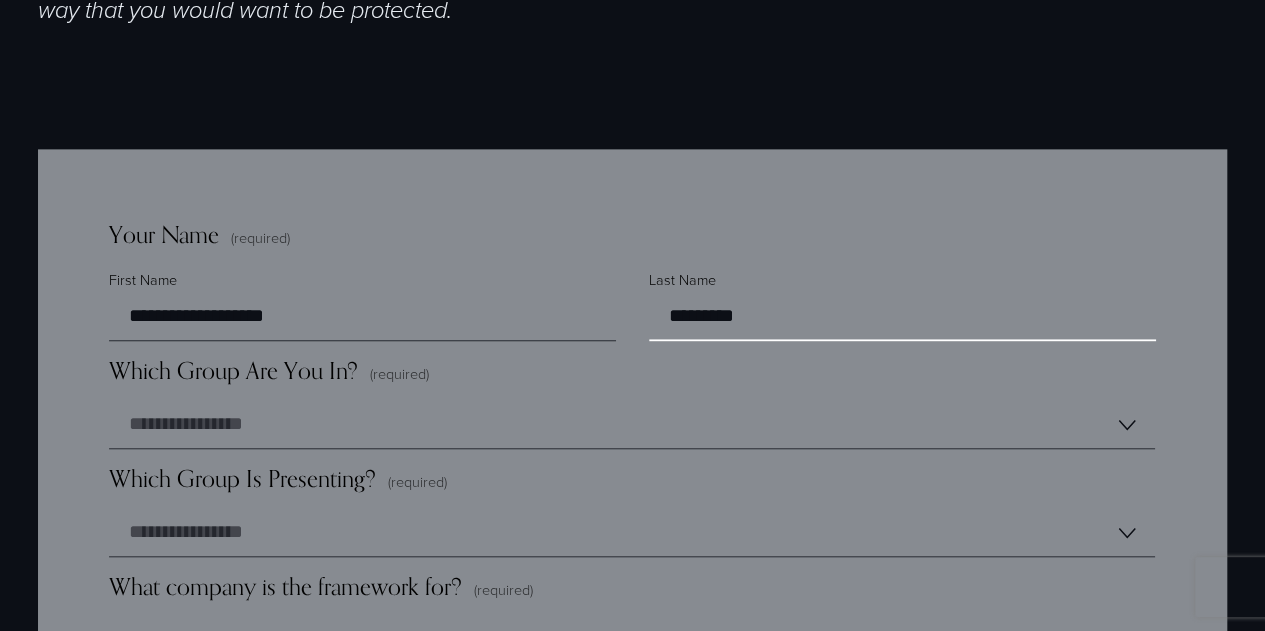 type on "*********" 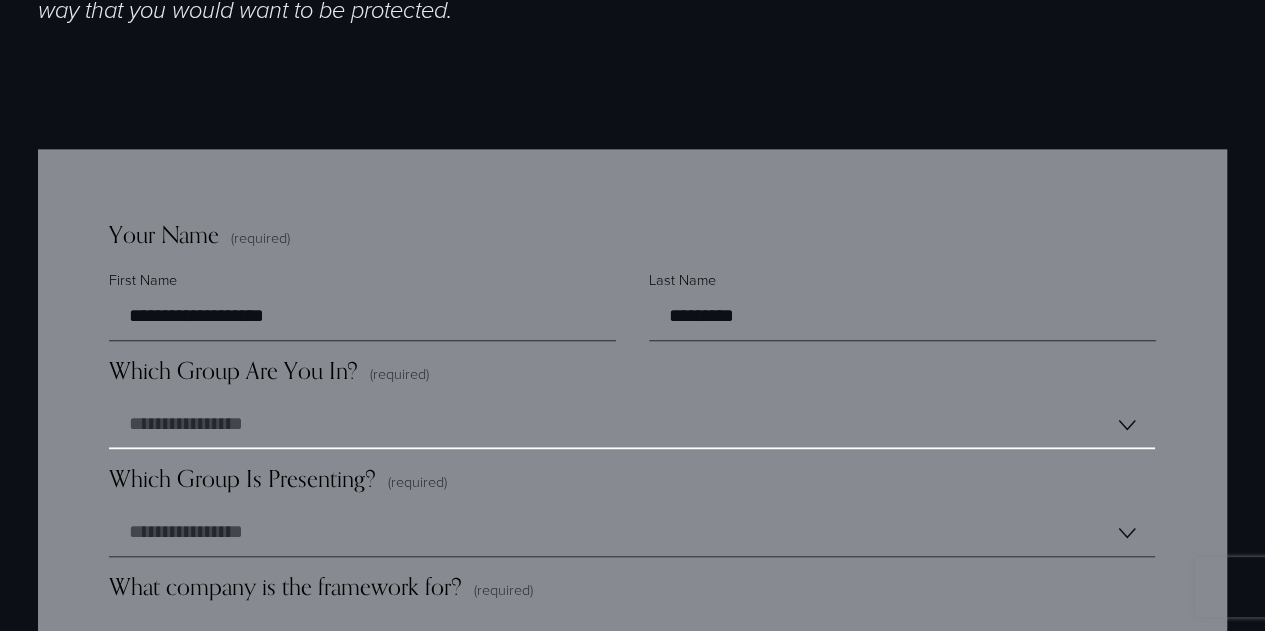 click on "**********" at bounding box center [632, 425] 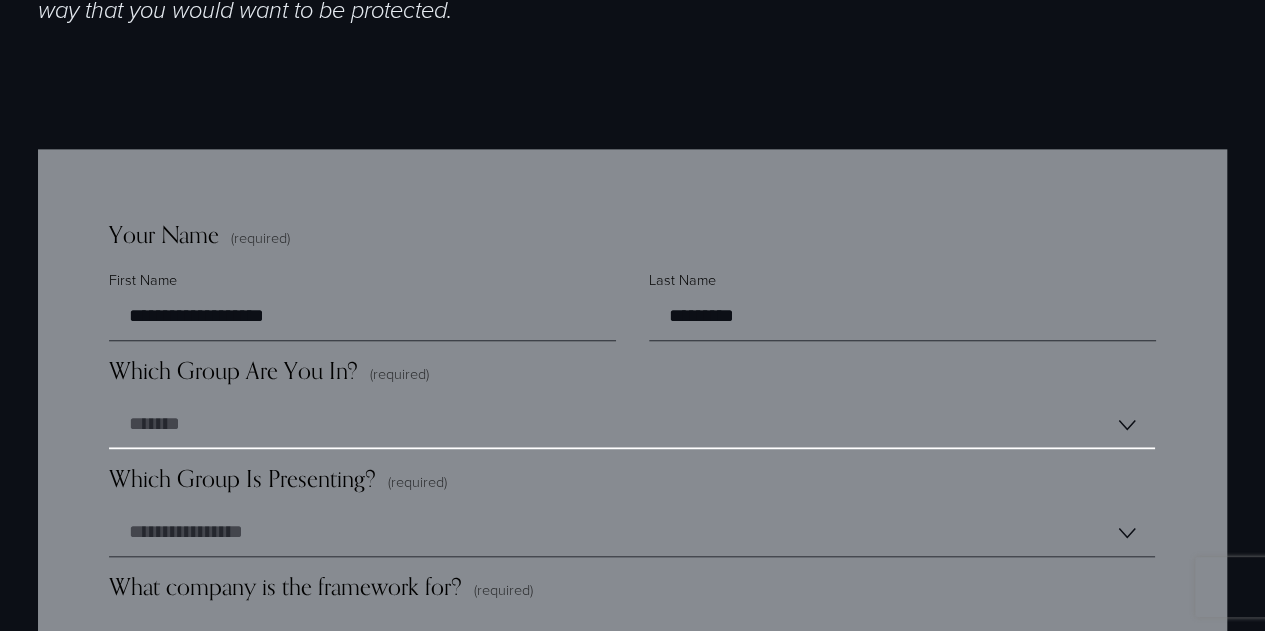 click on "**********" at bounding box center [632, 425] 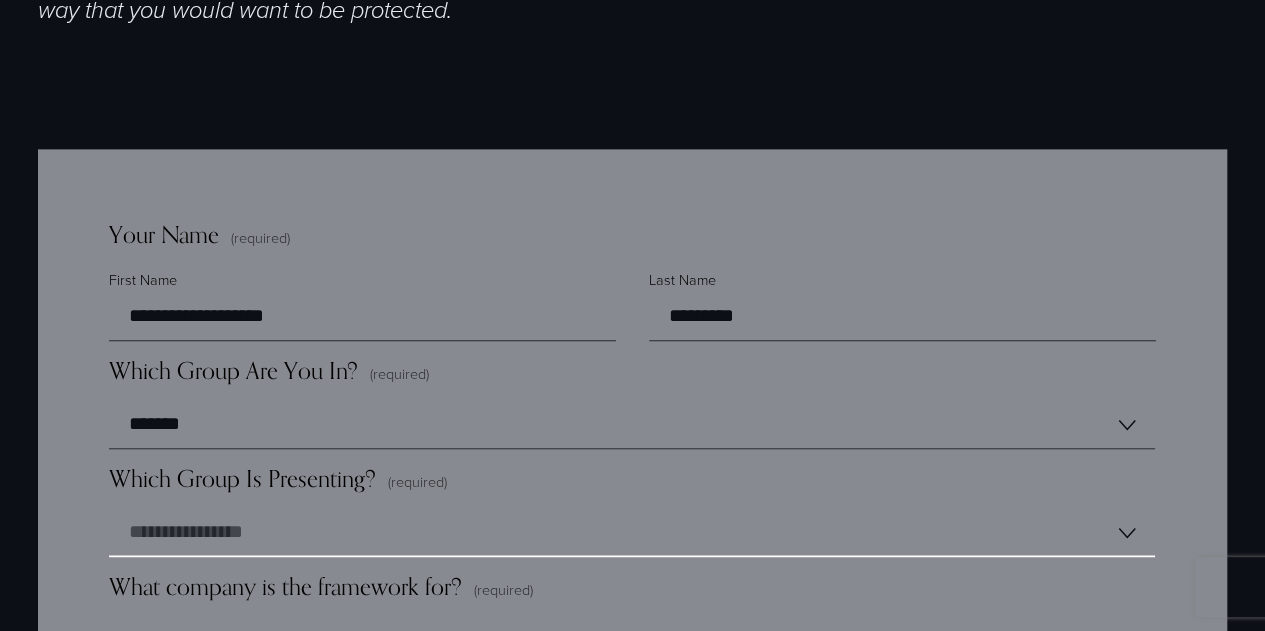 drag, startPoint x: 506, startPoint y: 520, endPoint x: 298, endPoint y: 542, distance: 209.16023 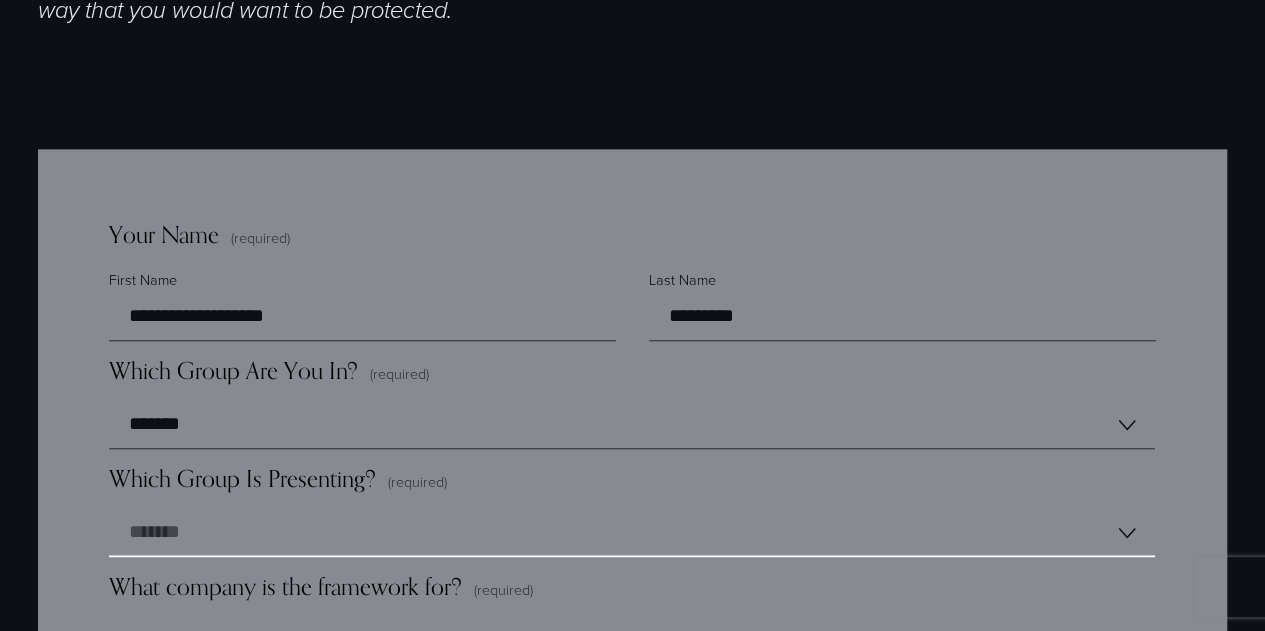 click on "**********" at bounding box center (632, 533) 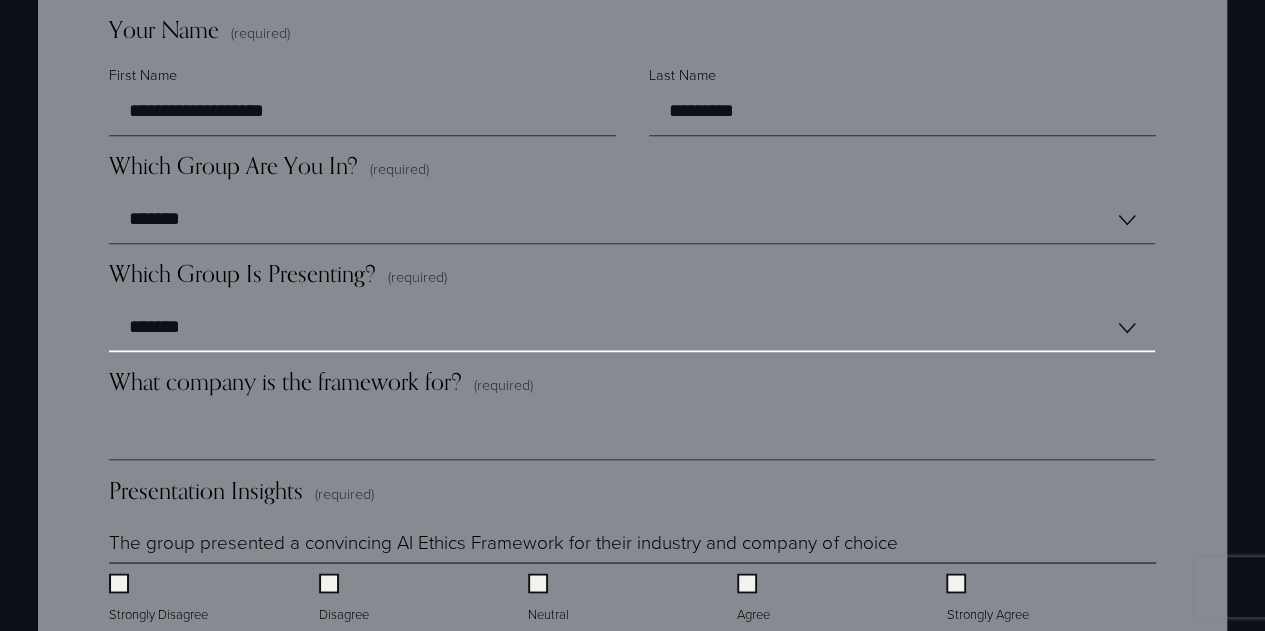 scroll, scrollTop: 1474, scrollLeft: 0, axis: vertical 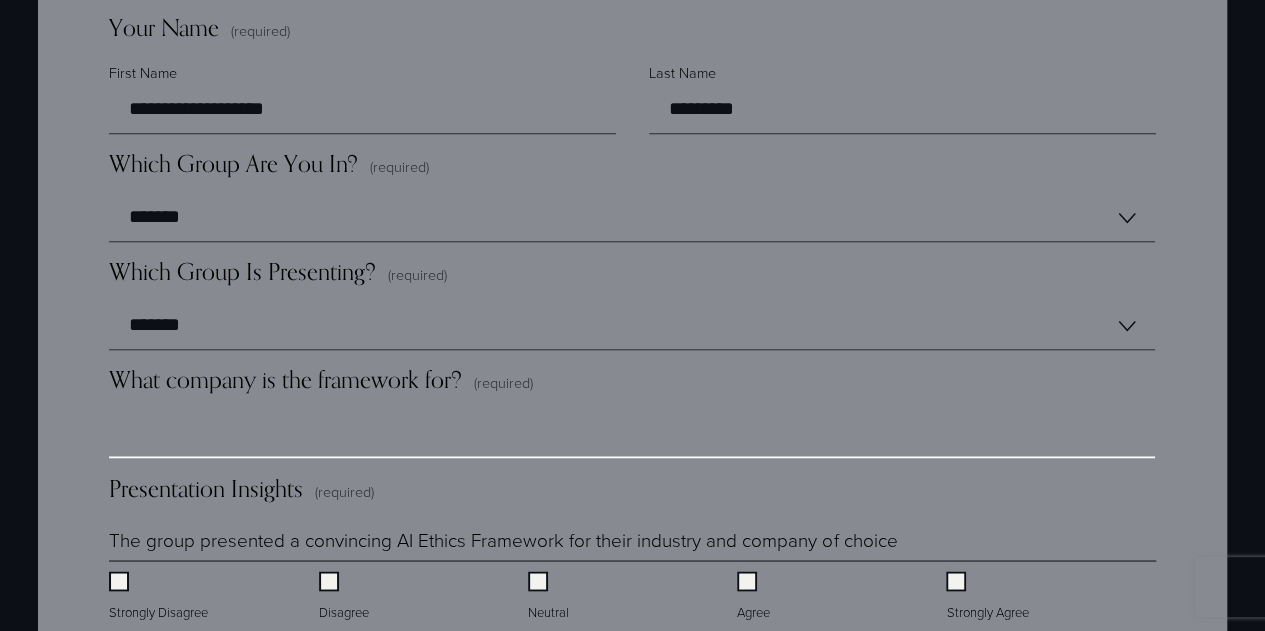click on "What company is the framework for? (required)" at bounding box center (632, 434) 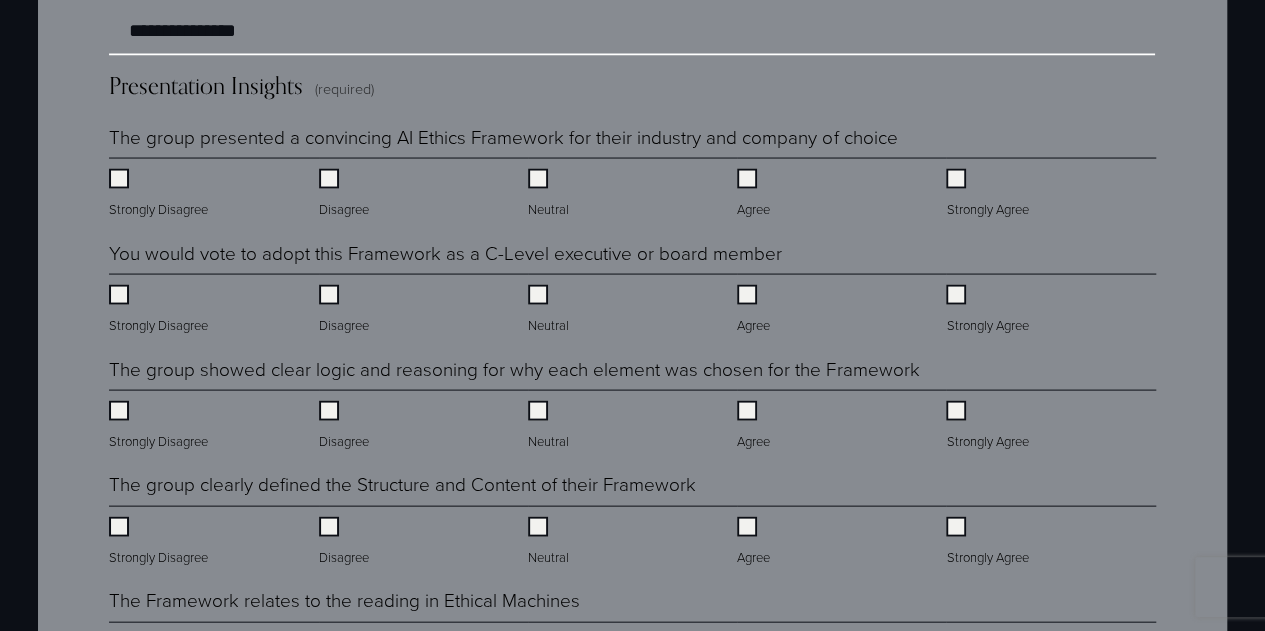 scroll, scrollTop: 1878, scrollLeft: 0, axis: vertical 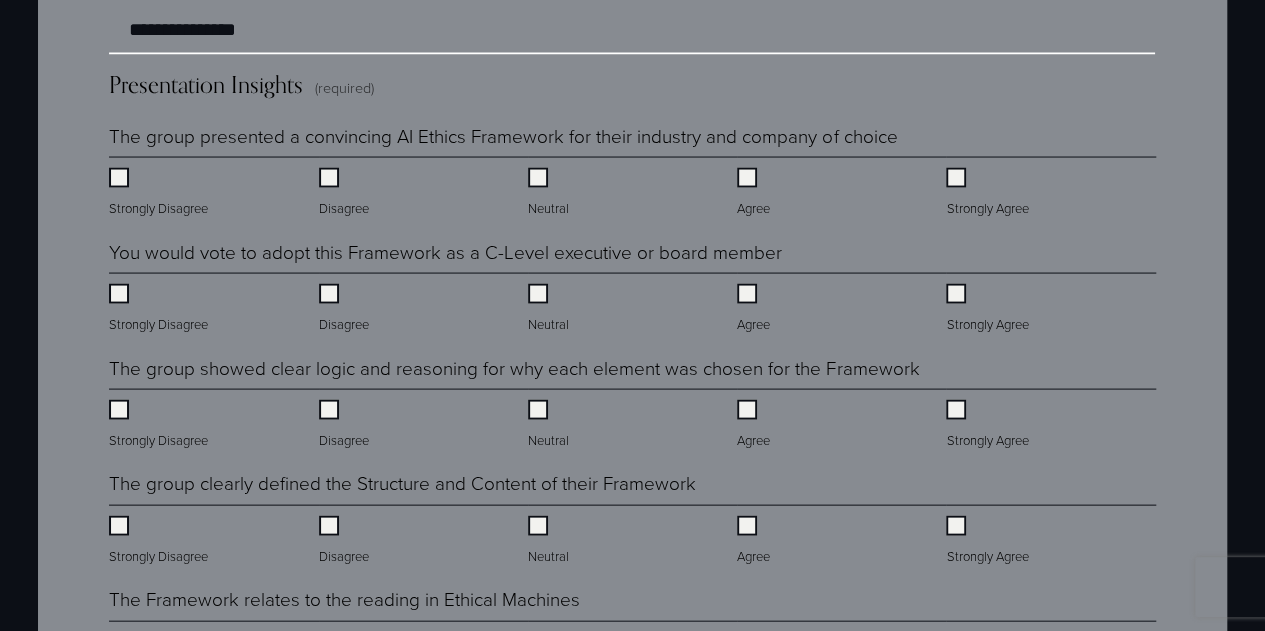 type on "**********" 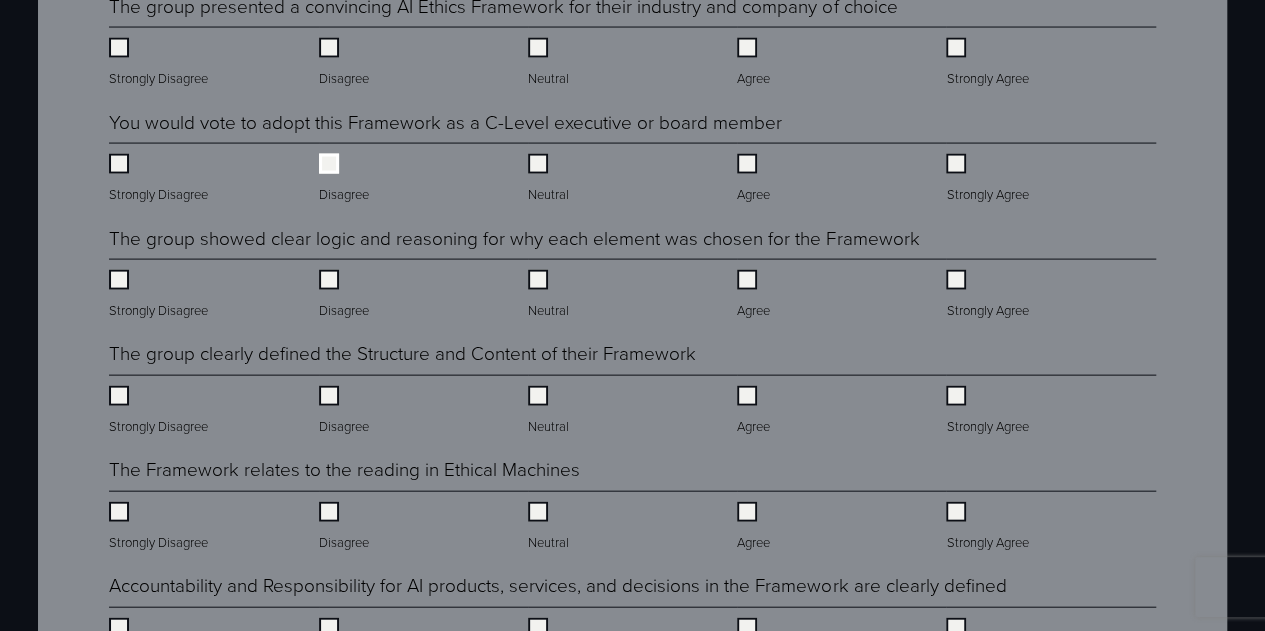 scroll, scrollTop: 2011, scrollLeft: 0, axis: vertical 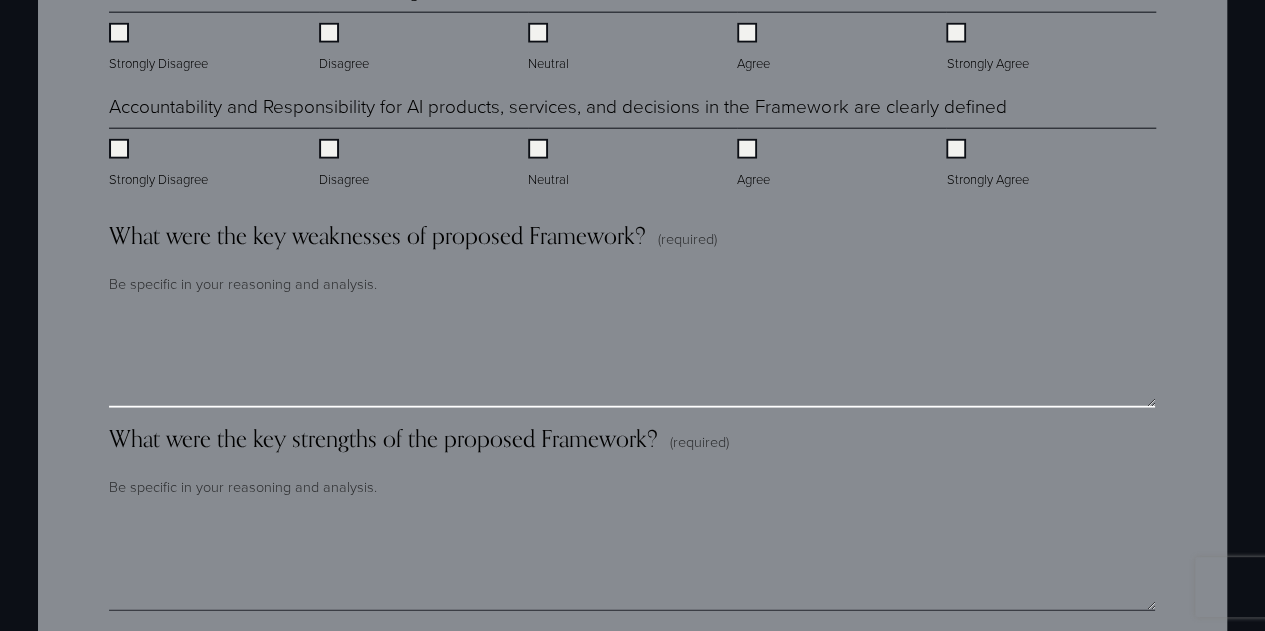 click on "What were the key weaknesses of proposed Framework? (required)" at bounding box center [632, 358] 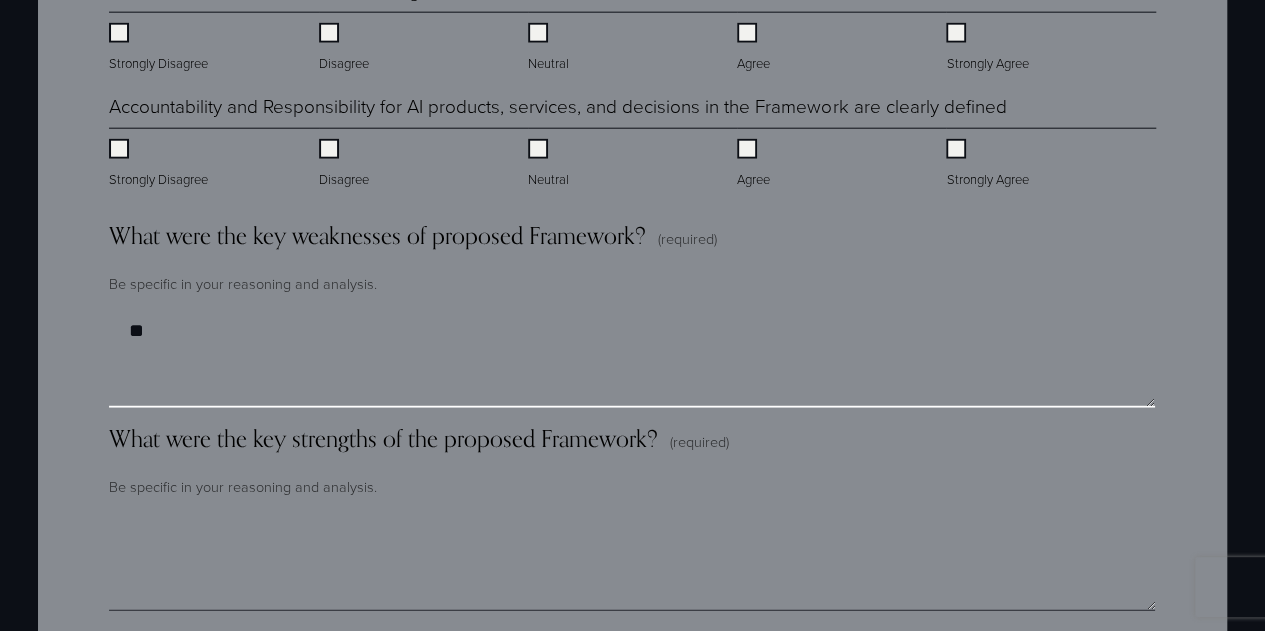 type on "*" 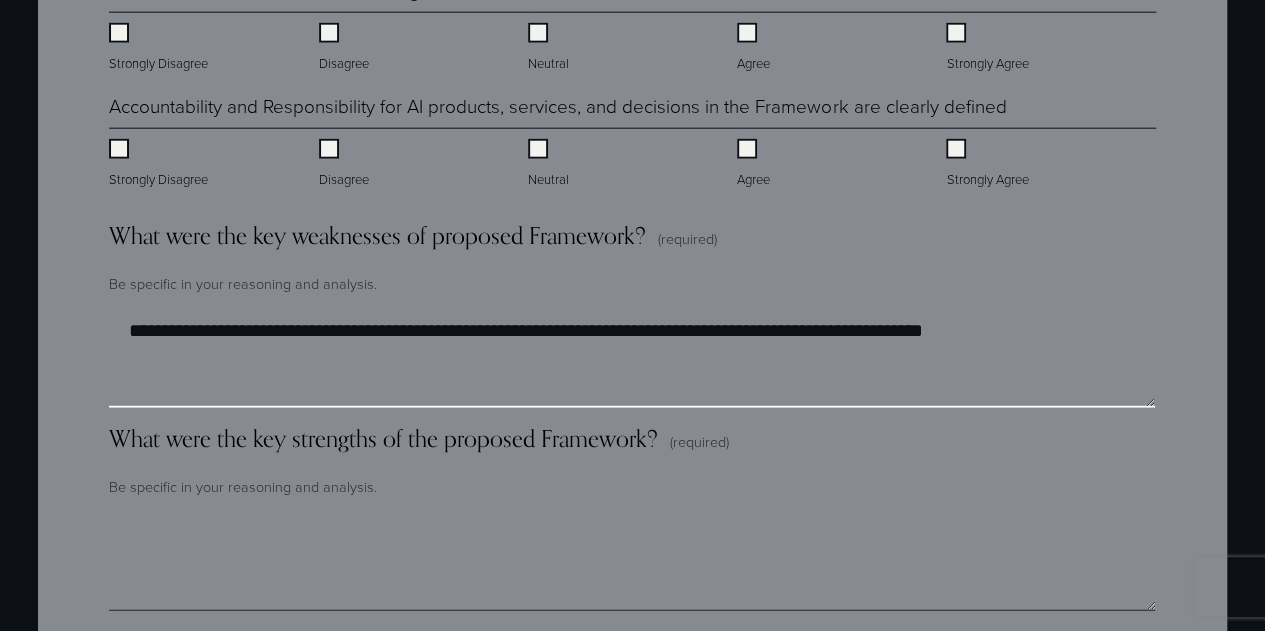 drag, startPoint x: 910, startPoint y: 355, endPoint x: 1096, endPoint y: 346, distance: 186.21762 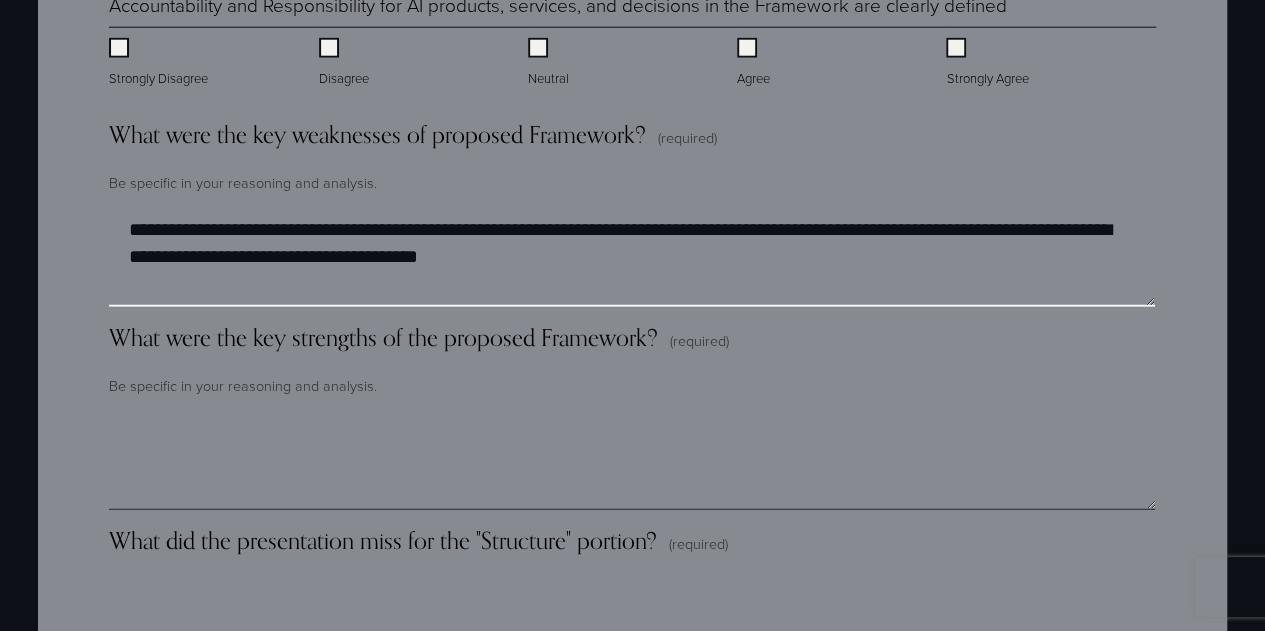 scroll, scrollTop: 2608, scrollLeft: 0, axis: vertical 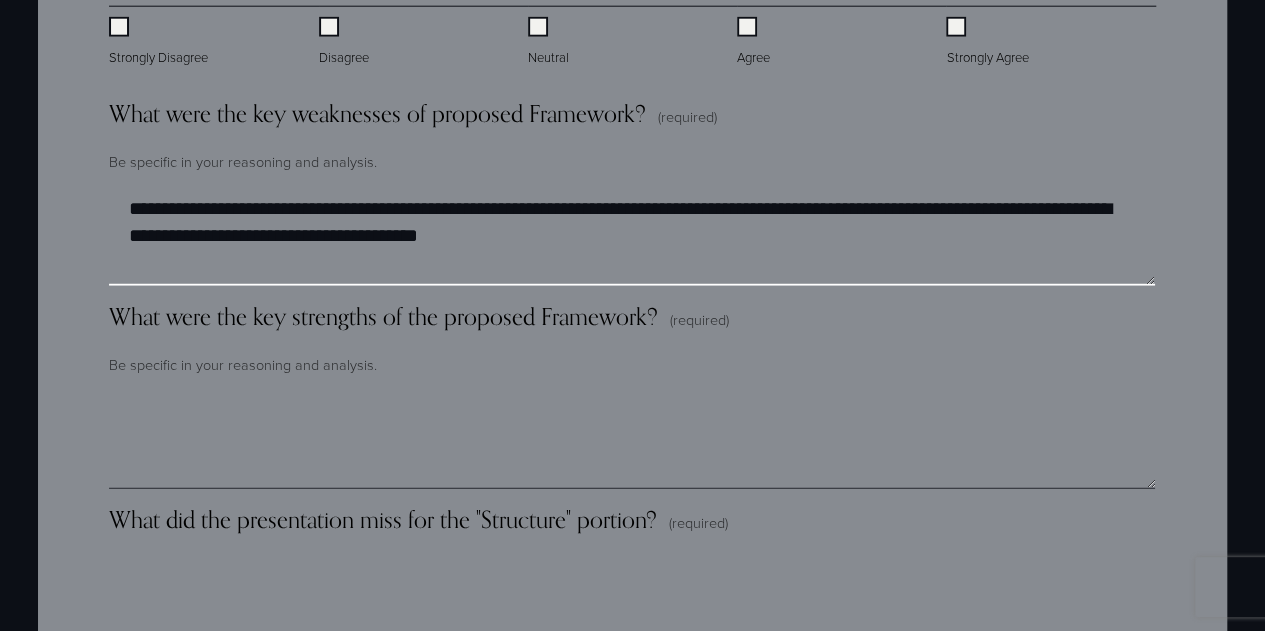 type on "**********" 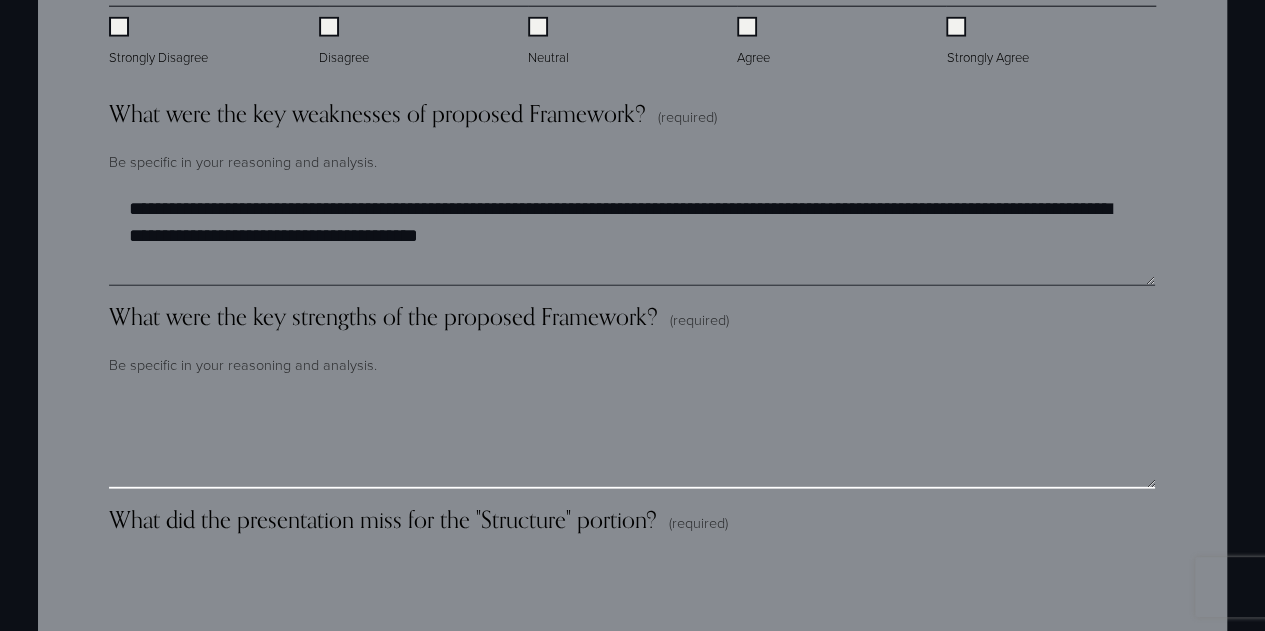 click on "What were the key strengths of the proposed Framework? (required)" at bounding box center (632, 439) 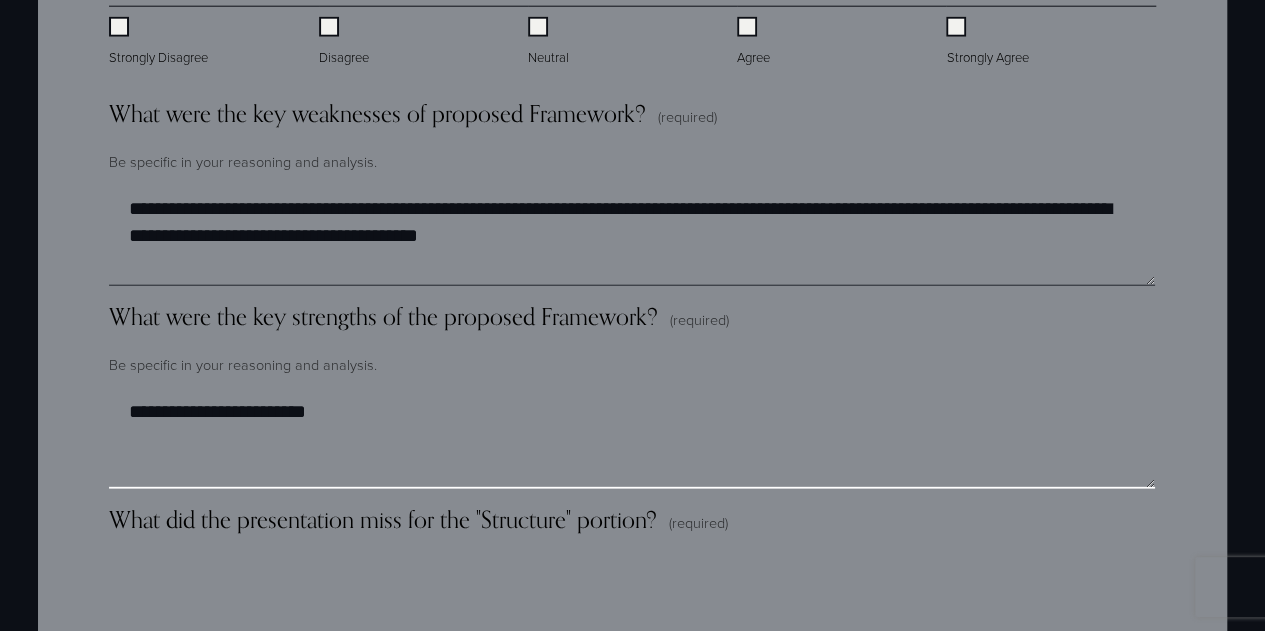 scroll, scrollTop: 2712, scrollLeft: 0, axis: vertical 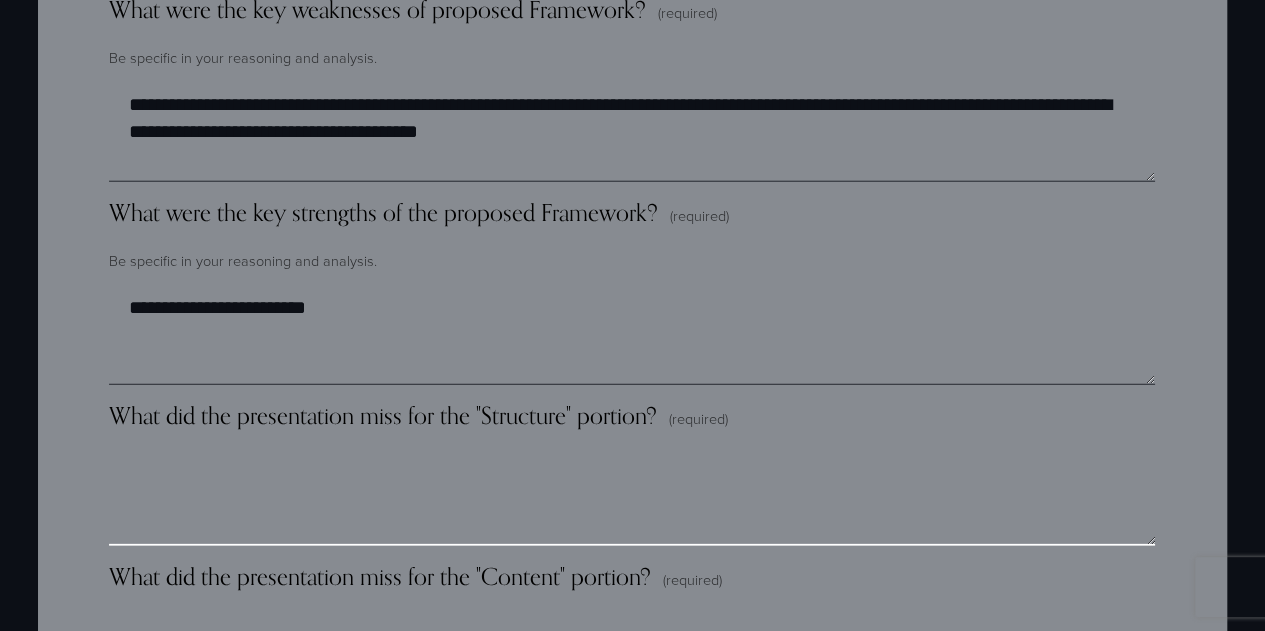 drag, startPoint x: 524, startPoint y: 477, endPoint x: 480, endPoint y: 475, distance: 44.04543 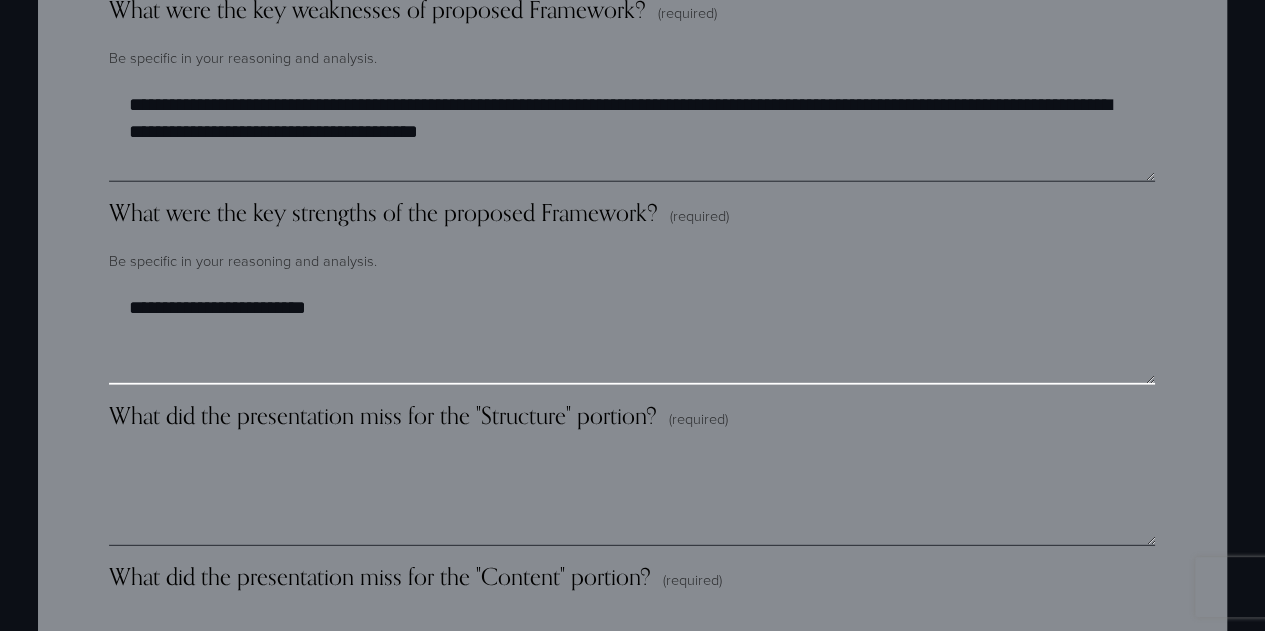 click on "**********" at bounding box center (631, 335) 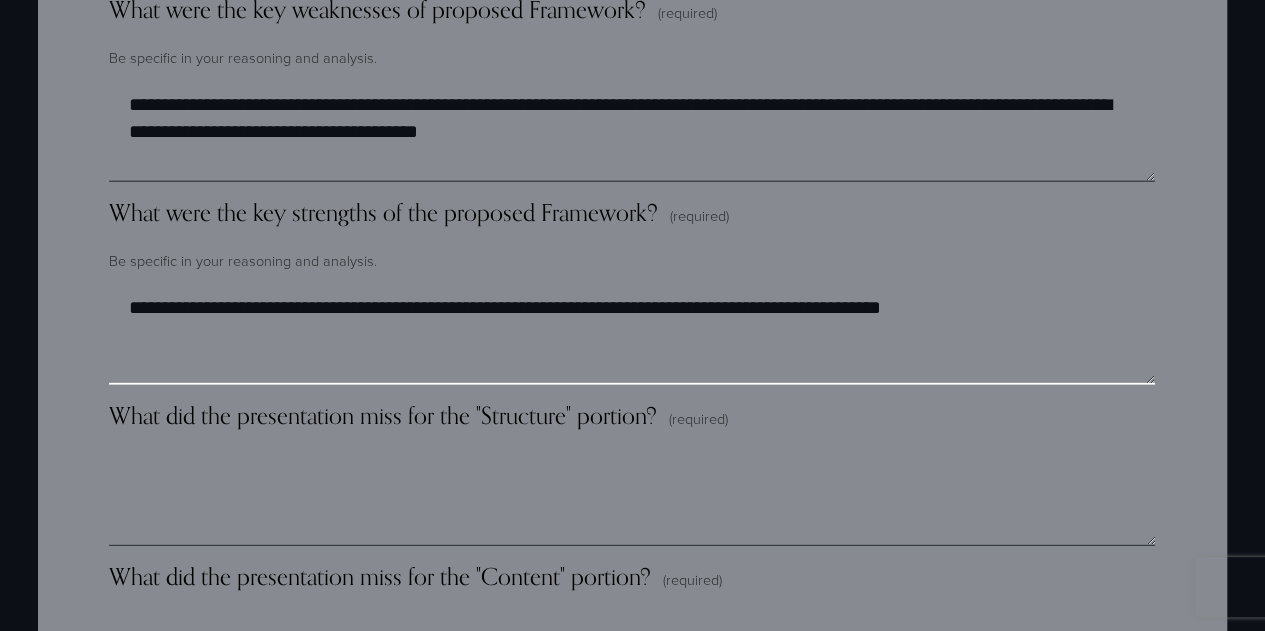 type on "**********" 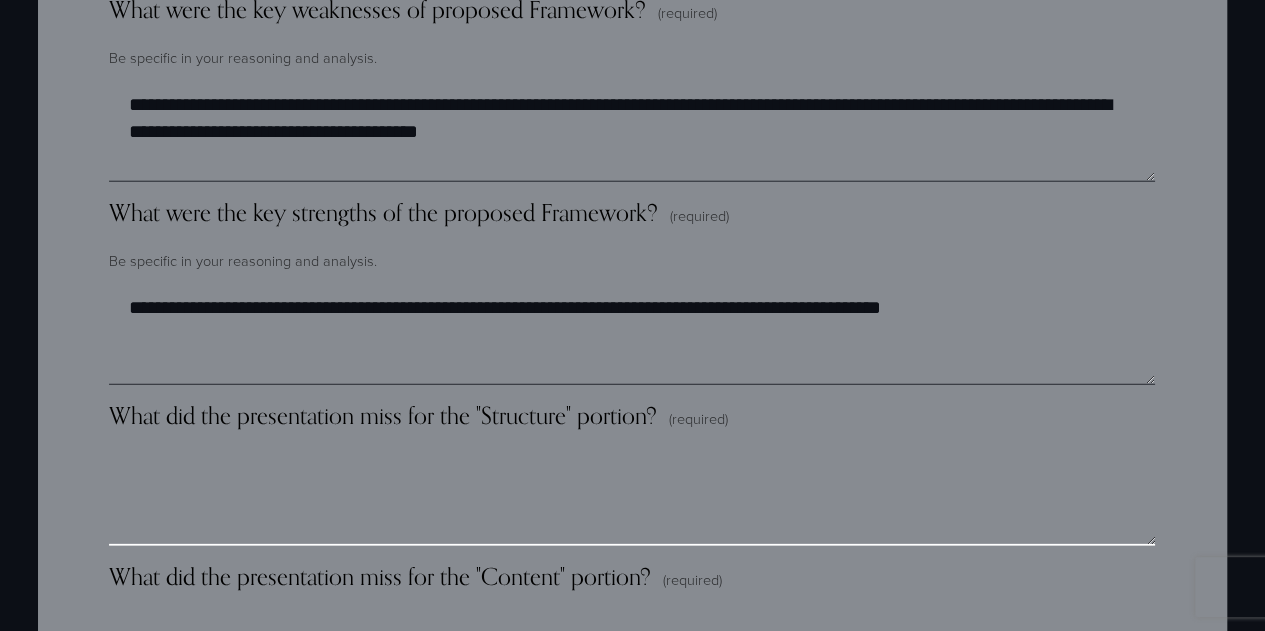 click on "What did the presentation miss for the "Structure" portion? (required)" at bounding box center [632, 496] 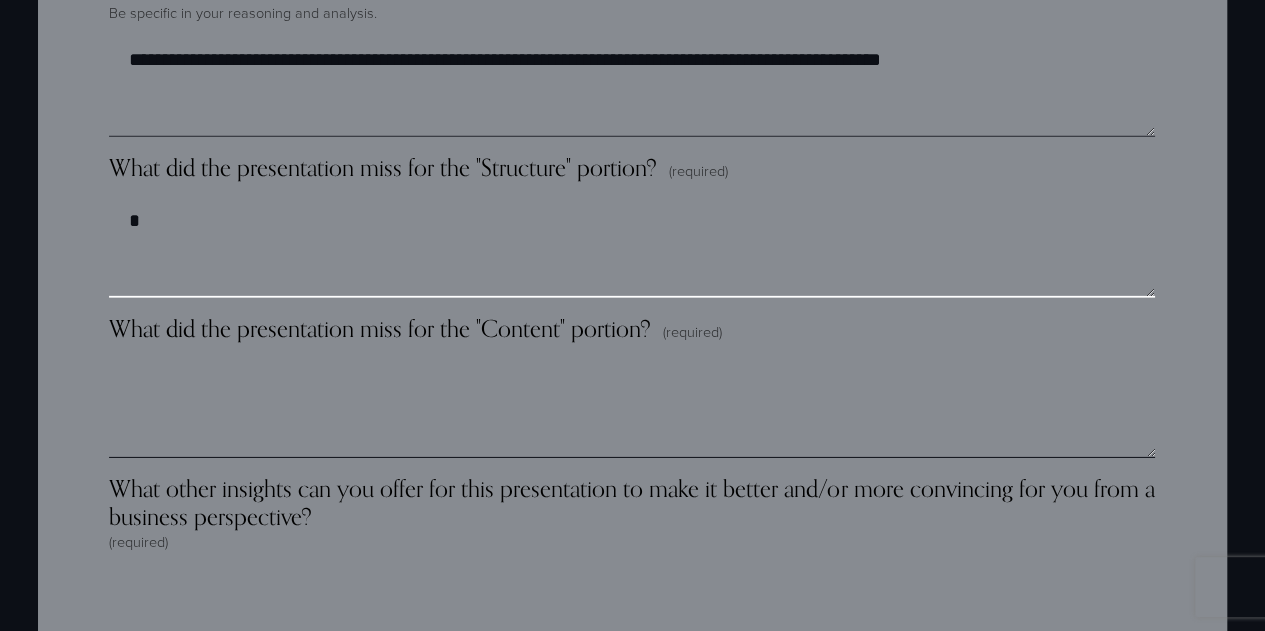 scroll, scrollTop: 2962, scrollLeft: 0, axis: vertical 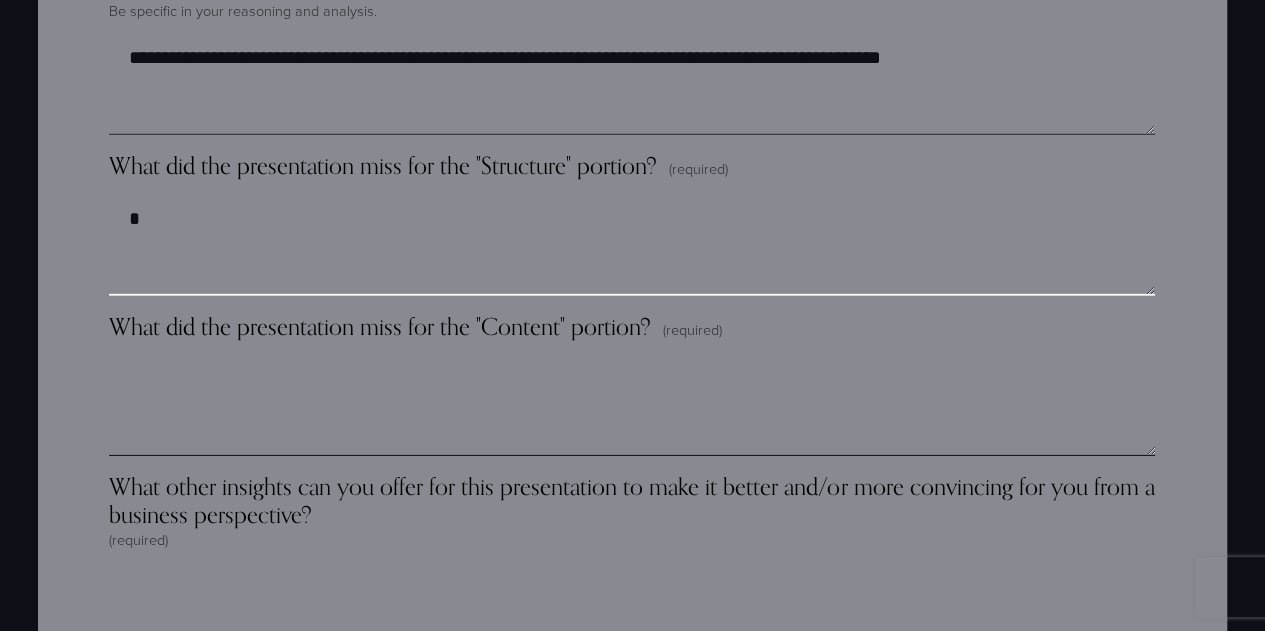 type on "*" 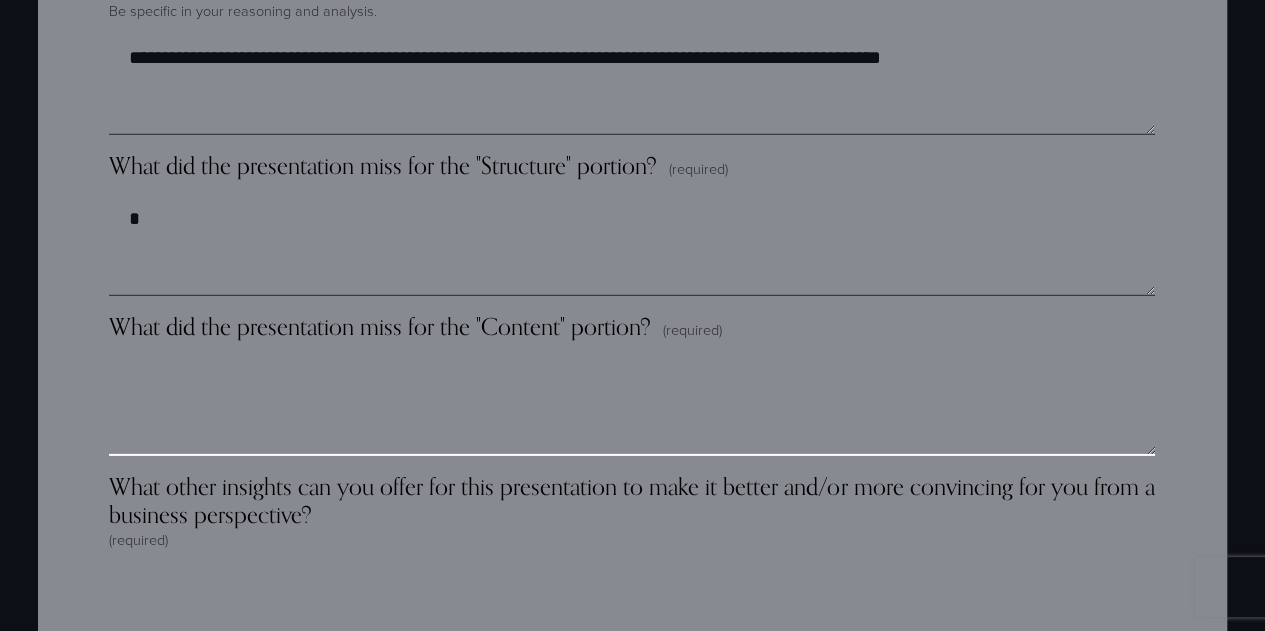 click on "What did the presentation miss for the "Content" portion? (required)" at bounding box center (632, 406) 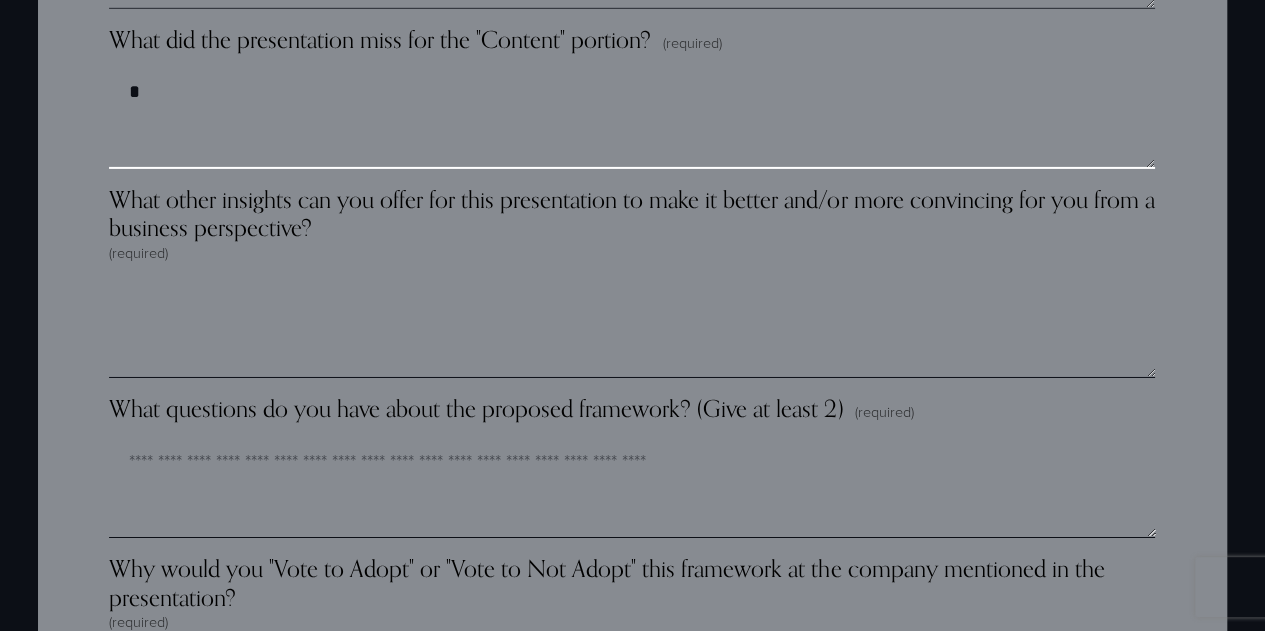 scroll, scrollTop: 3250, scrollLeft: 0, axis: vertical 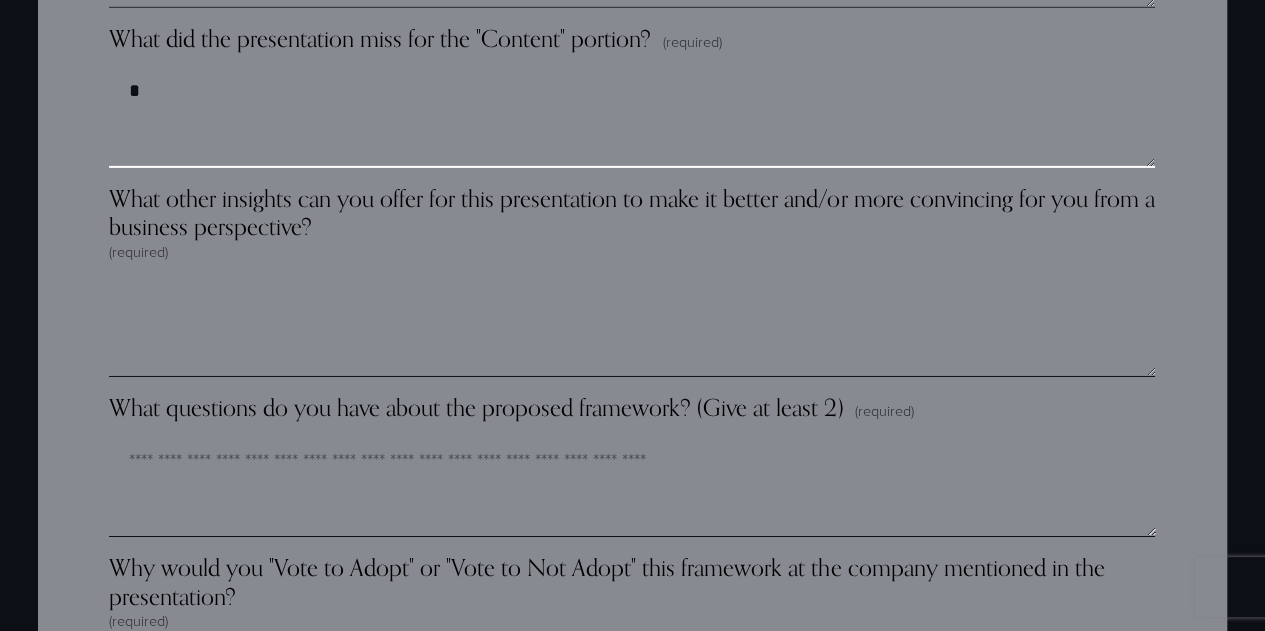 type on "*" 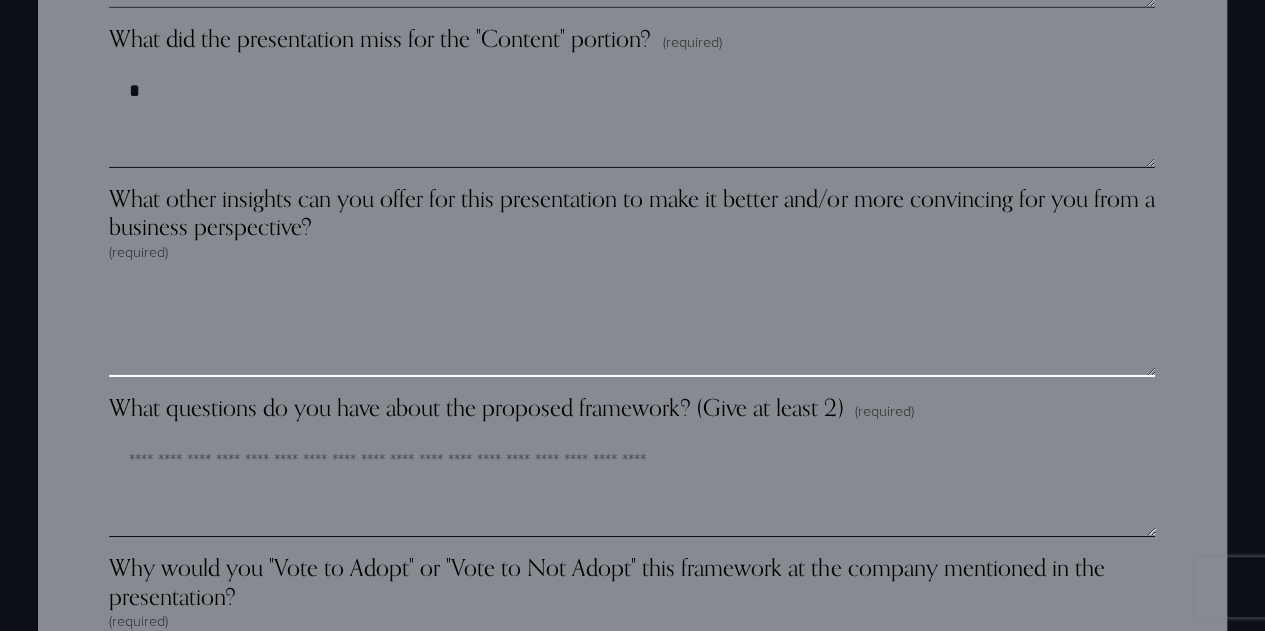 click on "What other insights can you offer for this presentation to make it better and/or more convincing for you from a business perspective? (required)" at bounding box center (632, 327) 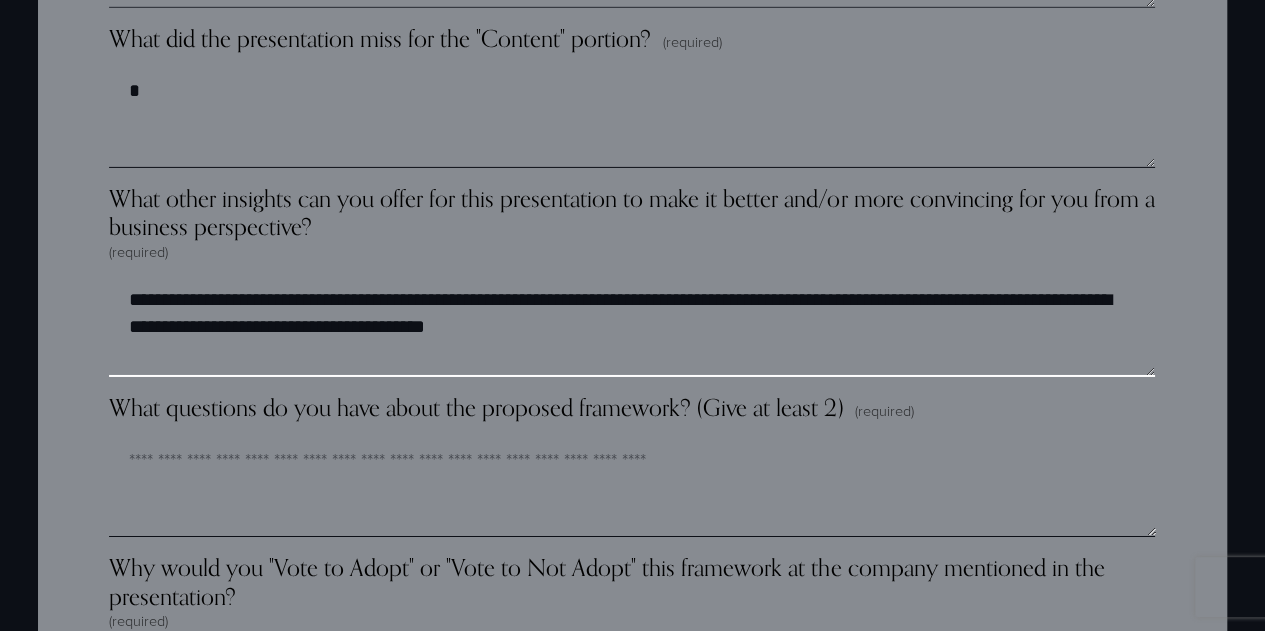 scroll, scrollTop: 3441, scrollLeft: 0, axis: vertical 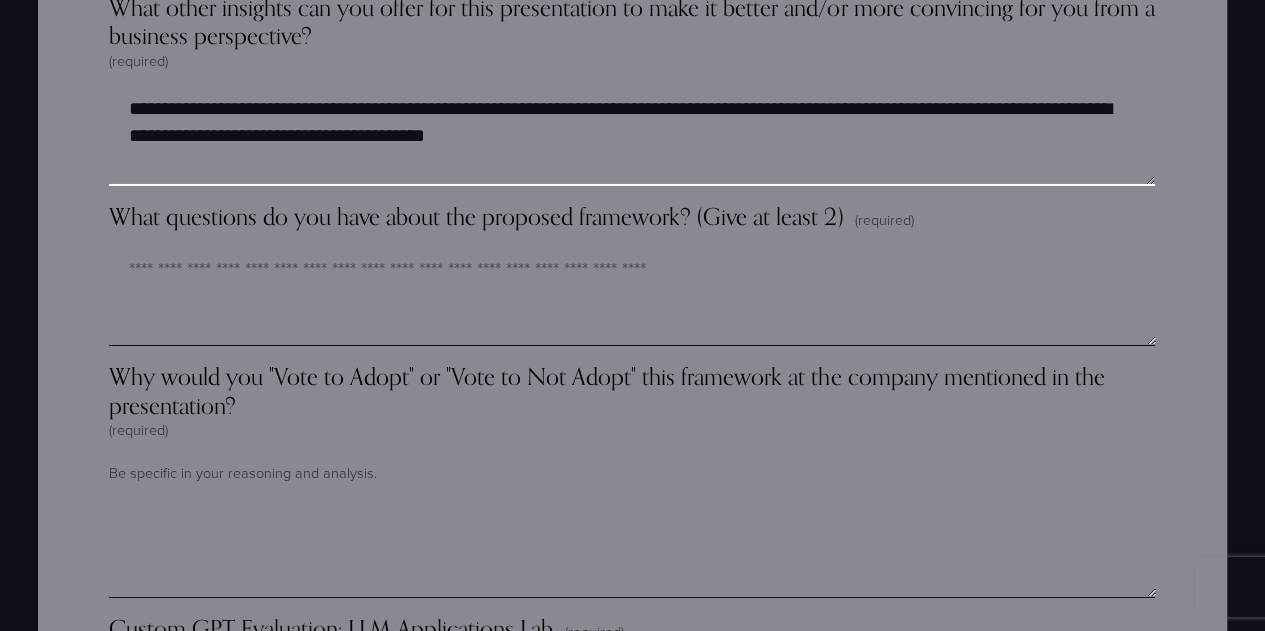 type on "**********" 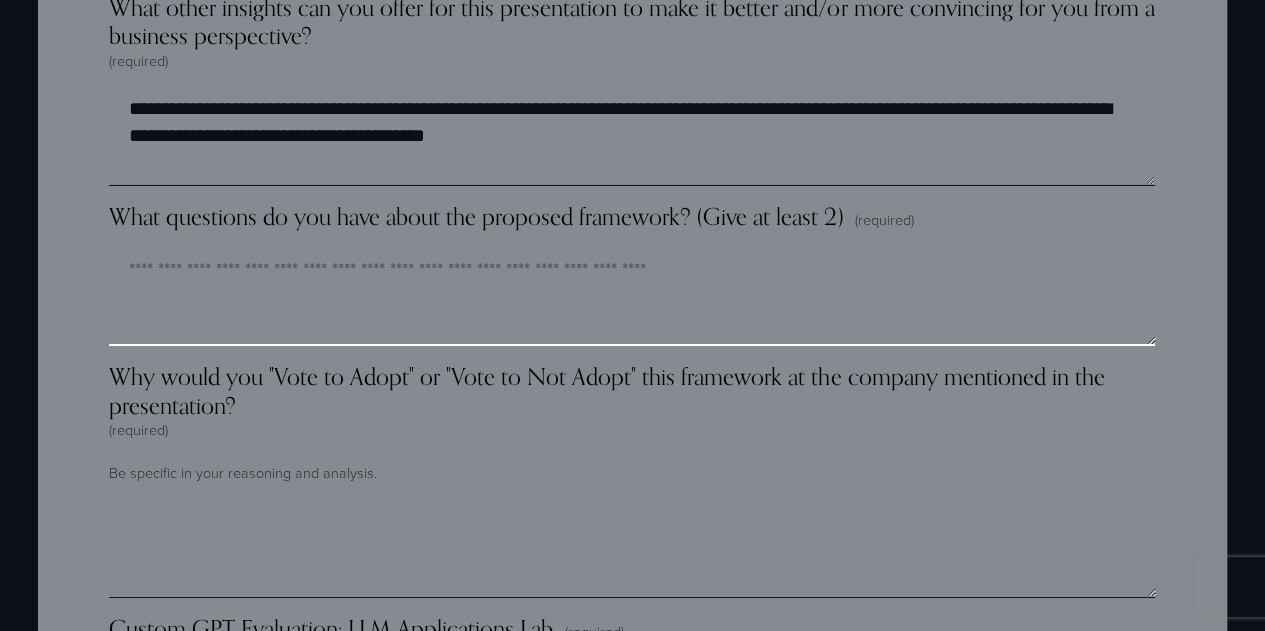 click on "What questions do you have about the proposed framework? (Give at least 2)  (required)" at bounding box center (632, 296) 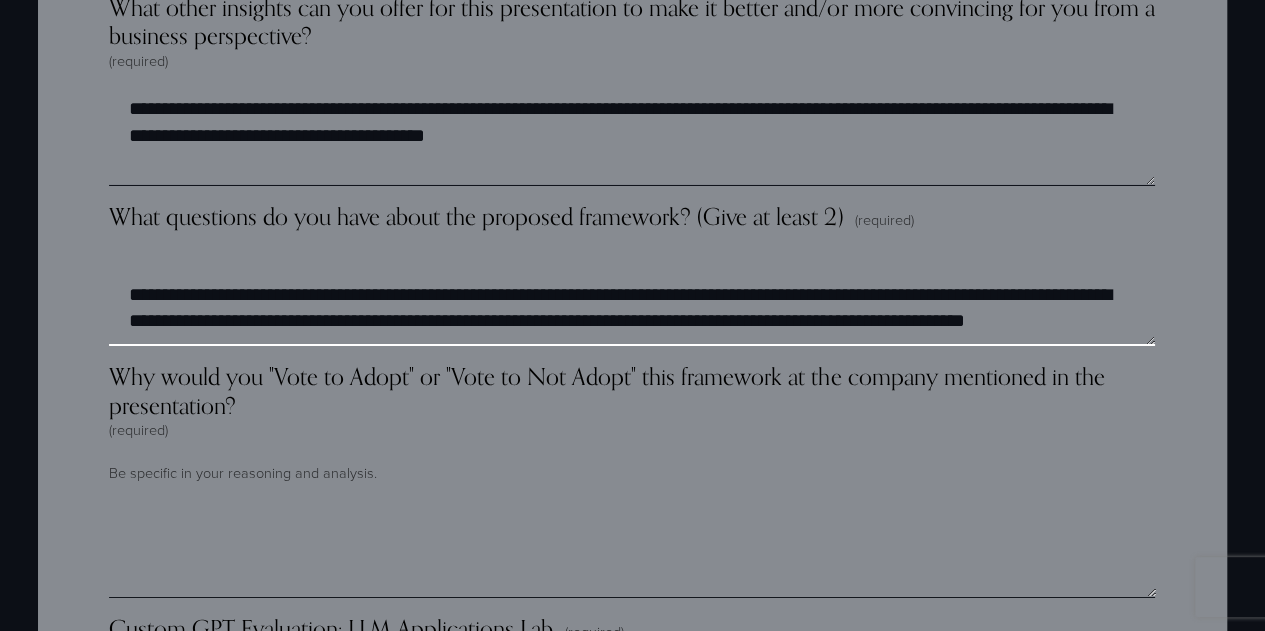 scroll, scrollTop: 80, scrollLeft: 0, axis: vertical 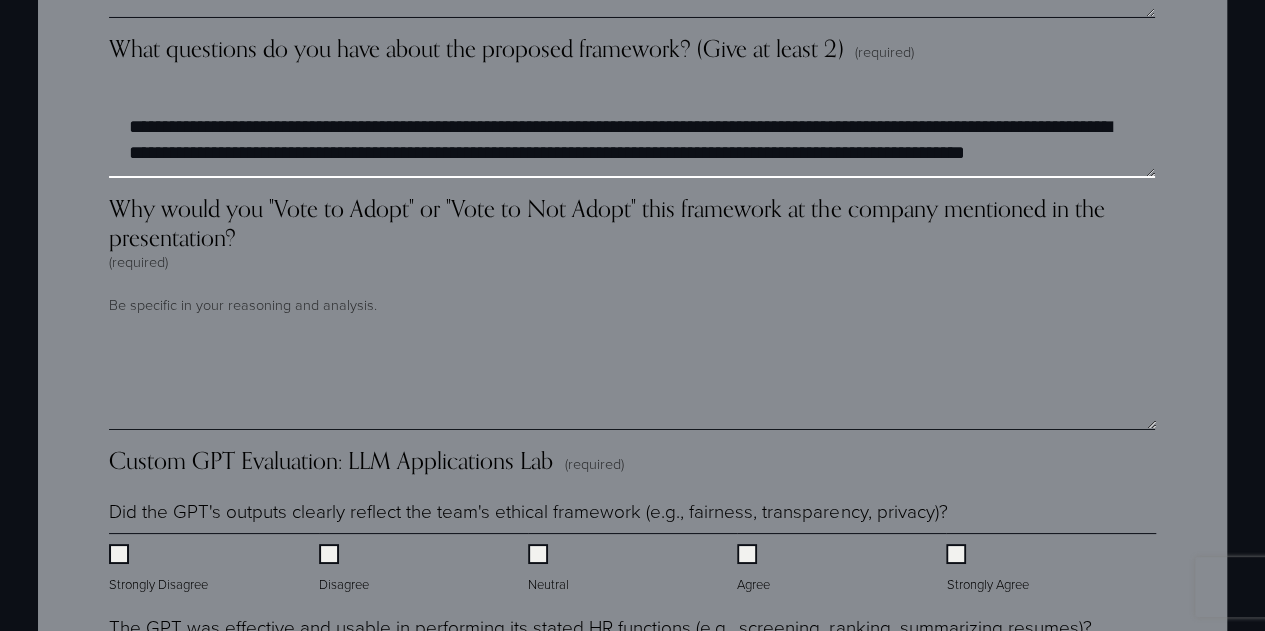 type on "**********" 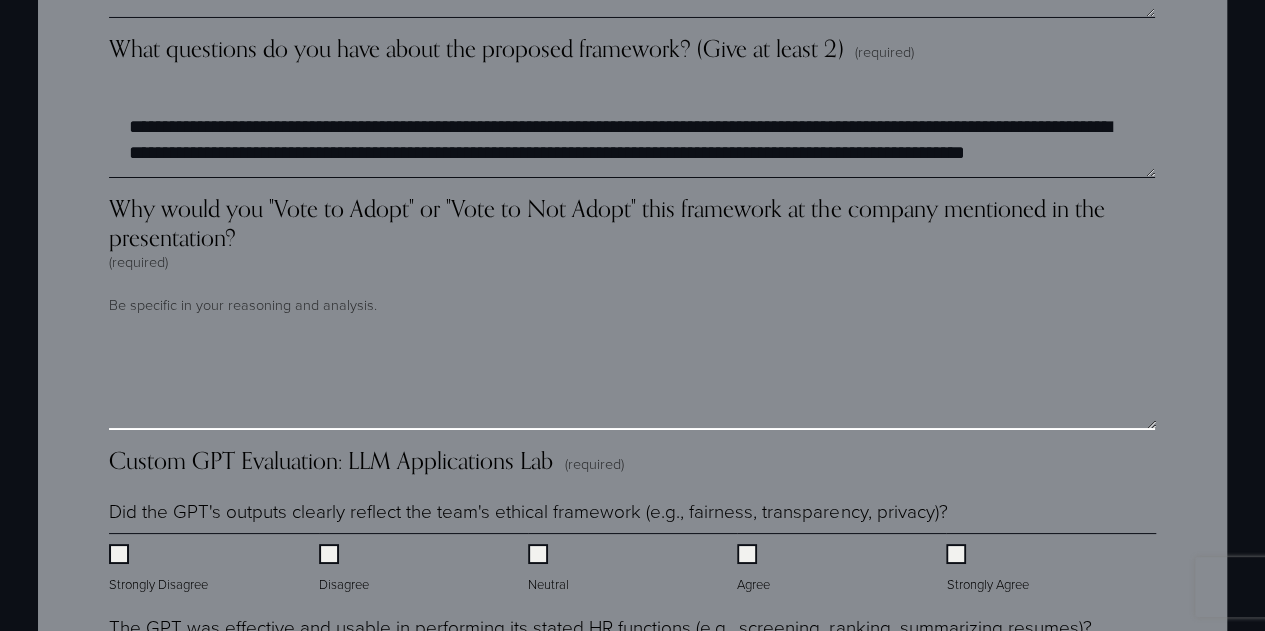 click on "Why would you "Vote to Adopt" or "Vote to Not Adopt" this framework at the company mentioned in the presentation? (required)" at bounding box center [632, 380] 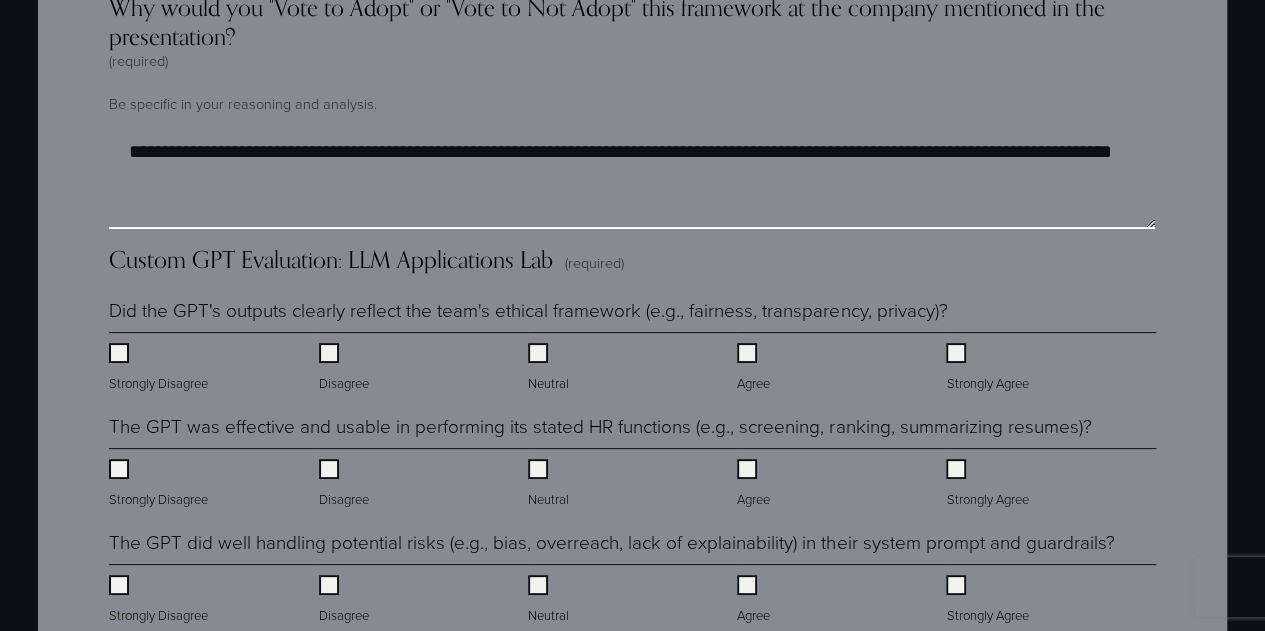 scroll, scrollTop: 3811, scrollLeft: 0, axis: vertical 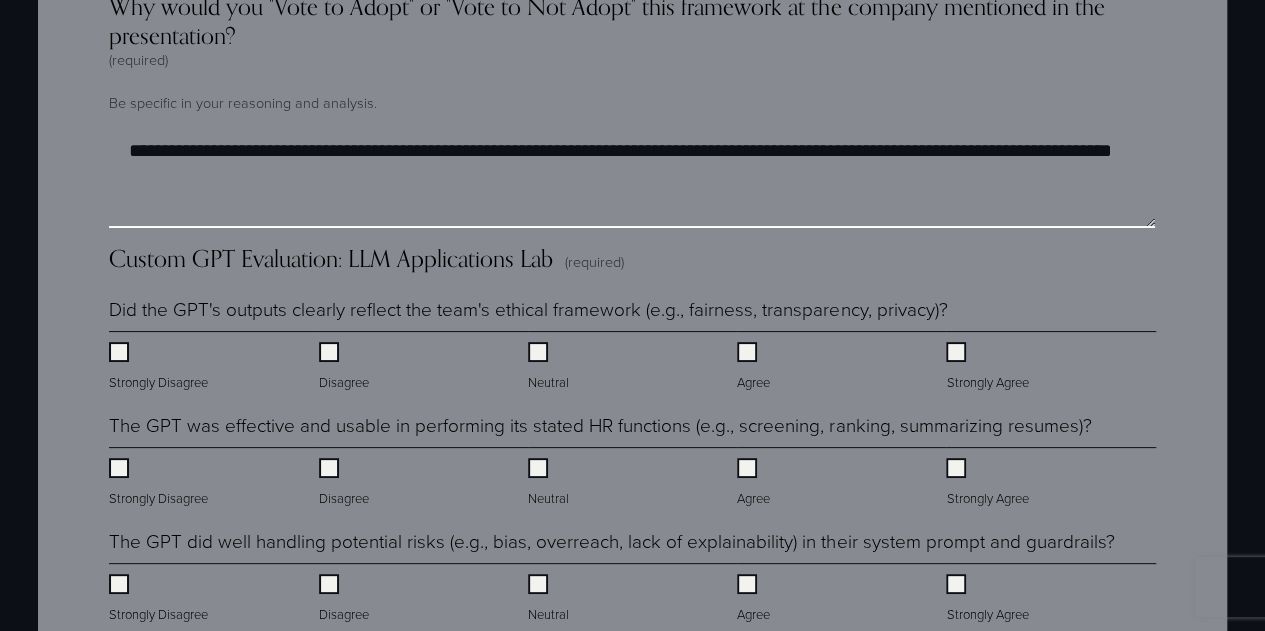 type on "**********" 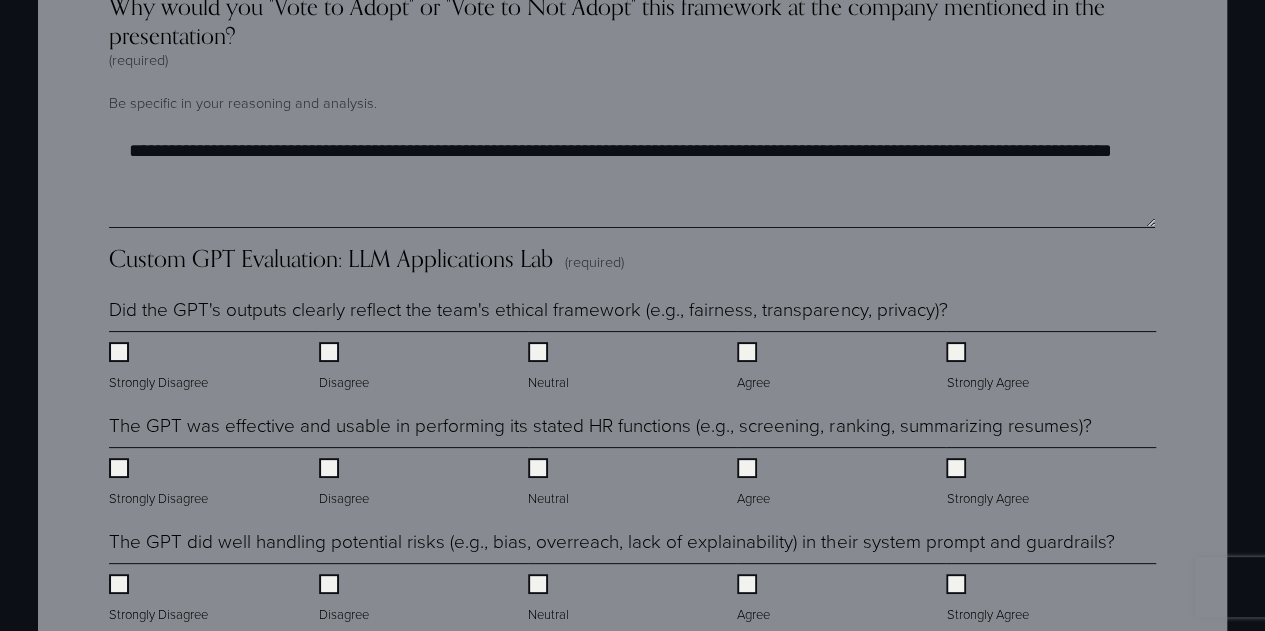 click on "Strongly Disagree" at bounding box center [160, 367] 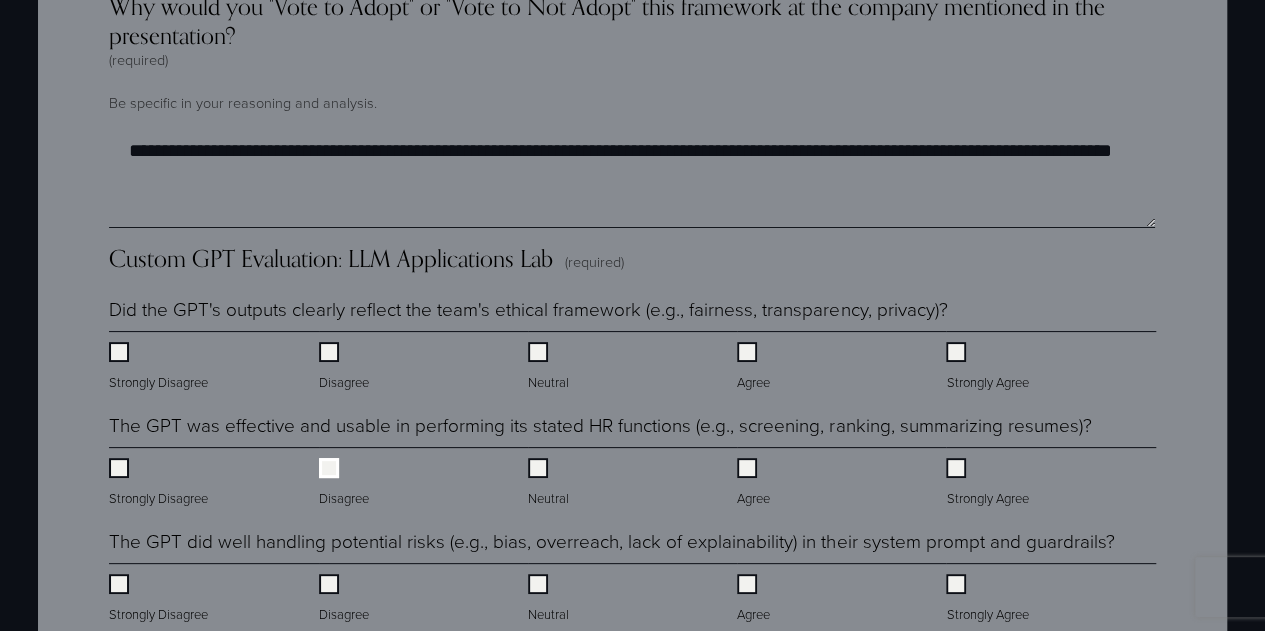 scroll, scrollTop: 4025, scrollLeft: 0, axis: vertical 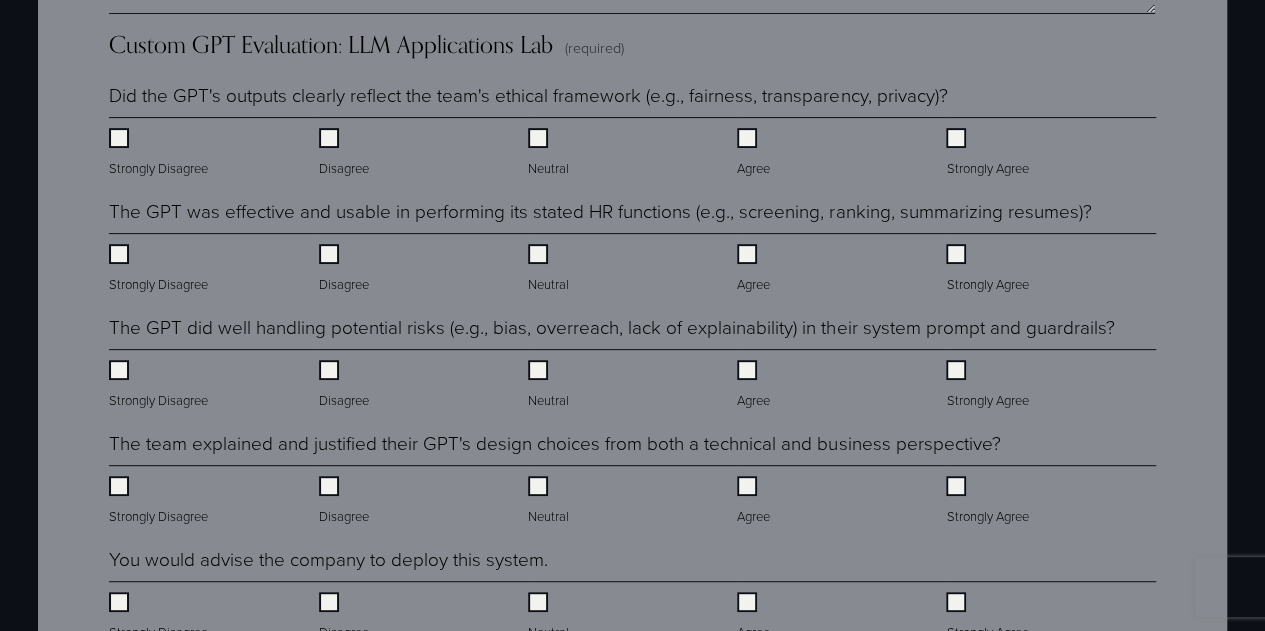 click on "Disagree" at bounding box center [346, 385] 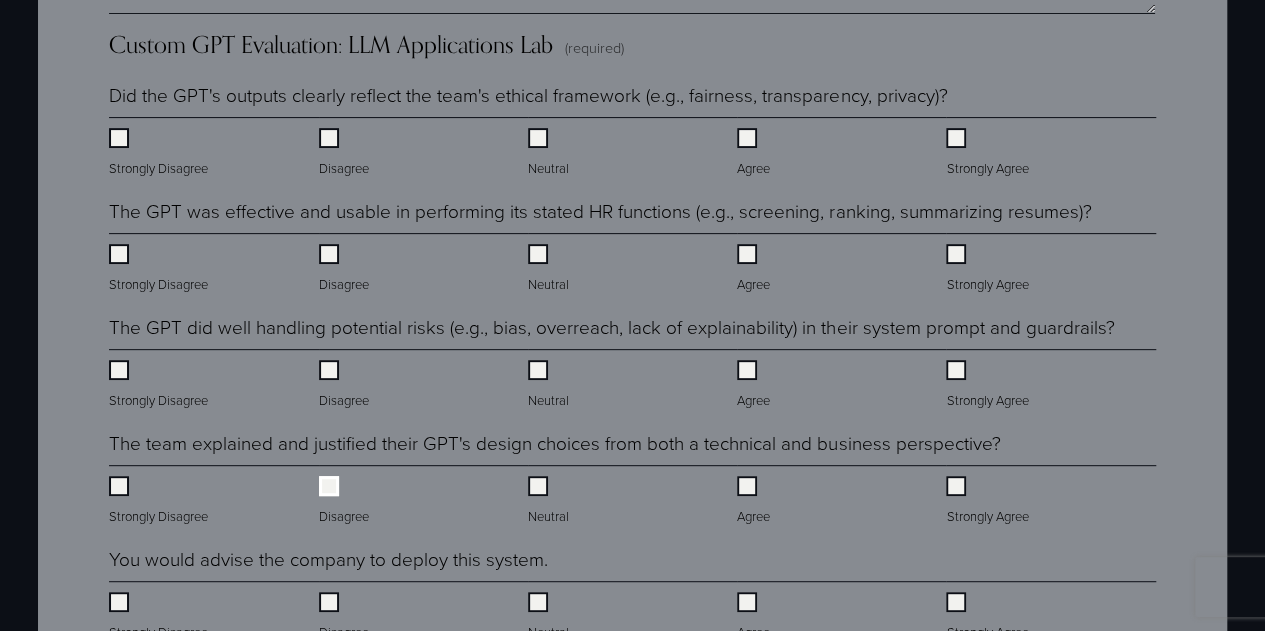 scroll, scrollTop: 4307, scrollLeft: 0, axis: vertical 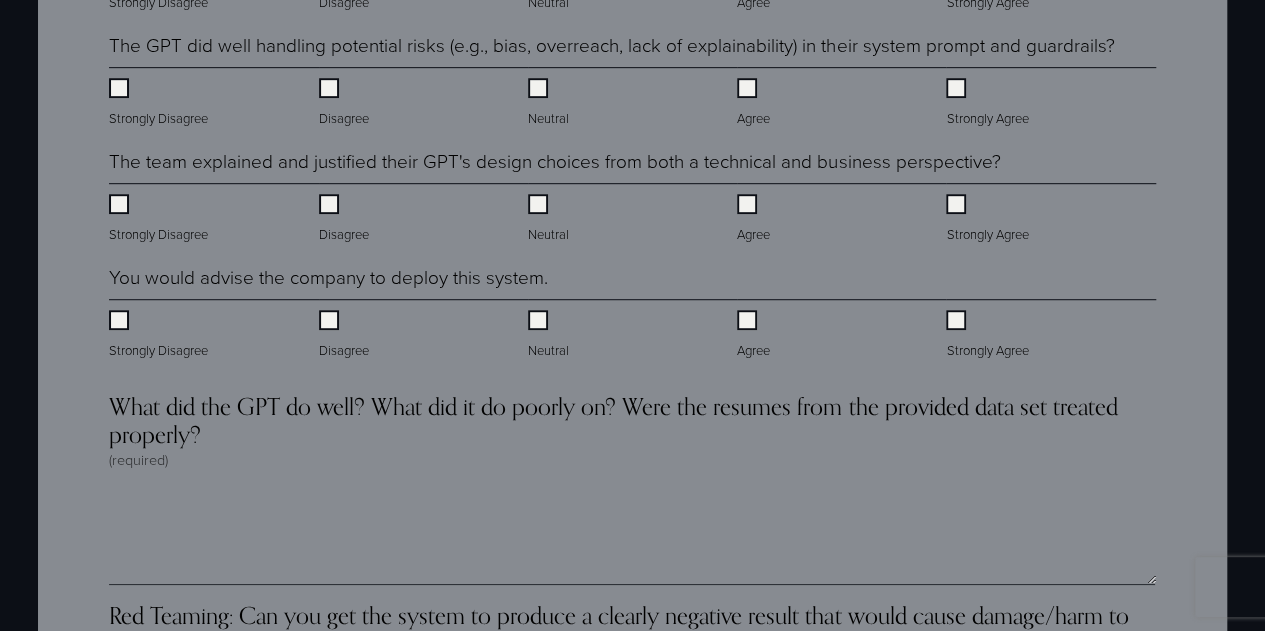 click on "Strongly Disagree" at bounding box center (160, 335) 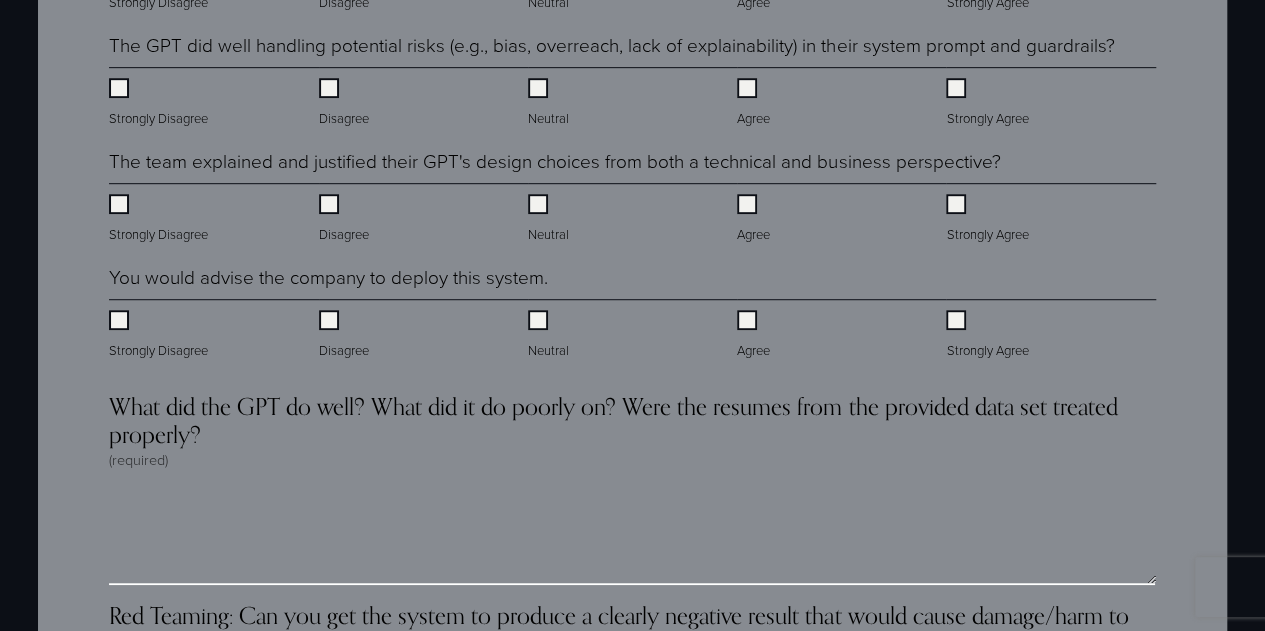 click on "What did the GPT do well? What did it do poorly on? Were the resumes from the provided data set treated properly? (required)" at bounding box center (632, 535) 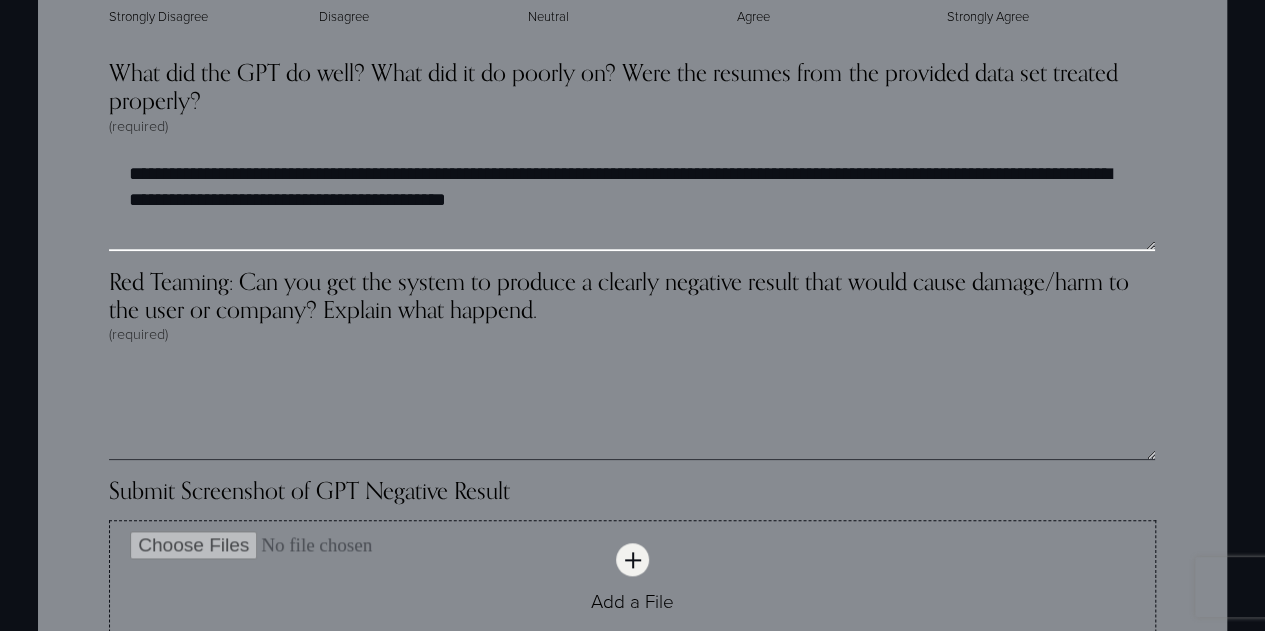 scroll, scrollTop: 4642, scrollLeft: 0, axis: vertical 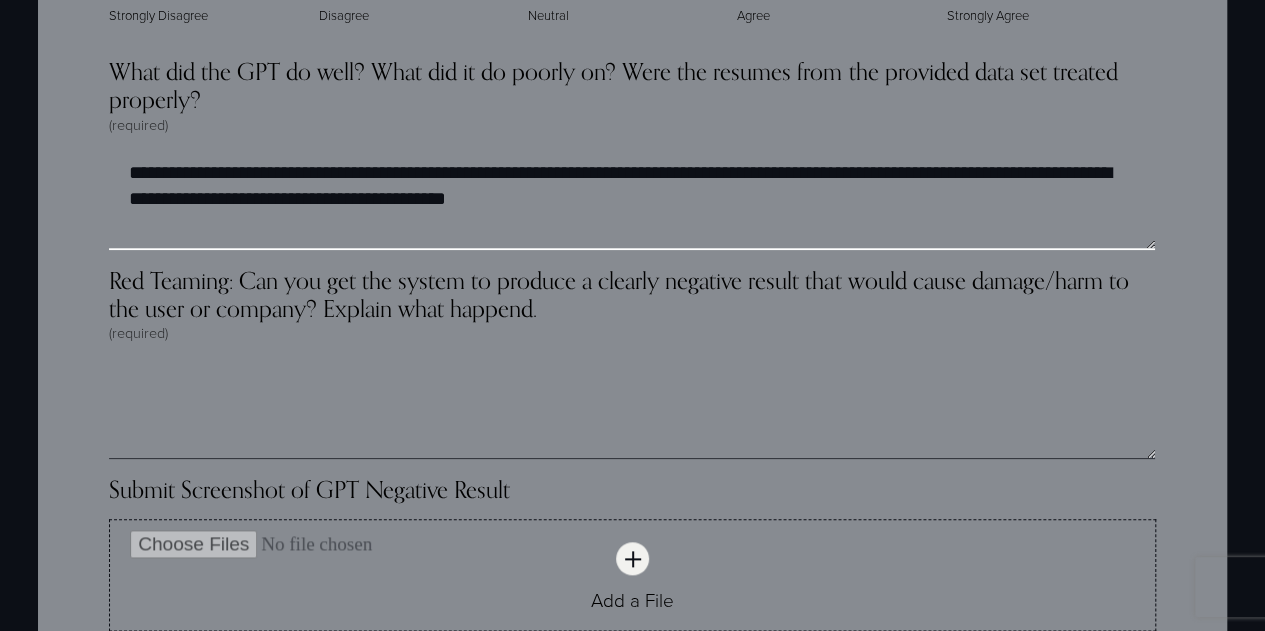 type on "**********" 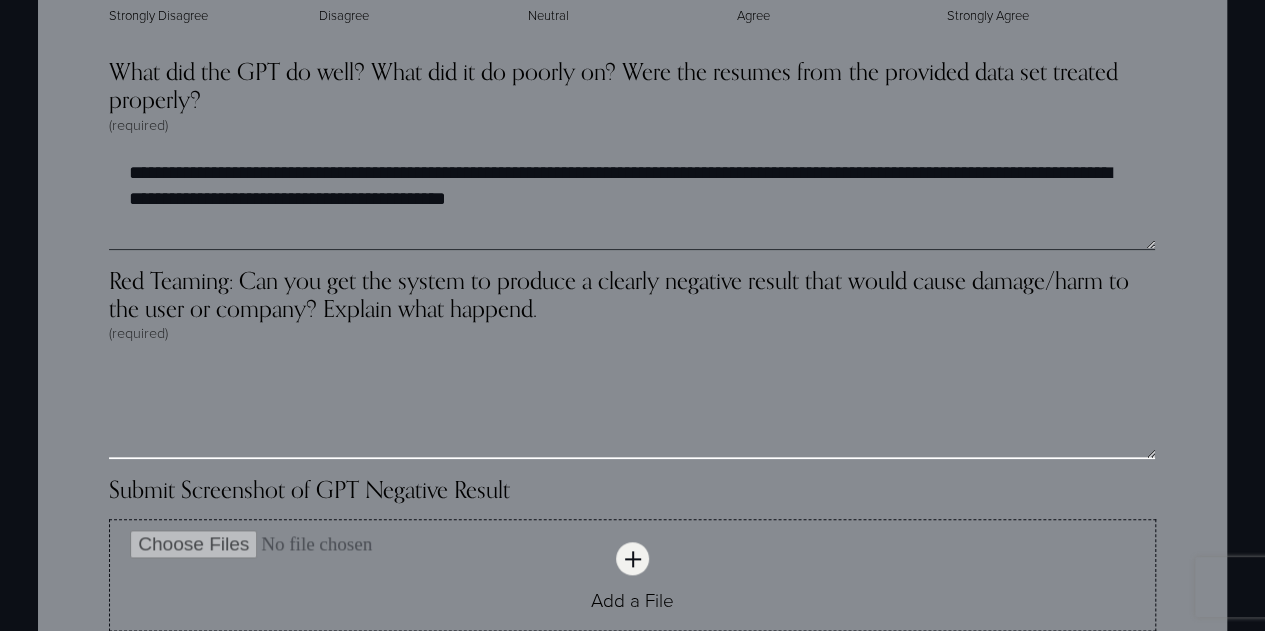 click on "Red Teaming: Can you get the system to produce a clearly negative result that would cause damage/harm to the user or company? Explain what happend. (required)" at bounding box center (632, 409) 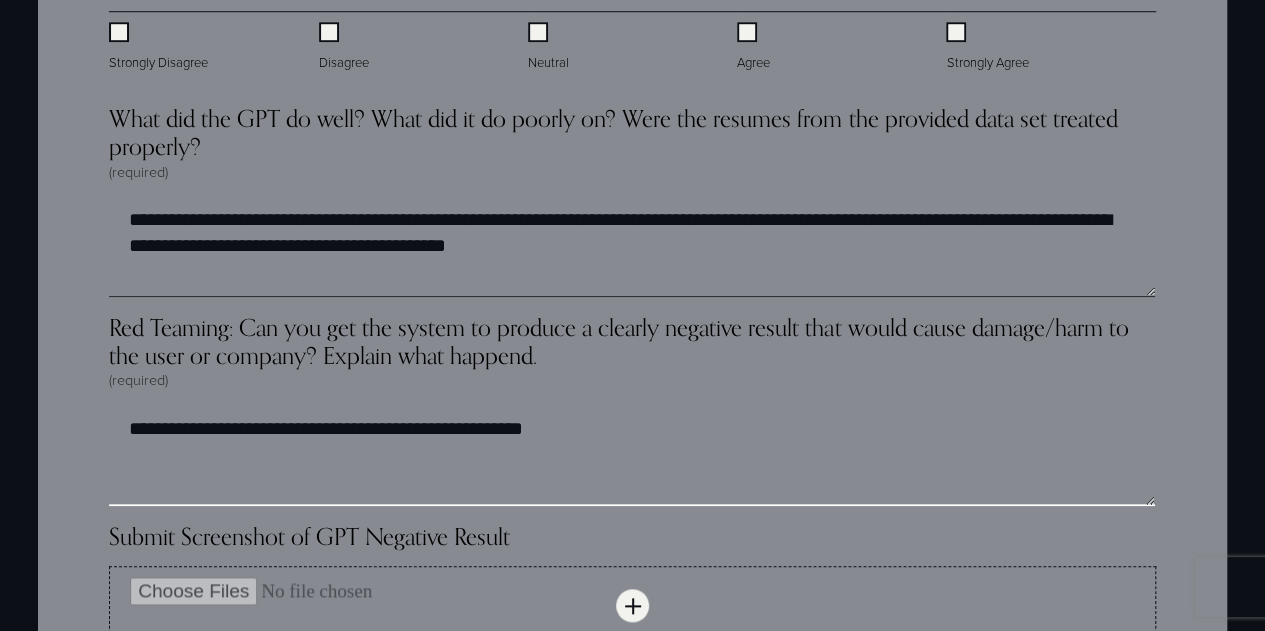 scroll, scrollTop: 4590, scrollLeft: 0, axis: vertical 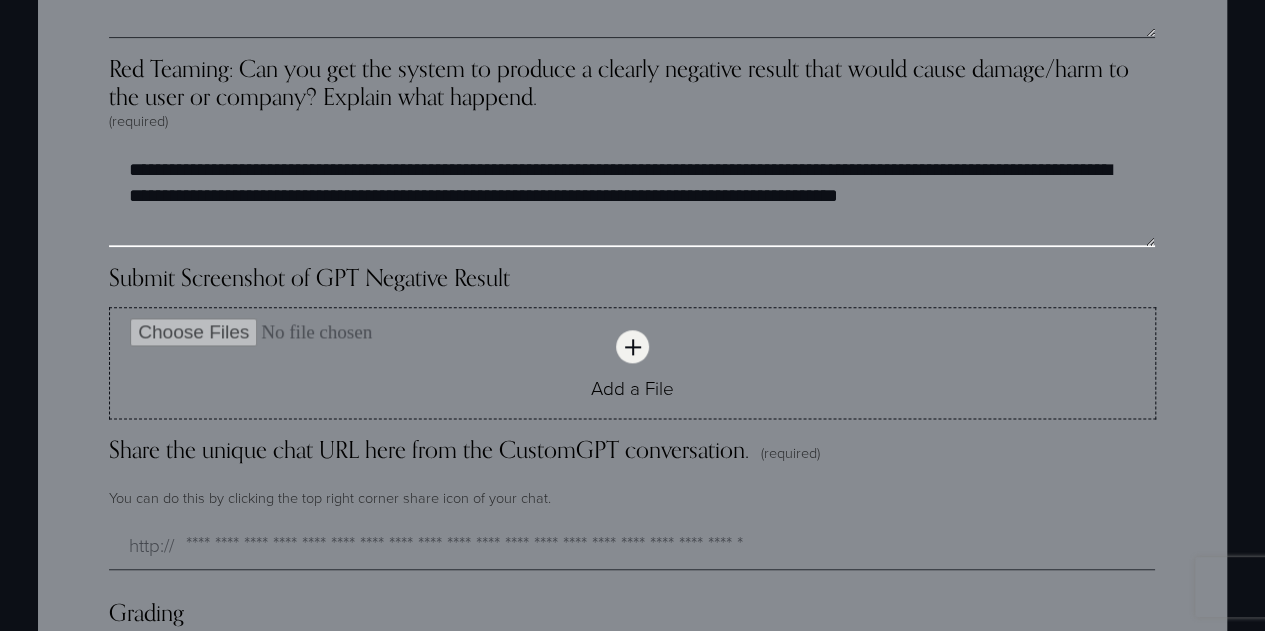type on "**********" 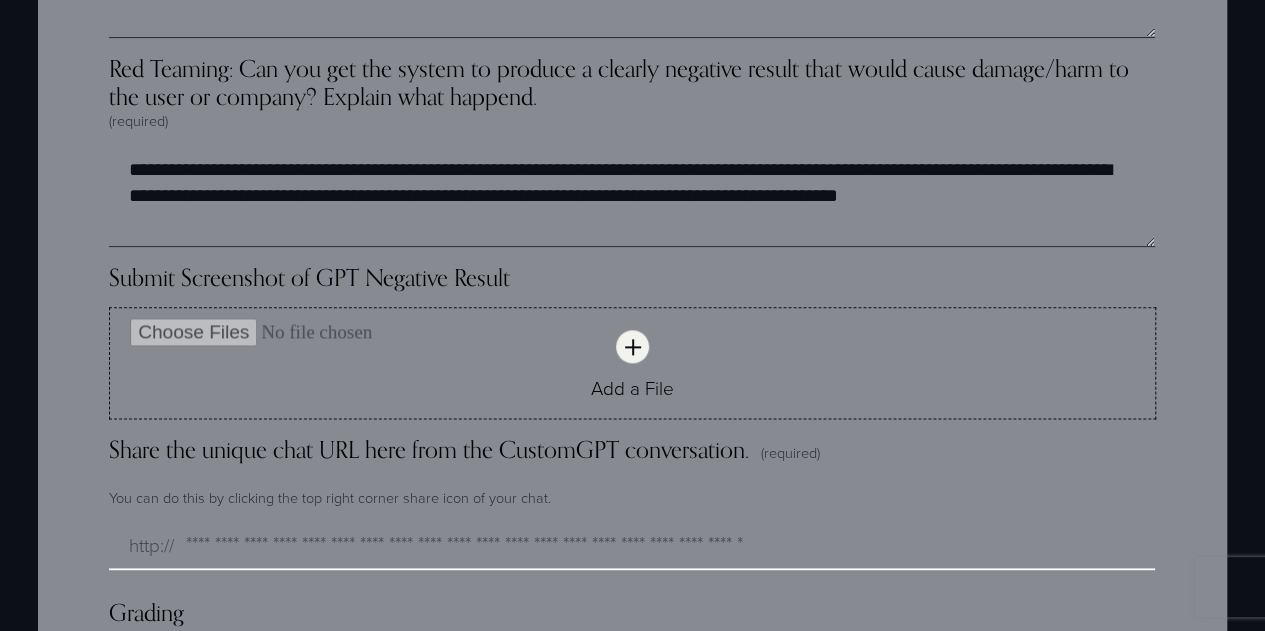 click on "Share the unique chat URL here from the CustomGPT conversation. (required)" at bounding box center (632, 546) 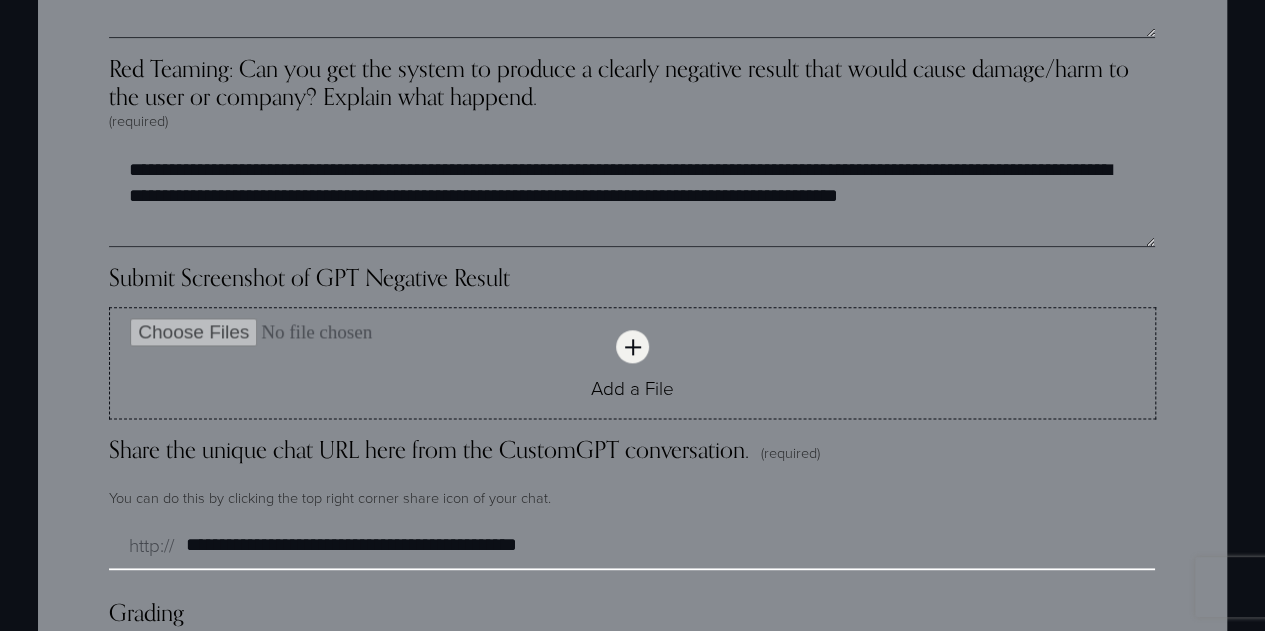 click on "**********" at bounding box center [632, 546] 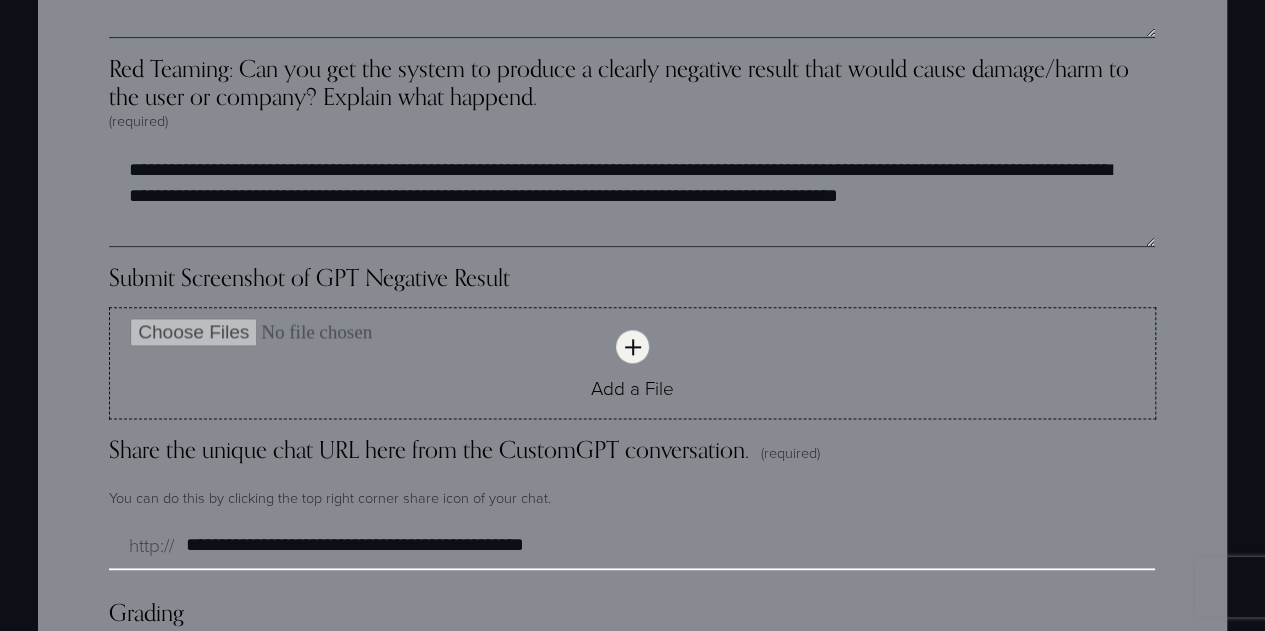 drag, startPoint x: 243, startPoint y: 553, endPoint x: 188, endPoint y: 553, distance: 55 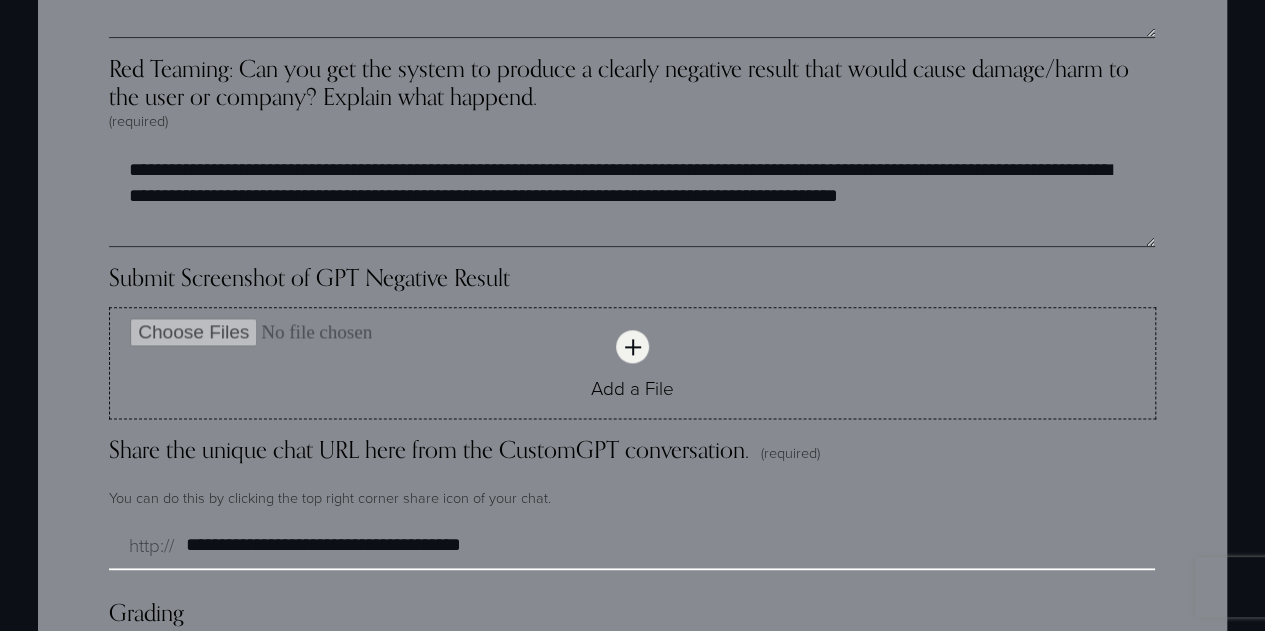 drag, startPoint x: 188, startPoint y: 553, endPoint x: 577, endPoint y: 533, distance: 389.5138 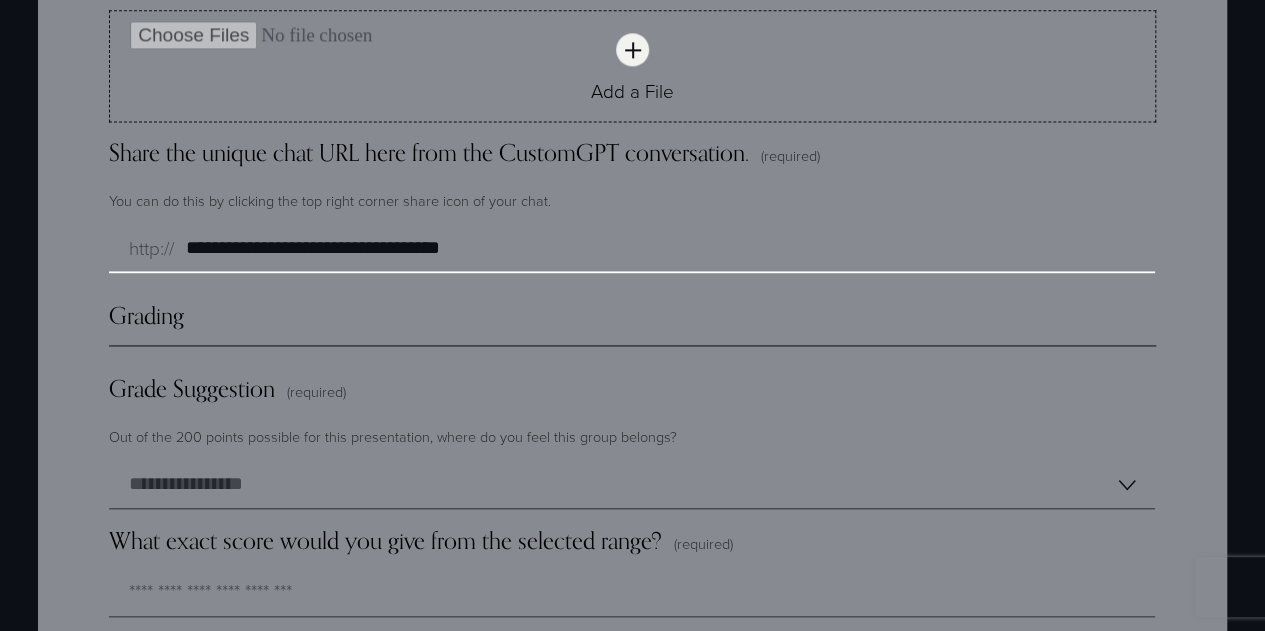 scroll, scrollTop: 5152, scrollLeft: 0, axis: vertical 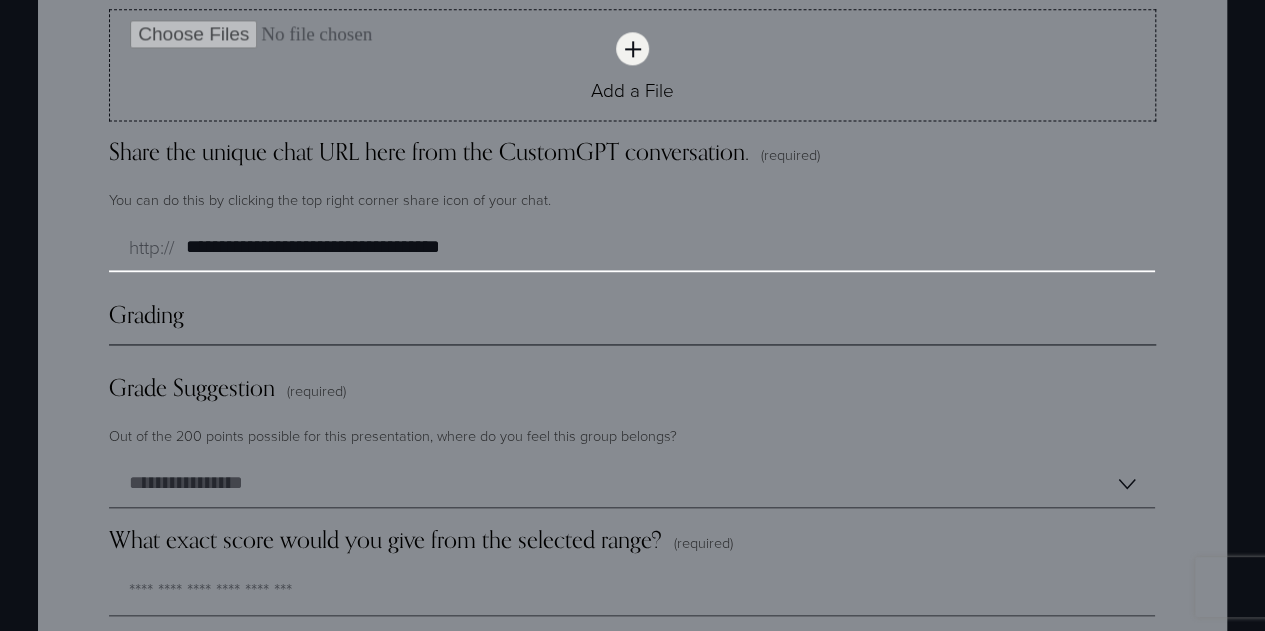 type on "**********" 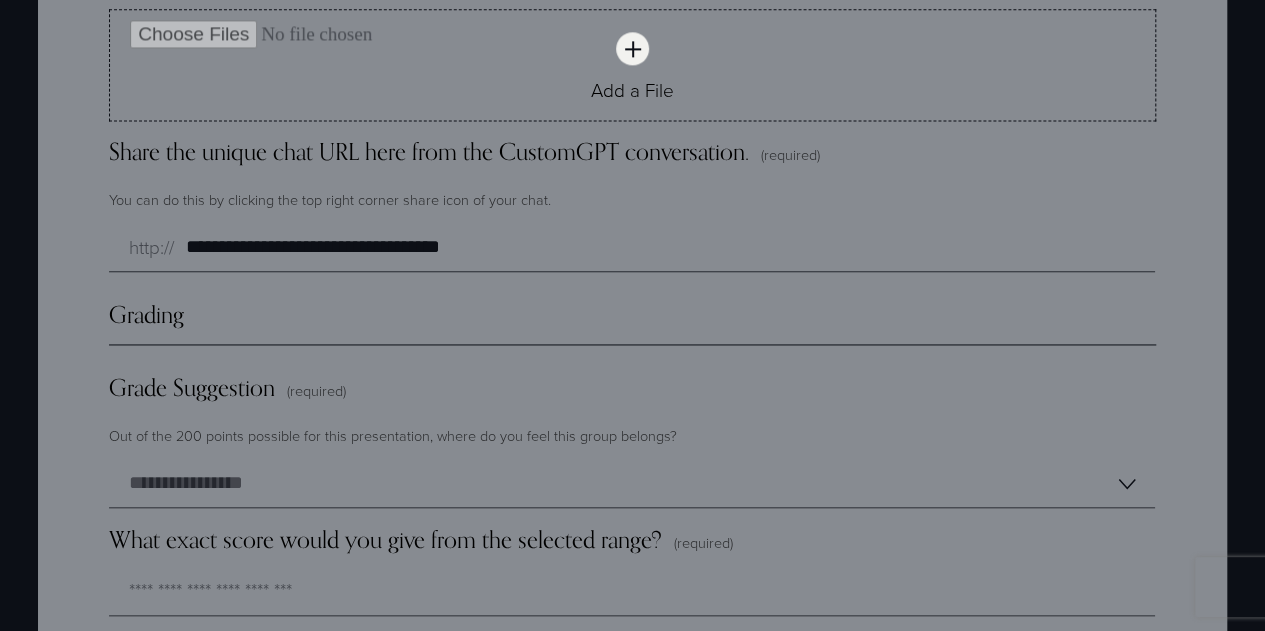 click on "Grading" at bounding box center (632, 322) 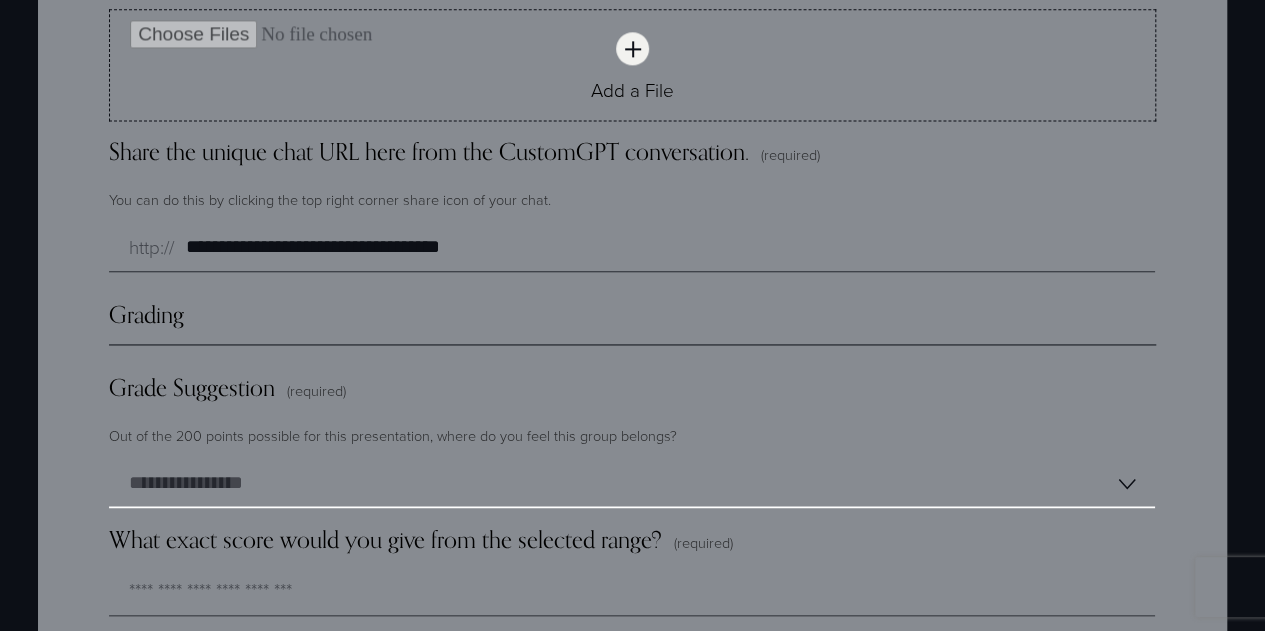 click on "**********" at bounding box center (632, 484) 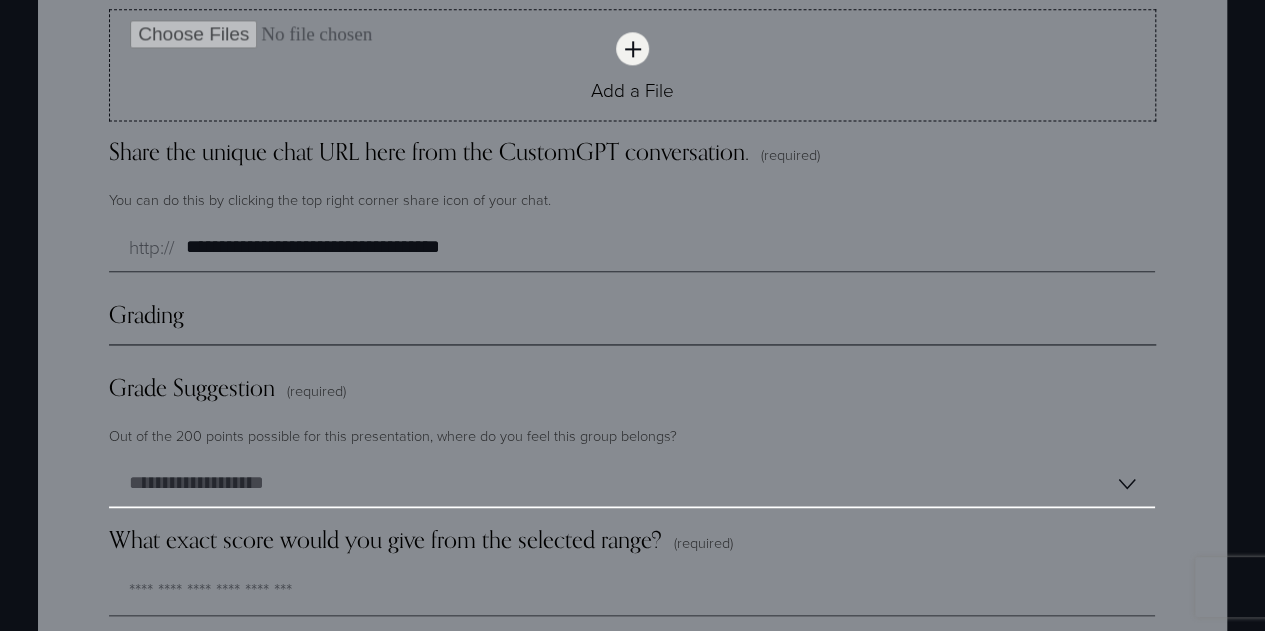 click on "**********" at bounding box center (632, 484) 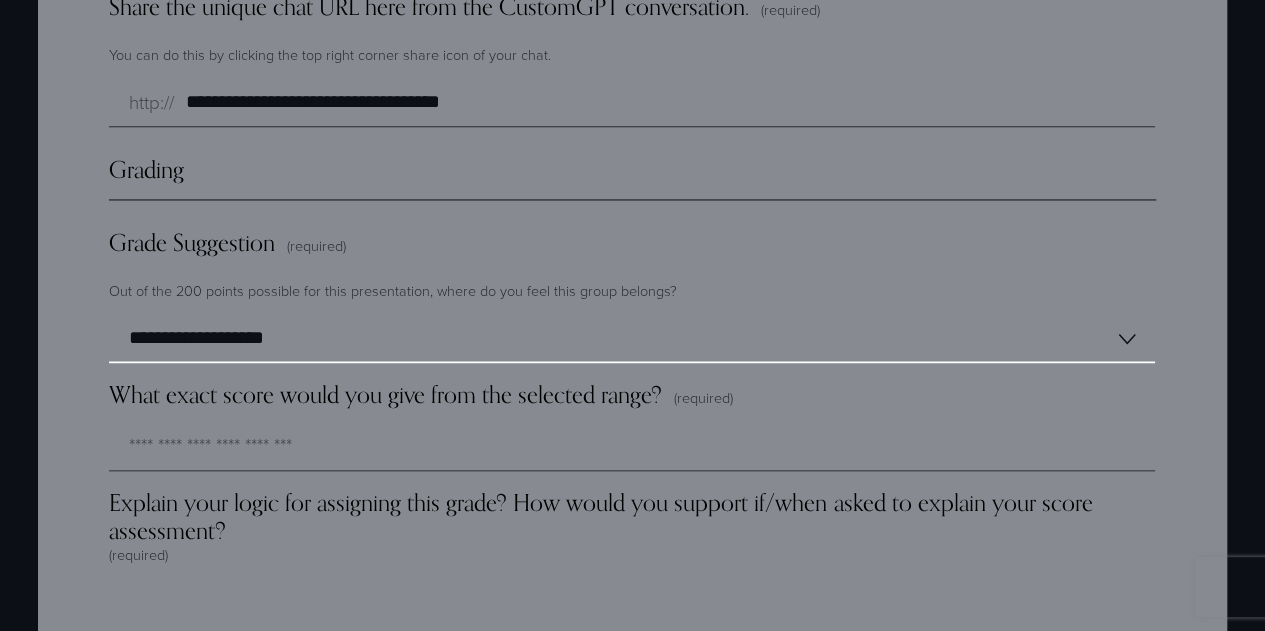 scroll, scrollTop: 5299, scrollLeft: 0, axis: vertical 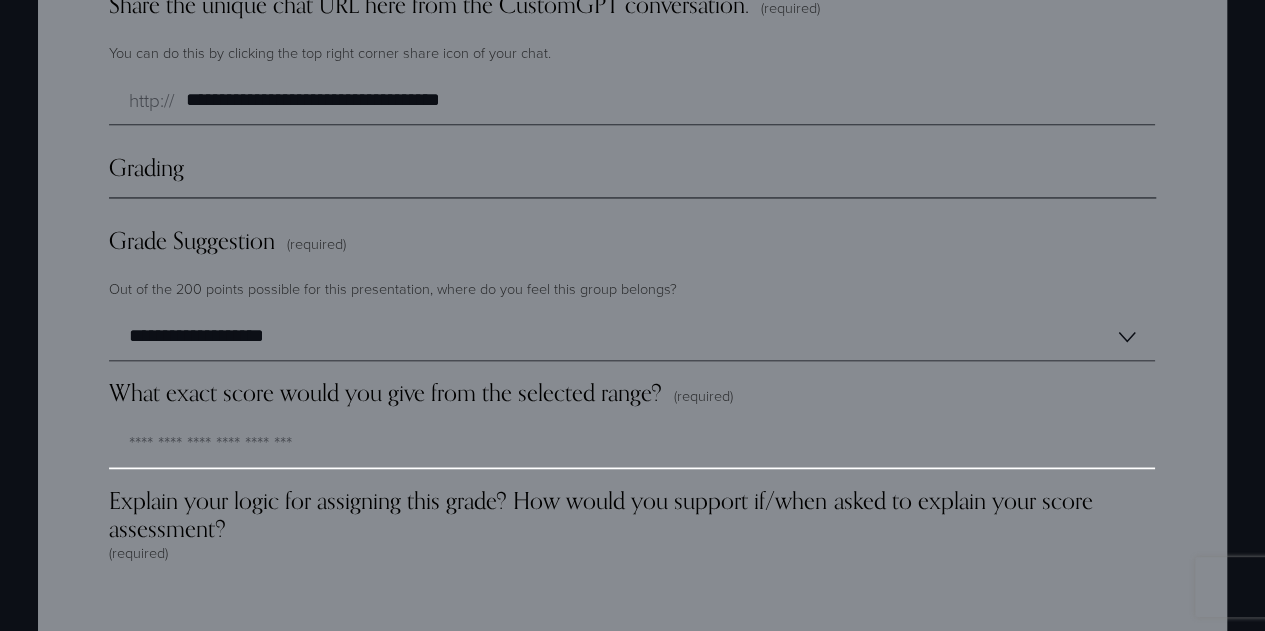 click on "What exact score would you give from the selected range? (required)" at bounding box center (632, 445) 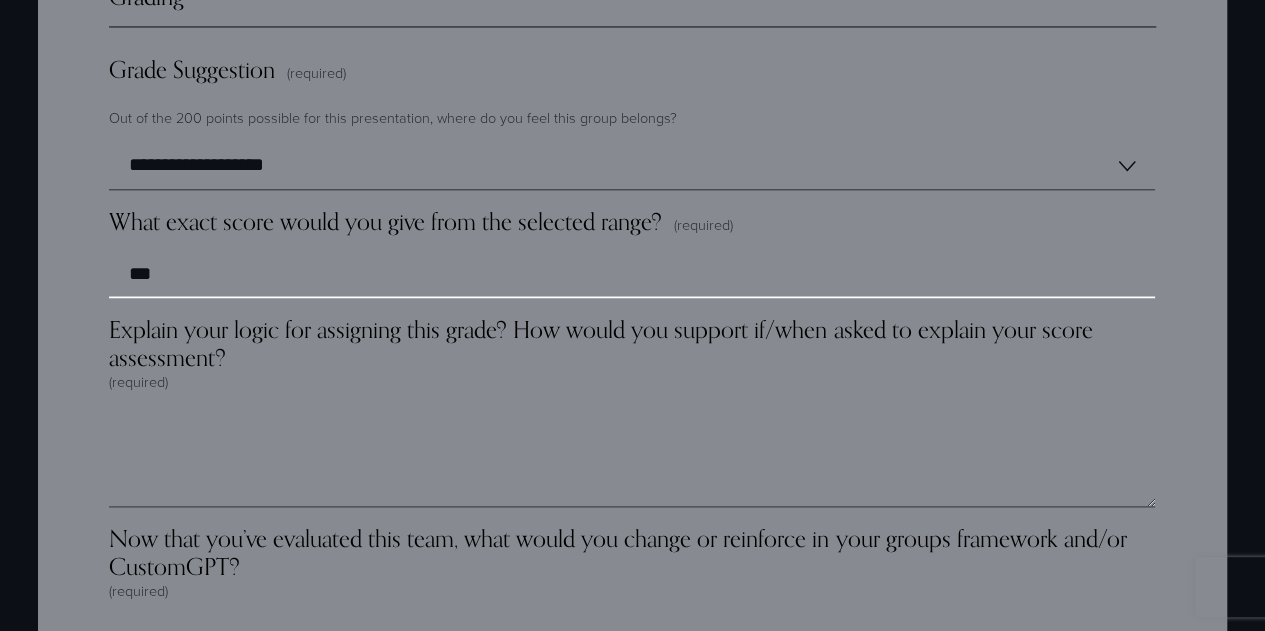 scroll, scrollTop: 5490, scrollLeft: 0, axis: vertical 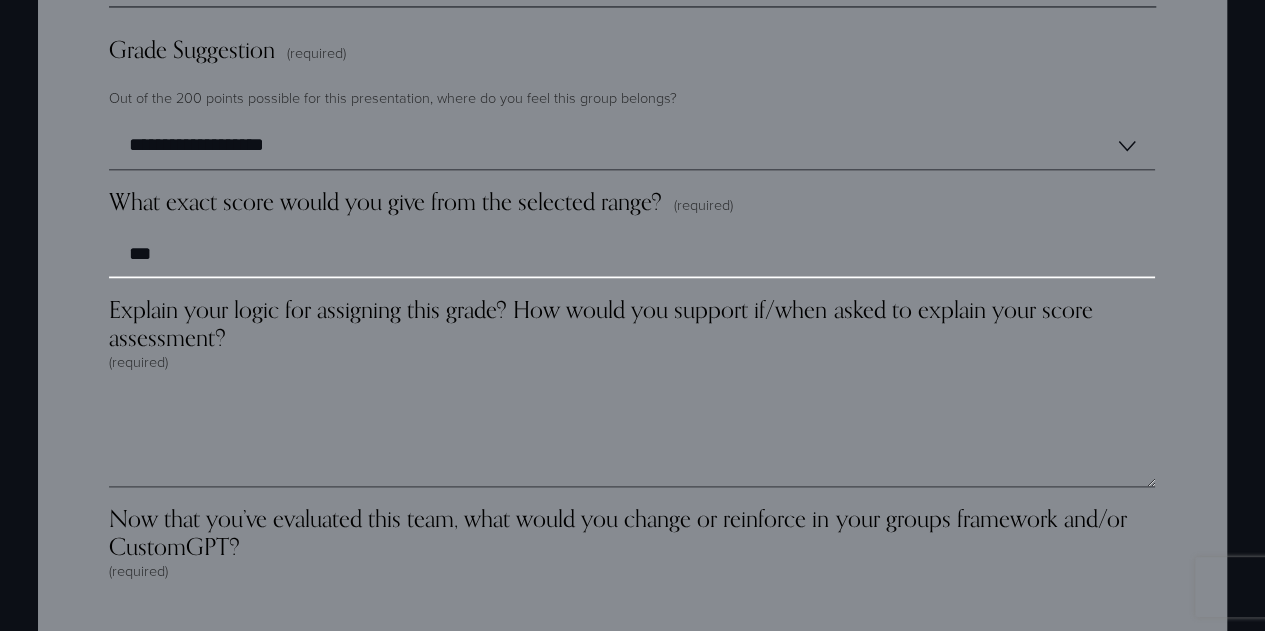 type on "***" 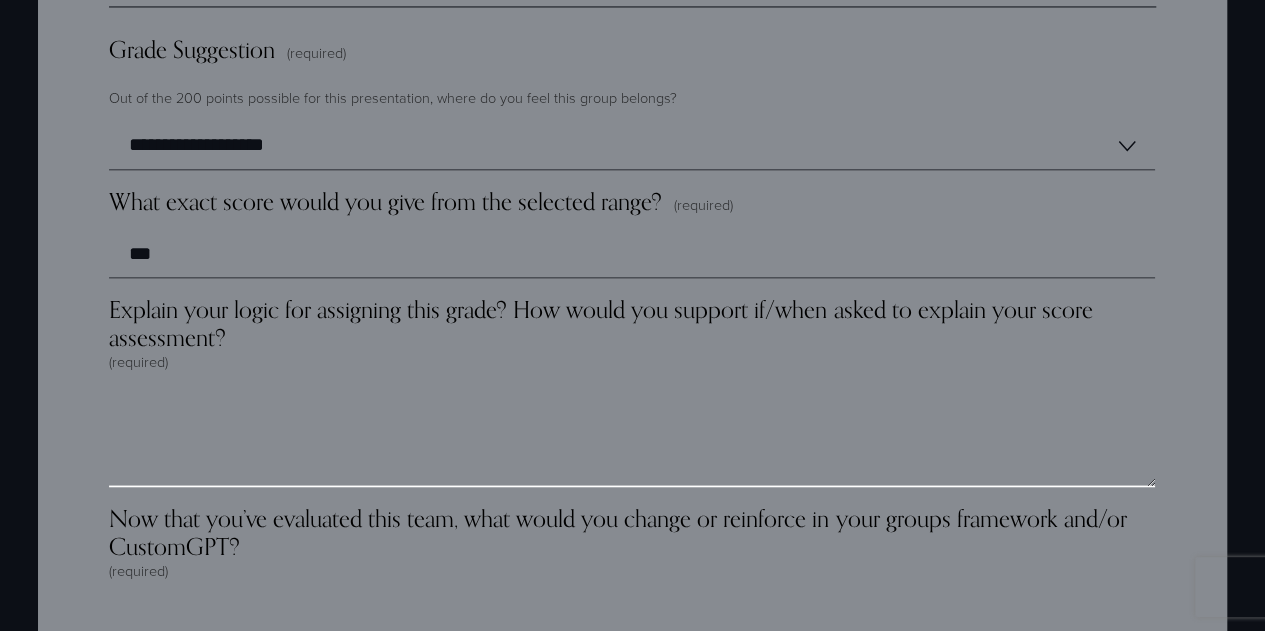 click on "Explain your logic for assigning this grade? How would you support if/when asked to explain  your score assessment? (required)" at bounding box center [632, 437] 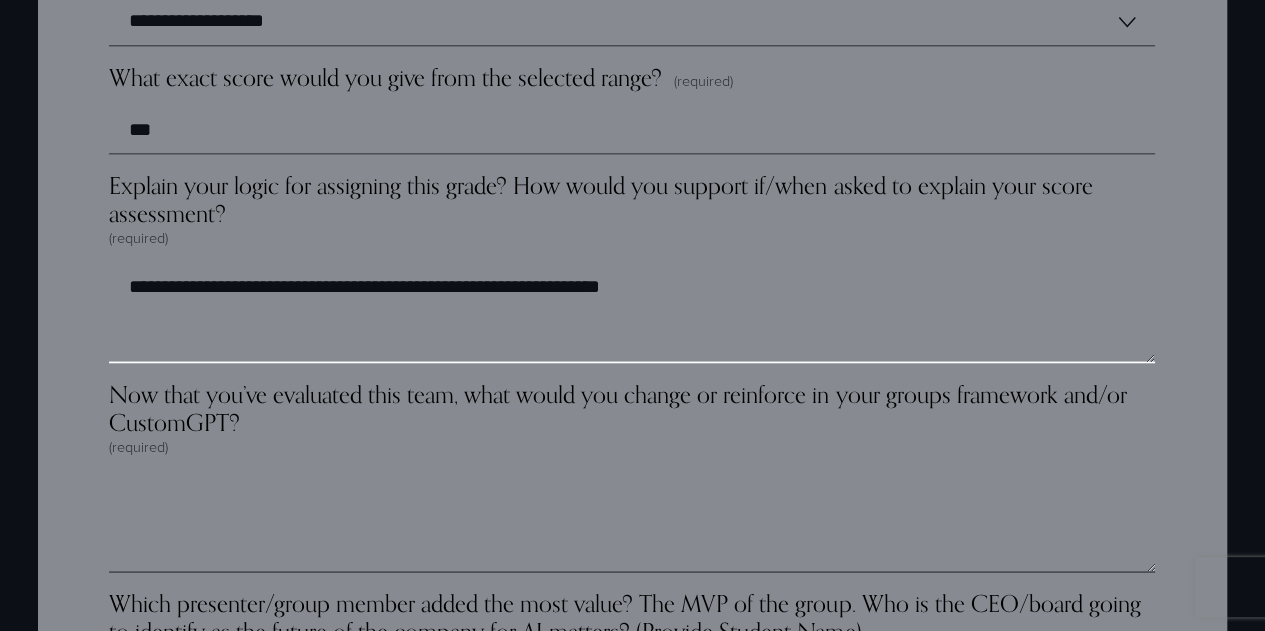 scroll, scrollTop: 5786, scrollLeft: 0, axis: vertical 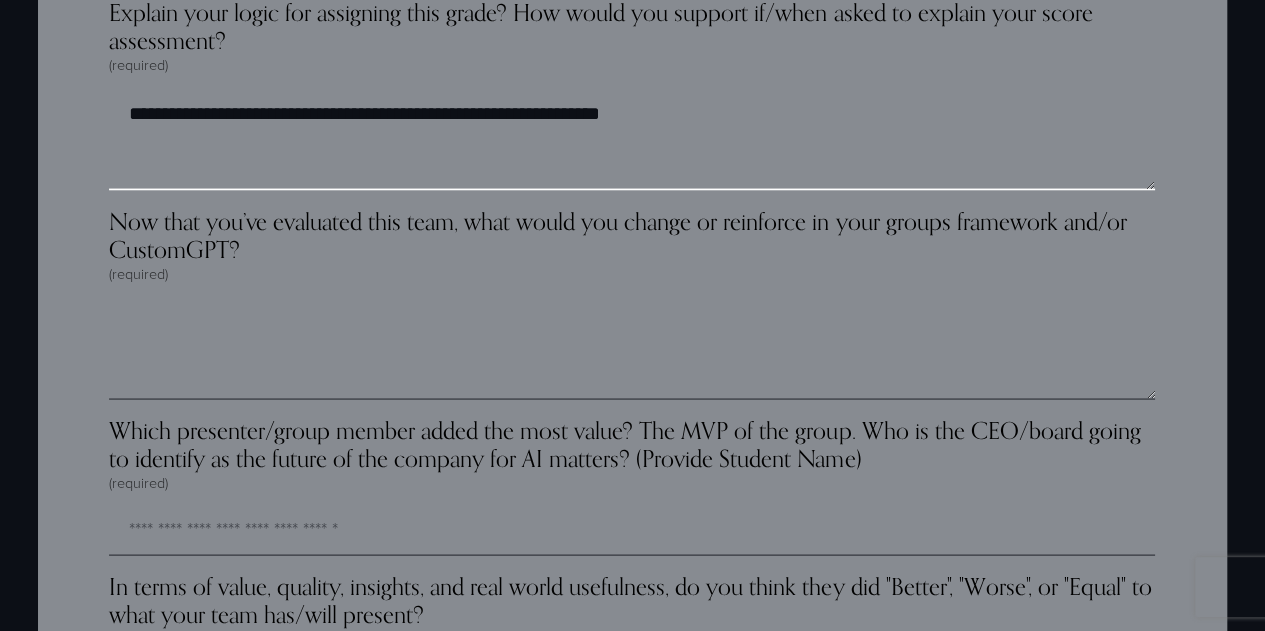 type on "**********" 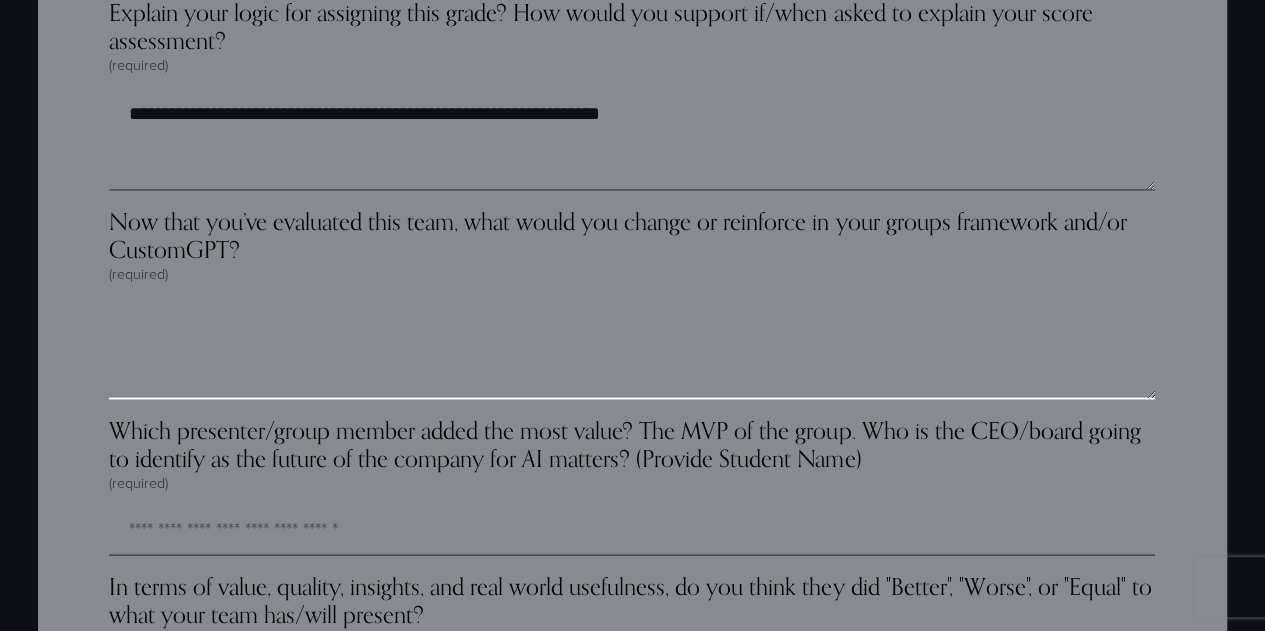 click on "Now that you’ve evaluated this team, what would you change or reinforce in your groups framework and/or CustomGPT? (required)" at bounding box center [632, 350] 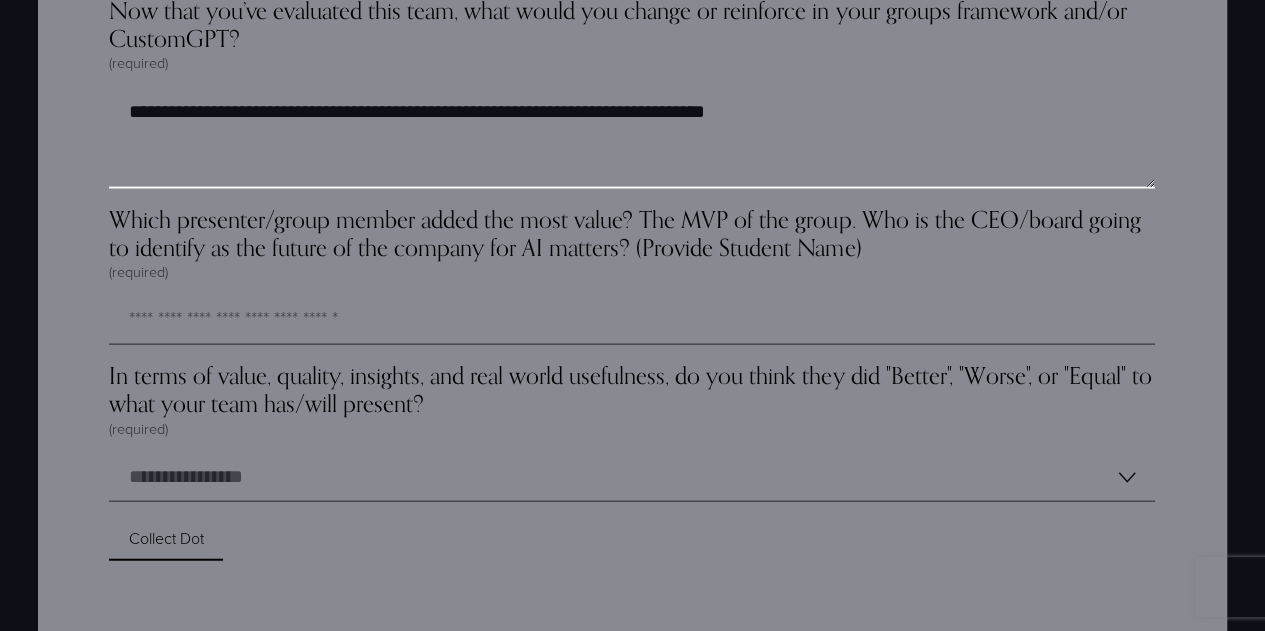 scroll, scrollTop: 6001, scrollLeft: 0, axis: vertical 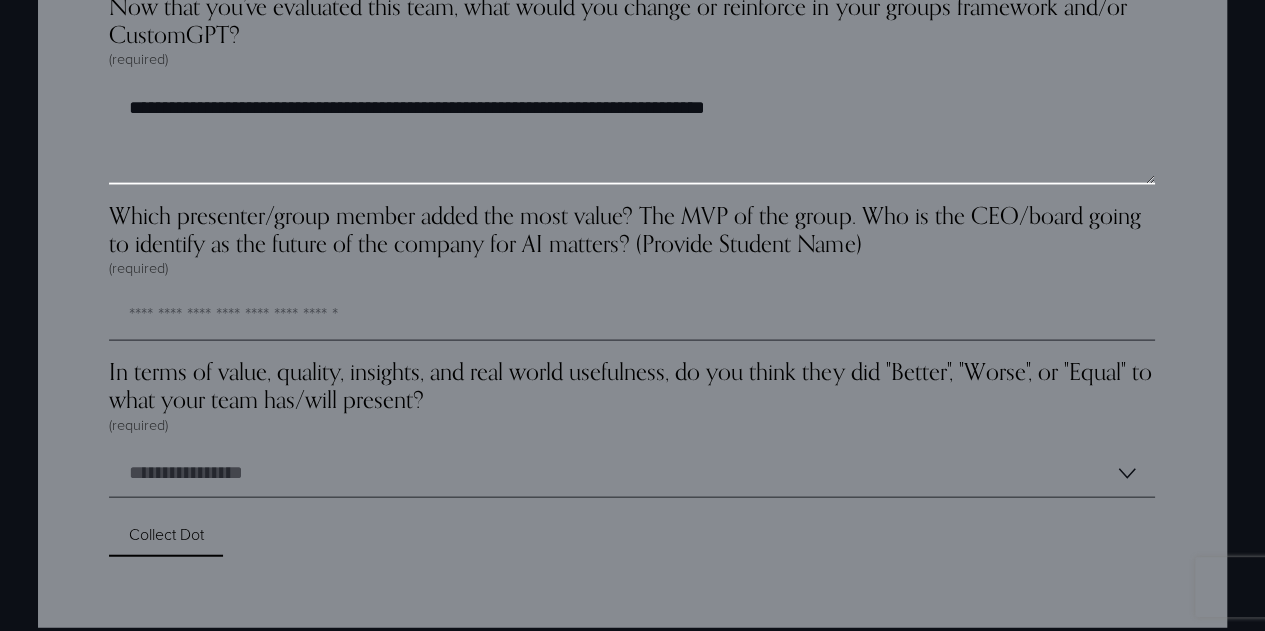type on "**********" 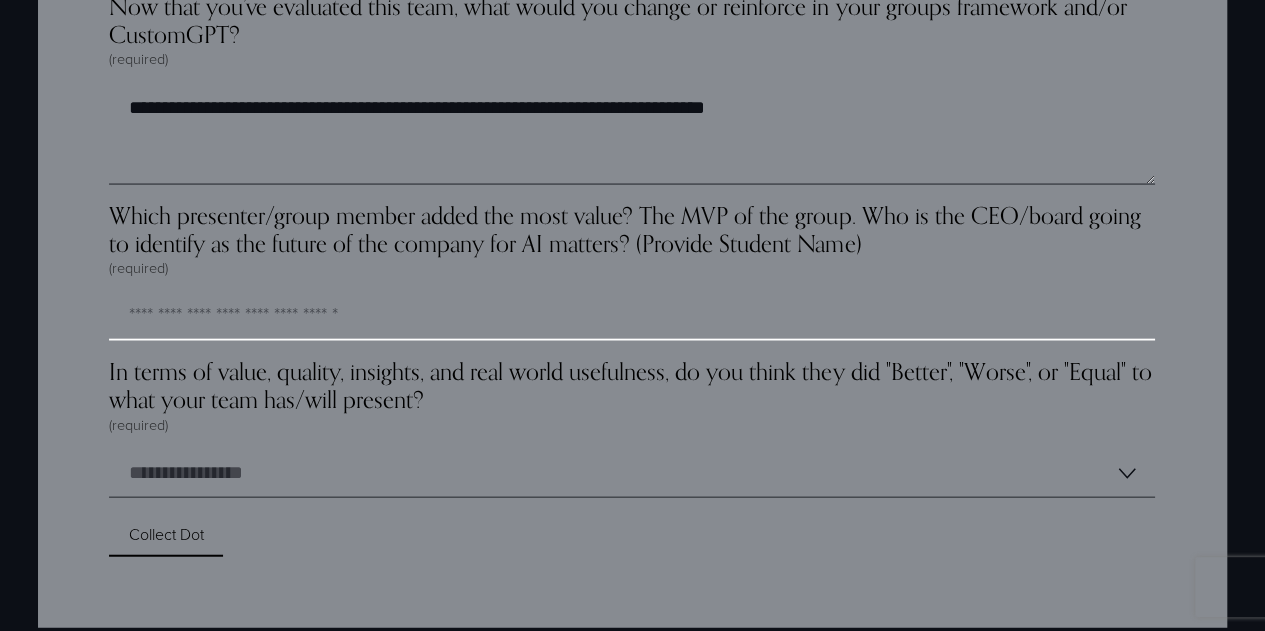 click on "Which presenter/group member added the most value? The MVP of the group. Who is the CEO/board going to identify as the future of the company for AI matters? (Provide Student Name) (required)" at bounding box center (632, 317) 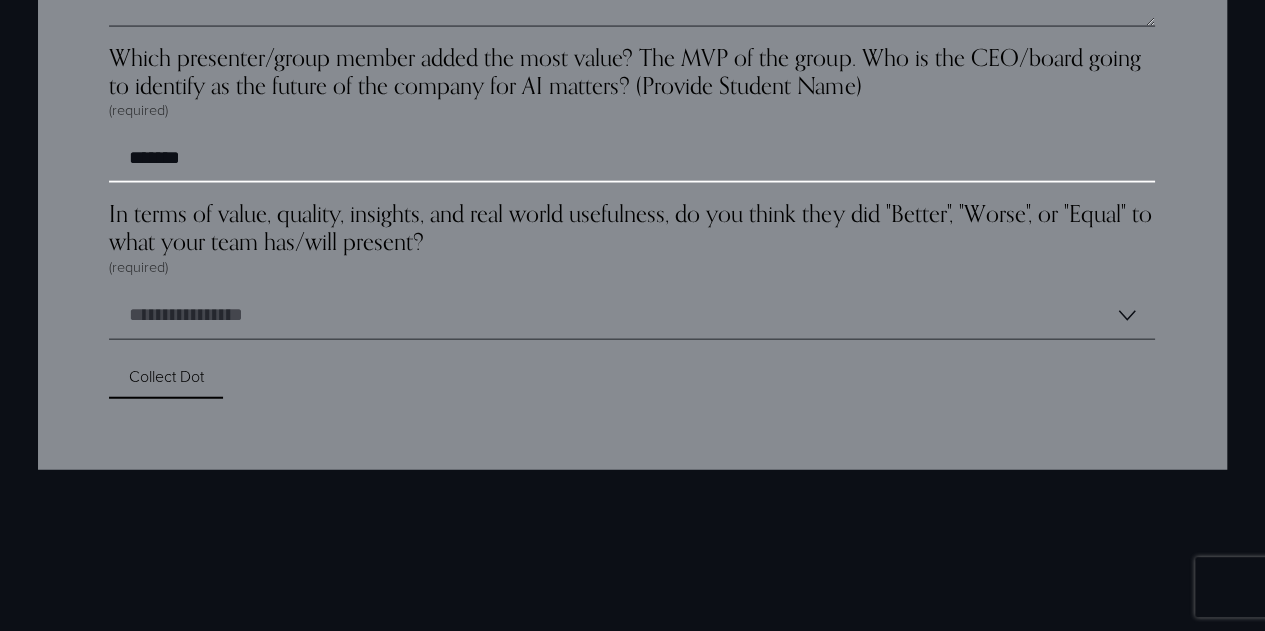 scroll, scrollTop: 6167, scrollLeft: 0, axis: vertical 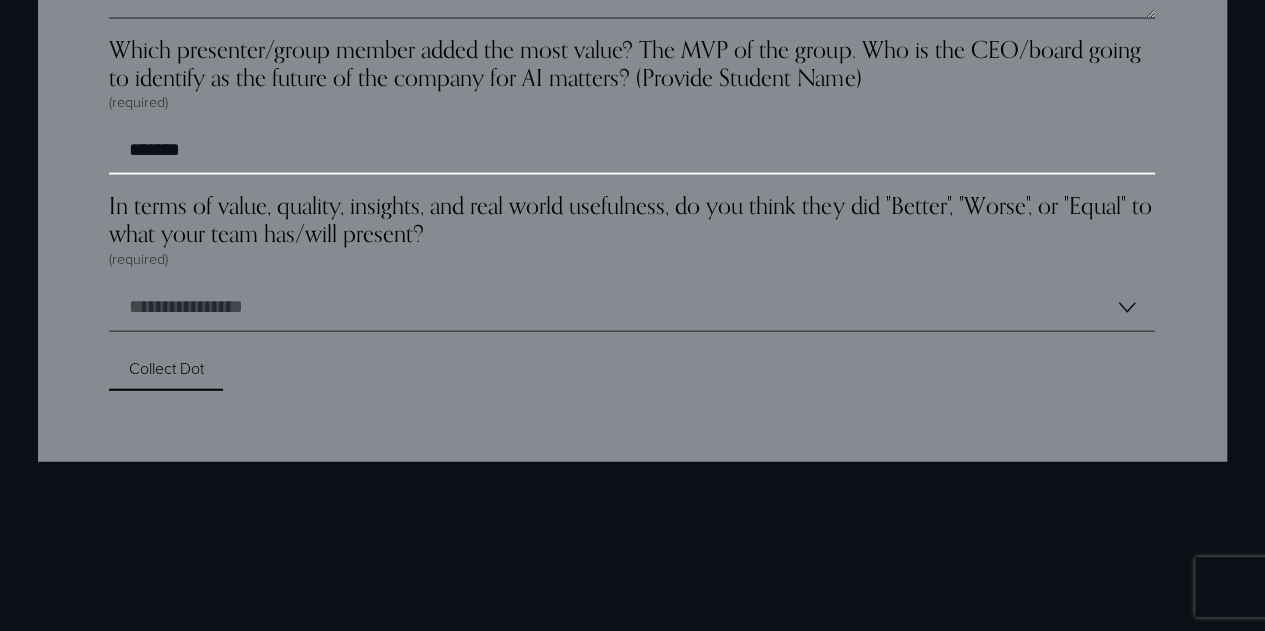 type on "*******" 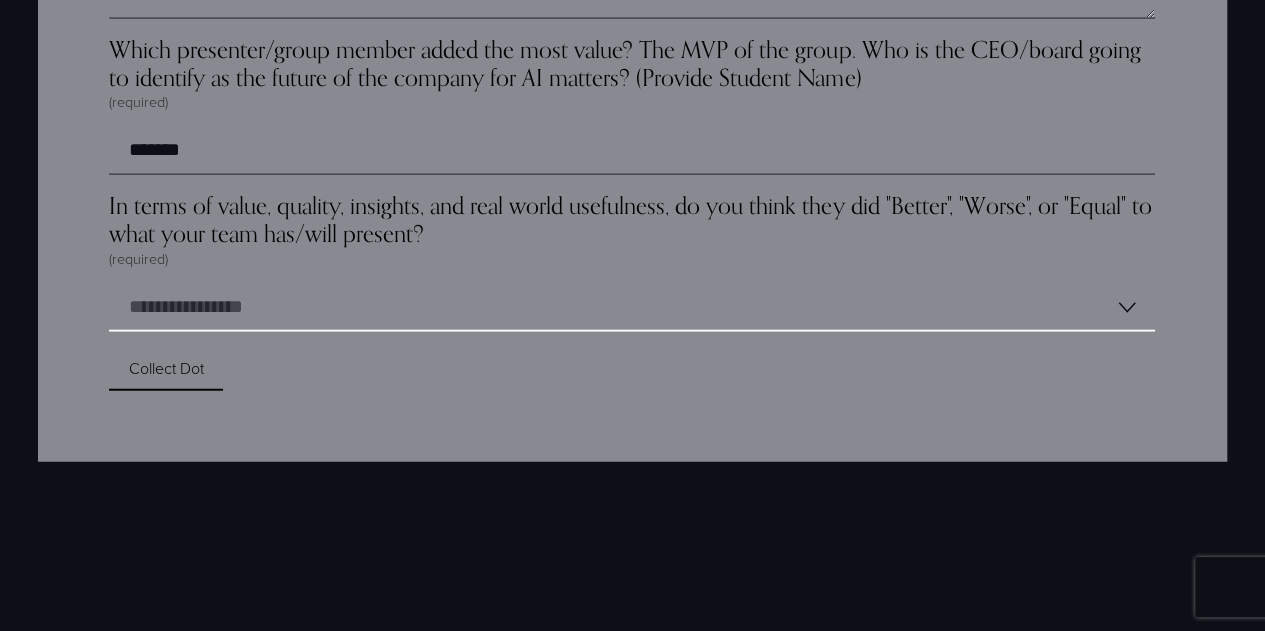 click on "**********" at bounding box center [632, 308] 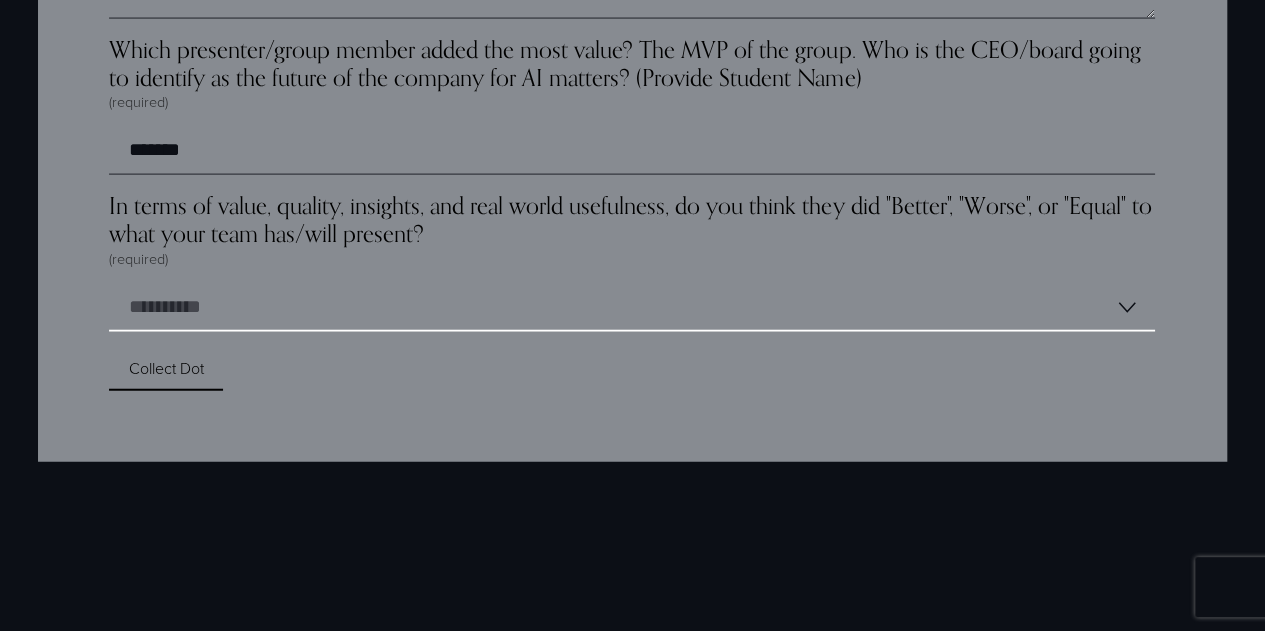 click on "**********" at bounding box center (632, 308) 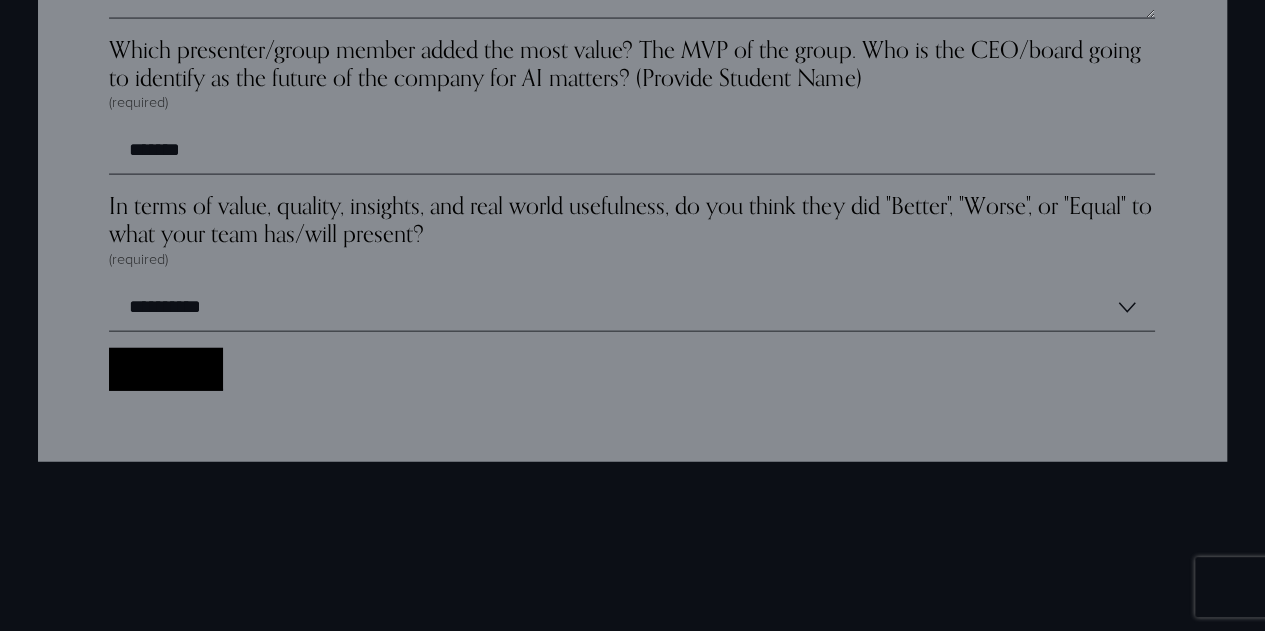 click on "Collect Dot Collect Dot" at bounding box center [165, 369] 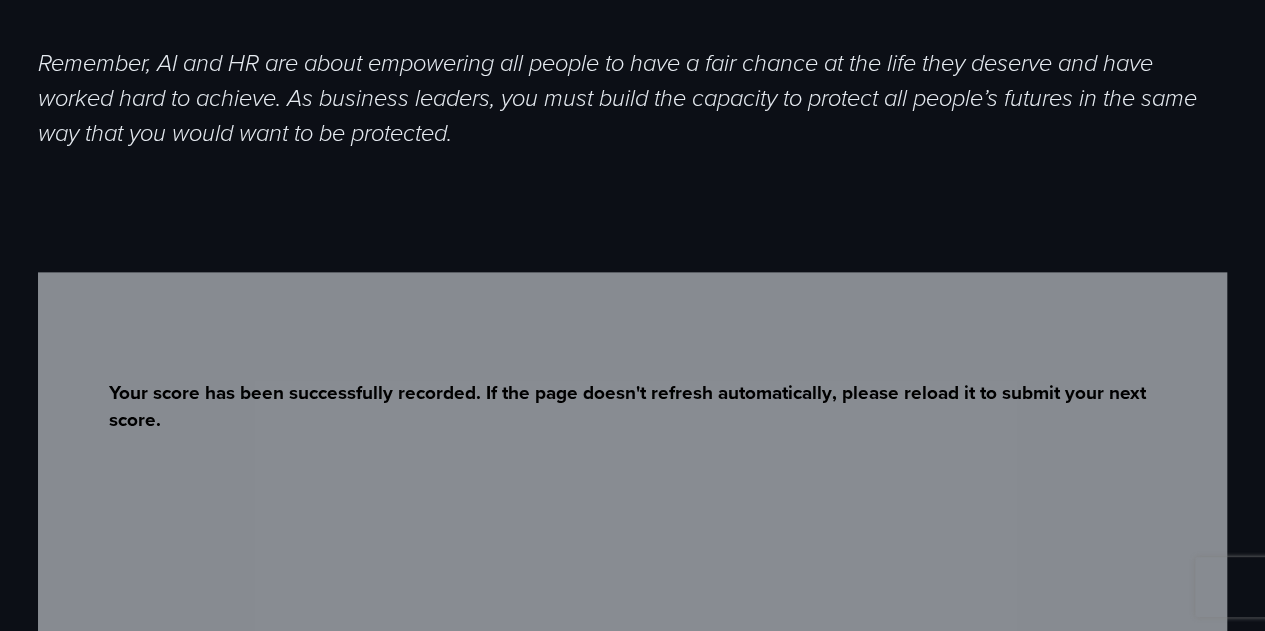 scroll, scrollTop: 1133, scrollLeft: 0, axis: vertical 